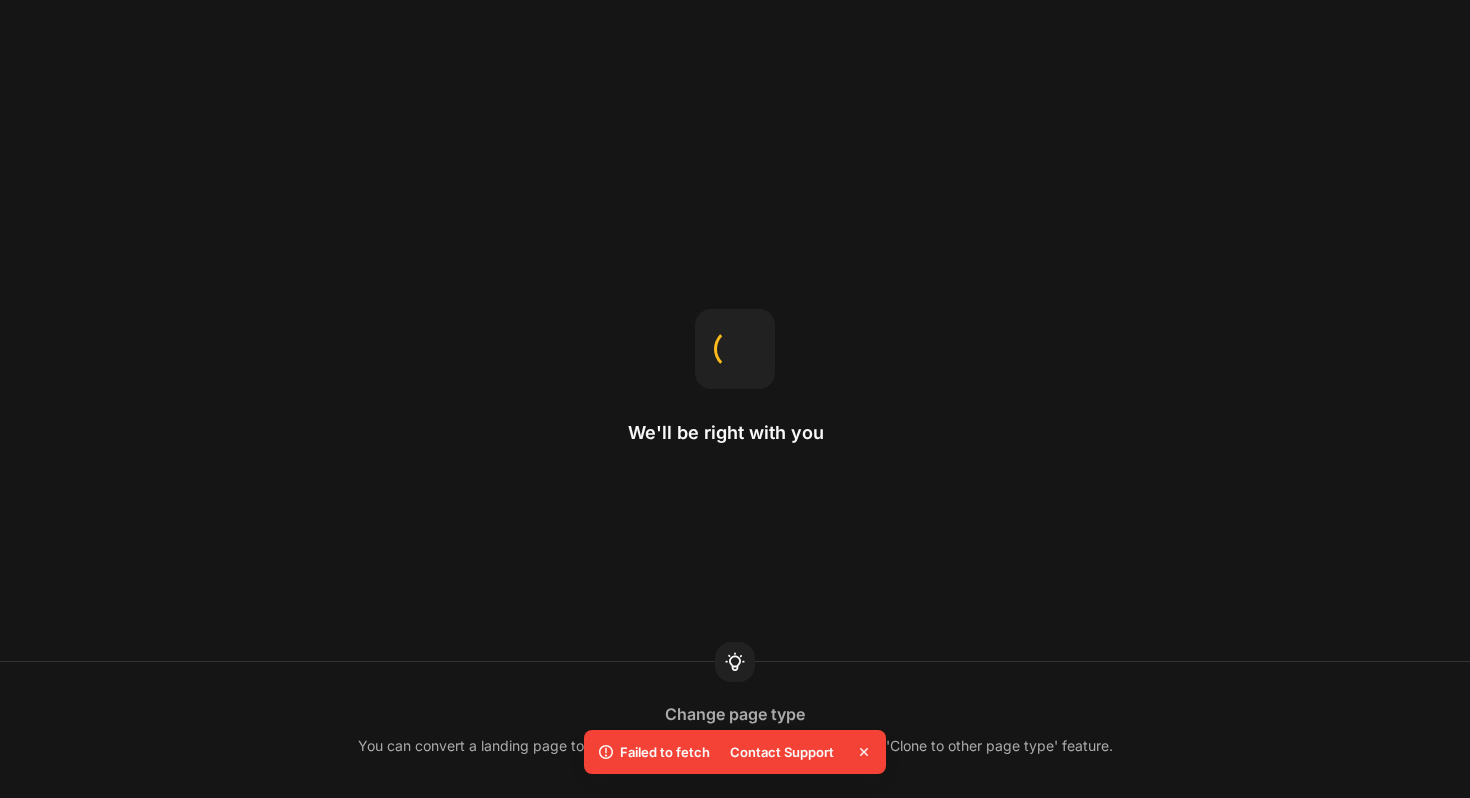 scroll, scrollTop: 0, scrollLeft: 0, axis: both 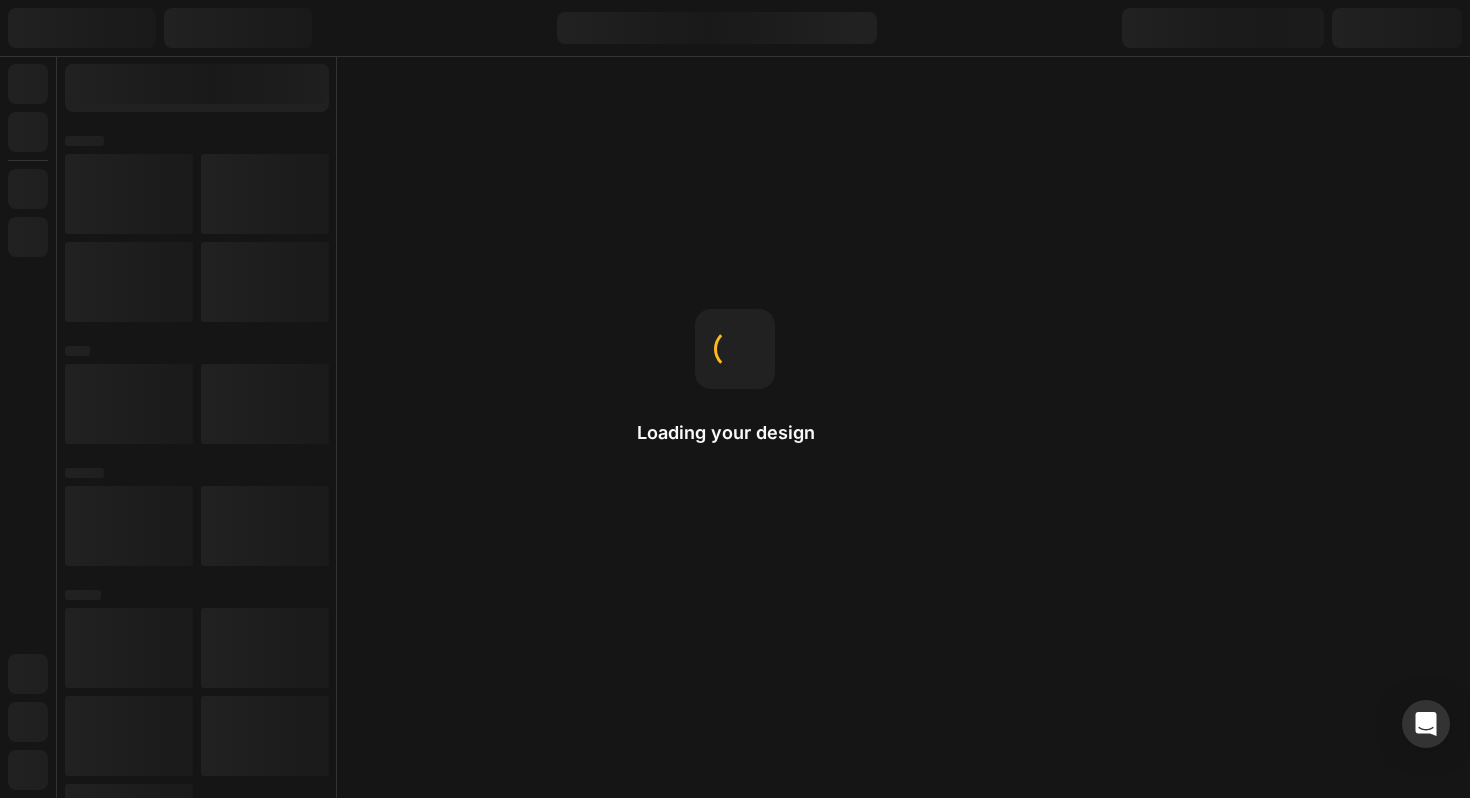 click on "Loading your design Drag-n-drop Just hold an element and move it around to organize the layout as desired." at bounding box center [735, 399] 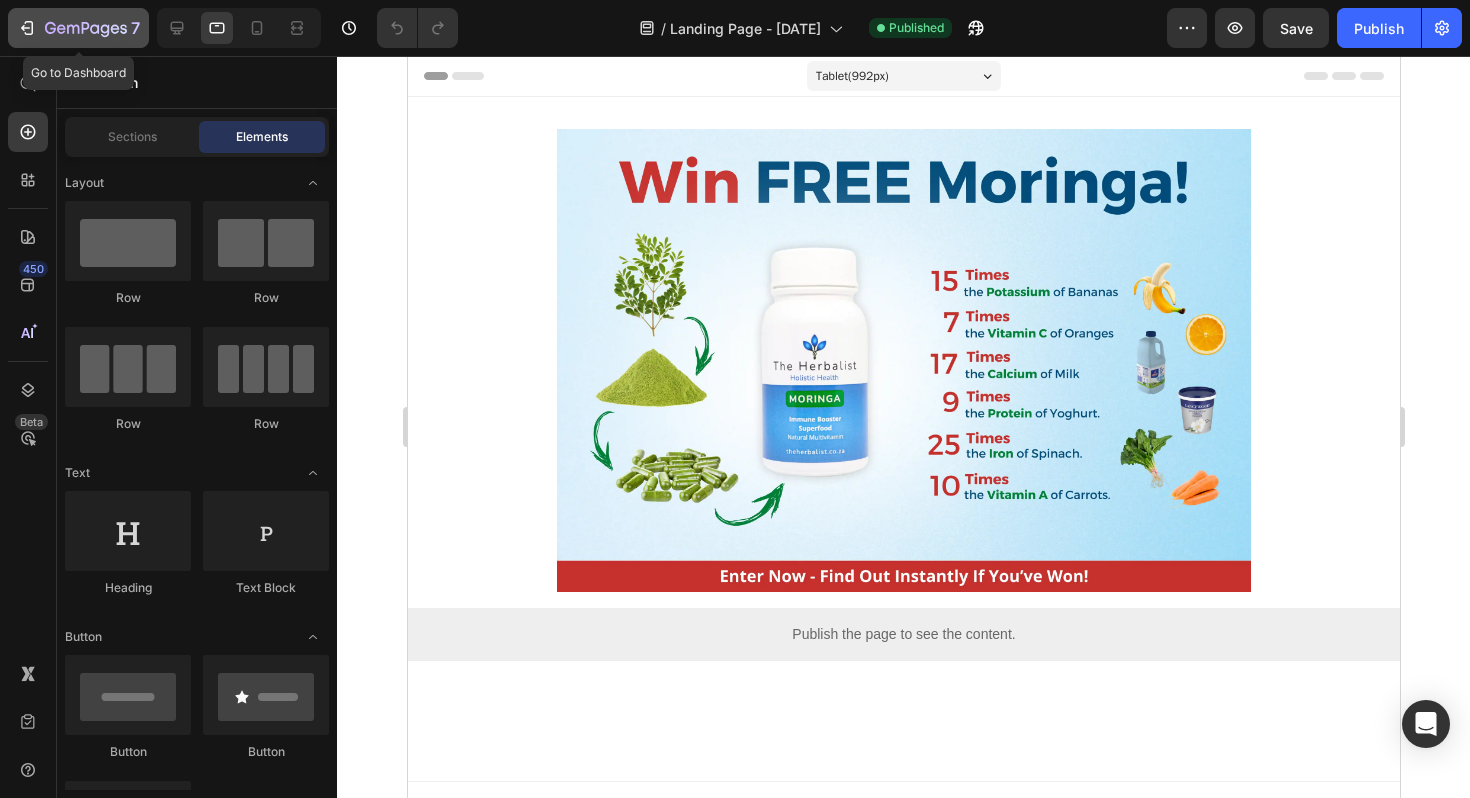 click 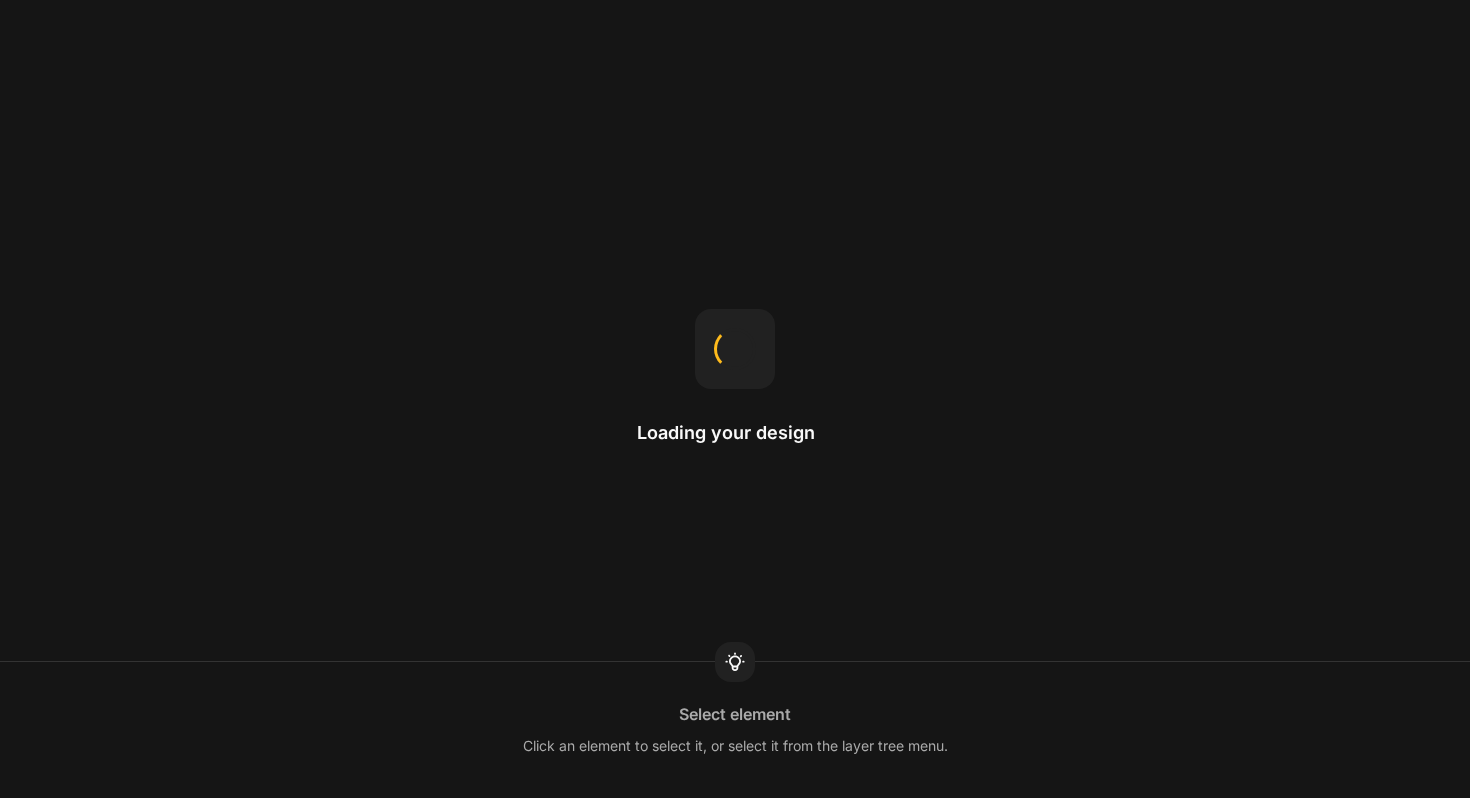scroll, scrollTop: 0, scrollLeft: 0, axis: both 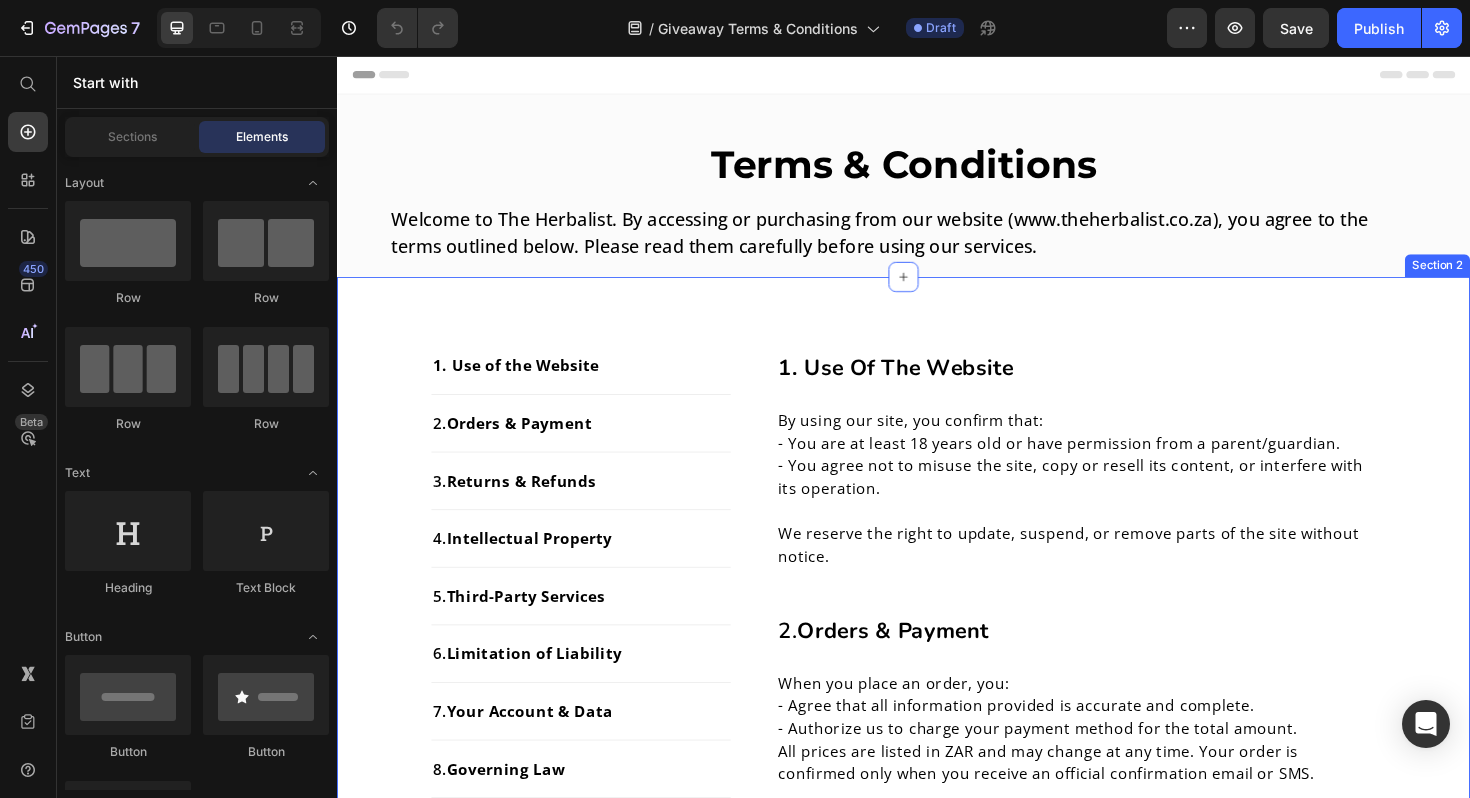 click on "1. Use of the Website Text block 2.  Orders & Payment Text block 3.  Returns & Refunds Text block 4.  Intellectual Property Text block 5.  Third-Party Services Text block 6.  Limitation of Liability Text block 7.  Your Account & Data Text block 8.  Governing Law Text block 9.  Your Privacy Rights Text block 10.  Contact Us Text block Row 1. Use of the Website Heading By using our site, you confirm that: - You are at least 18 years old or have permission from a parent/guardian. - You agree not to misuse the site, copy or resell its content, or interfere with its operation.   We reserve the right to update, suspend, or remove parts of the site without notice. Text block Row 2.  Orders & Payment Heading When you place an order, you: - Agree that all information provided is accurate and complete. - Authorize us to charge your payment method for the total amount. All prices are listed in ZAR and may change at any time. Your order is confirmed only when you receive an official confirmation email or SMS. Text block" at bounding box center [937, 1374] 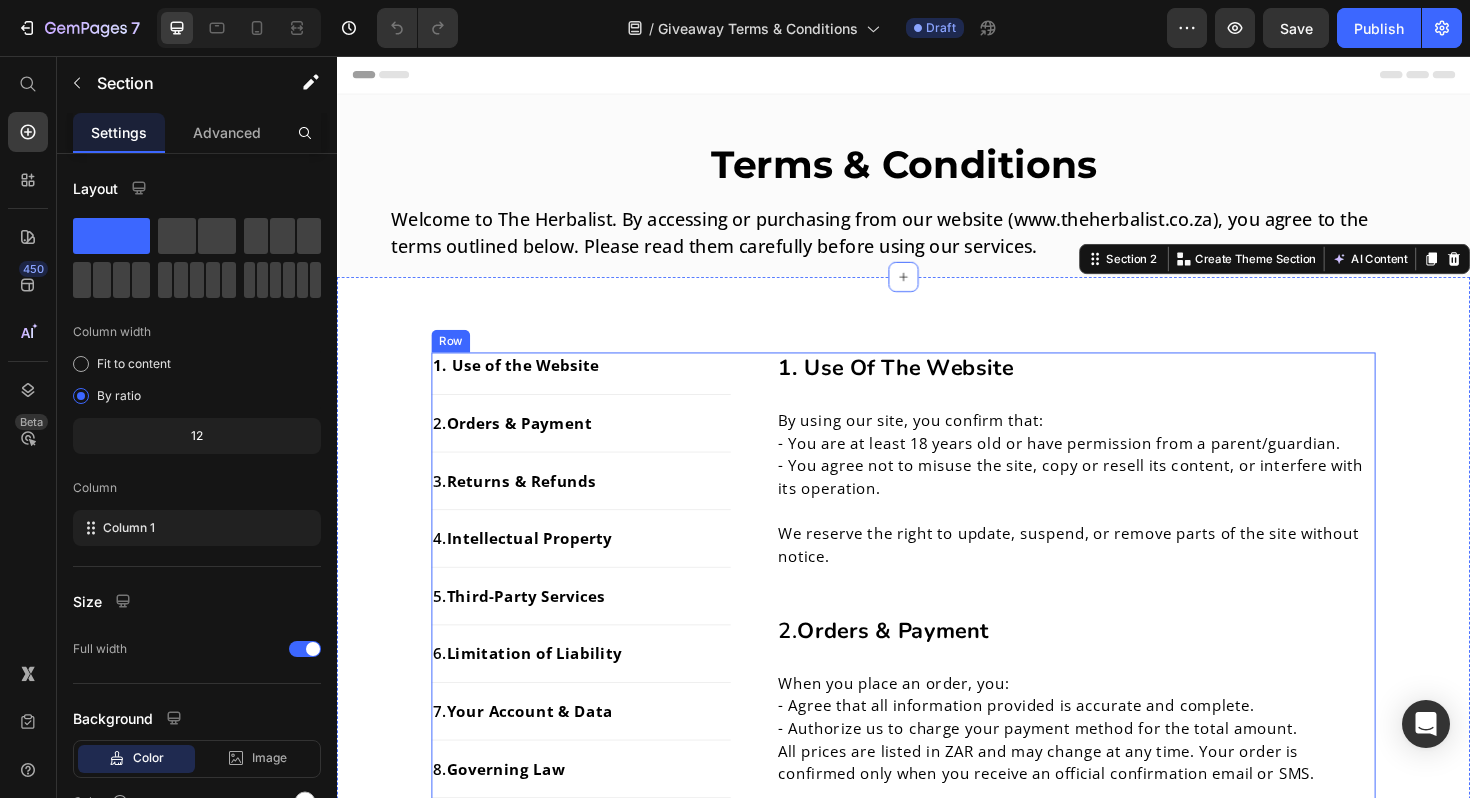 click on "1. Use of the Website Text block 2.  Orders & Payment Text block 3.  Returns & Refunds Text block 4.  Intellectual Property Text block 5.  Third-Party Services Text block 6.  Limitation of Liability Text block 7.  Your Account & Data Text block 8.  Governing Law Text block 9.  Your Privacy Rights Text block 10.  Contact Us Text block Row 1. Use of the Website Heading By using our site, you confirm that: - You are at least 18 years old or have permission from a parent/guardian. - You agree not to misuse the site, copy or resell its content, or interfere with its operation.   We reserve the right to update, suspend, or remove parts of the site without notice. Text block Row 2.  Orders & Payment Heading When you place an order, you: - Agree that all information provided is accurate and complete. - Authorize us to charge your payment method for the total amount. All prices are listed in ZAR and may change at any time. Your order is confirmed only when you receive an official confirmation email or SMS. Text block" at bounding box center [937, 1382] 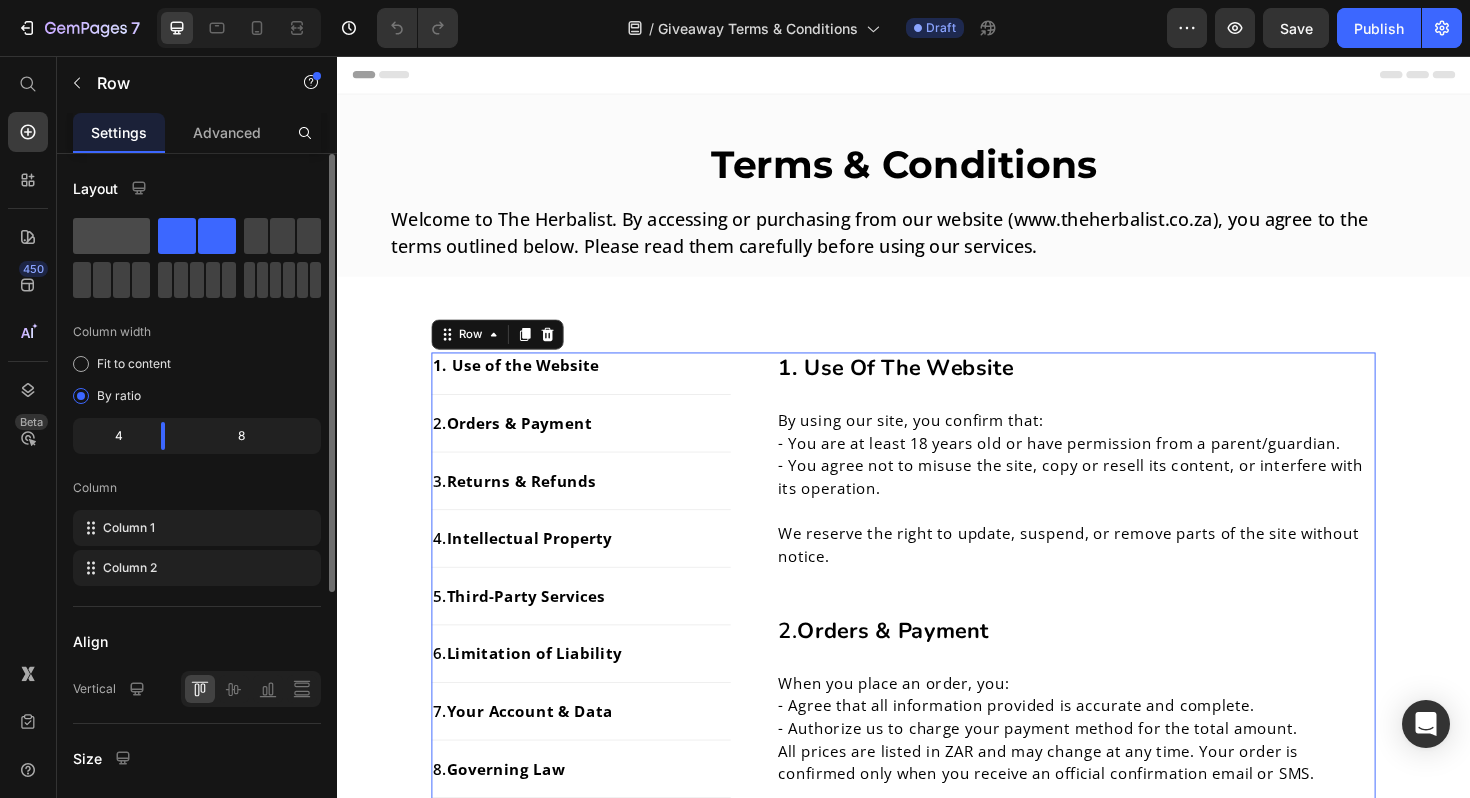 click 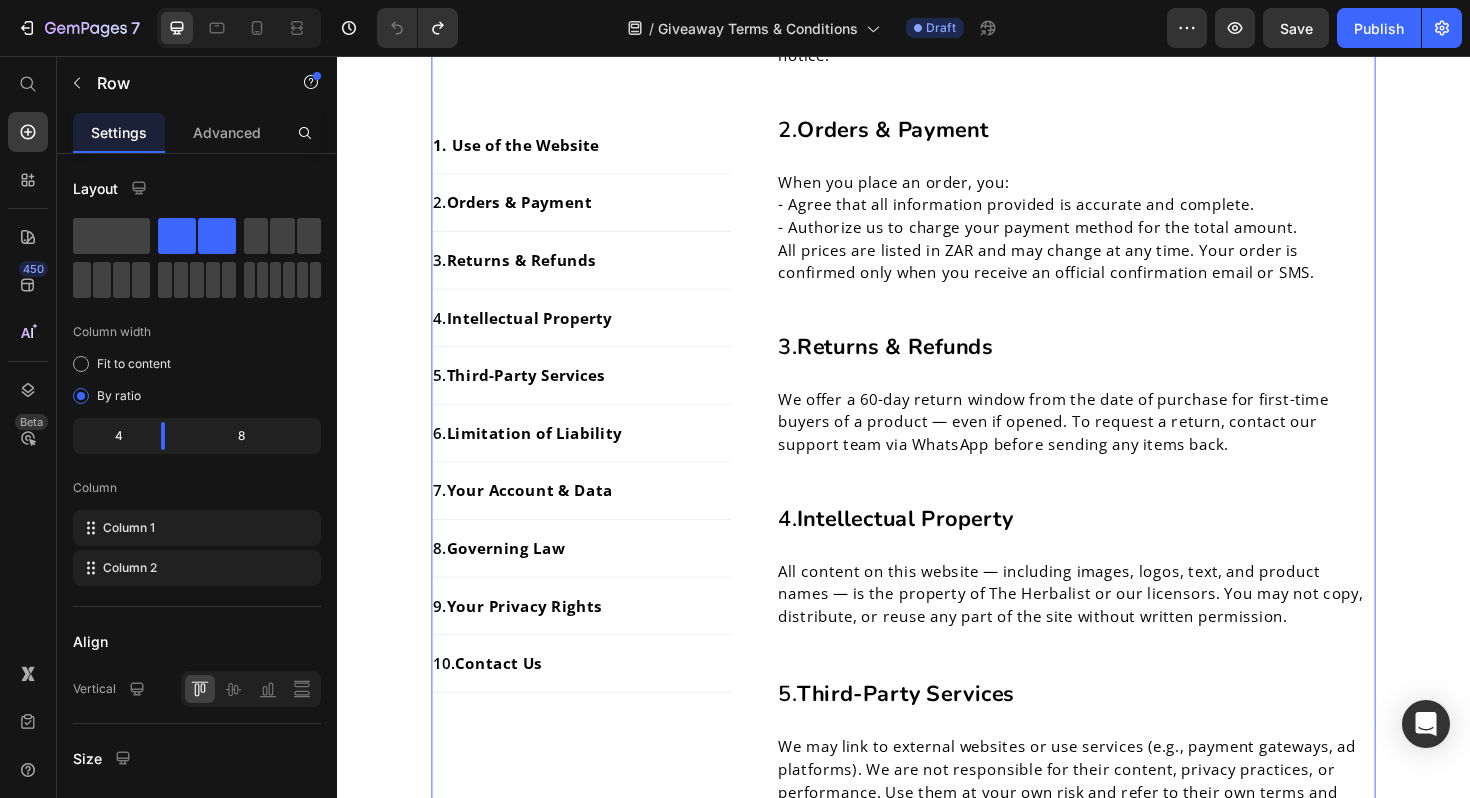 scroll, scrollTop: 0, scrollLeft: 0, axis: both 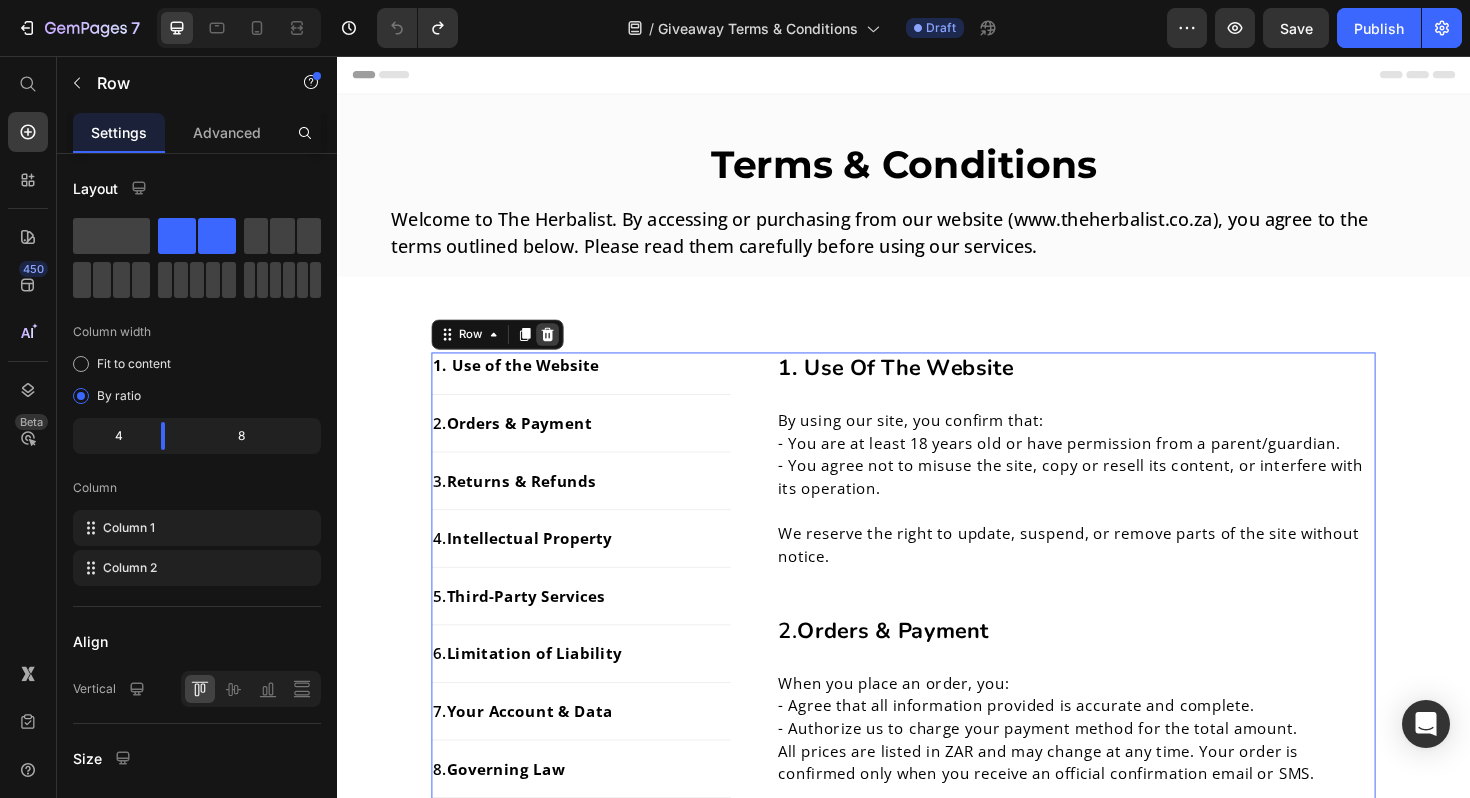 click 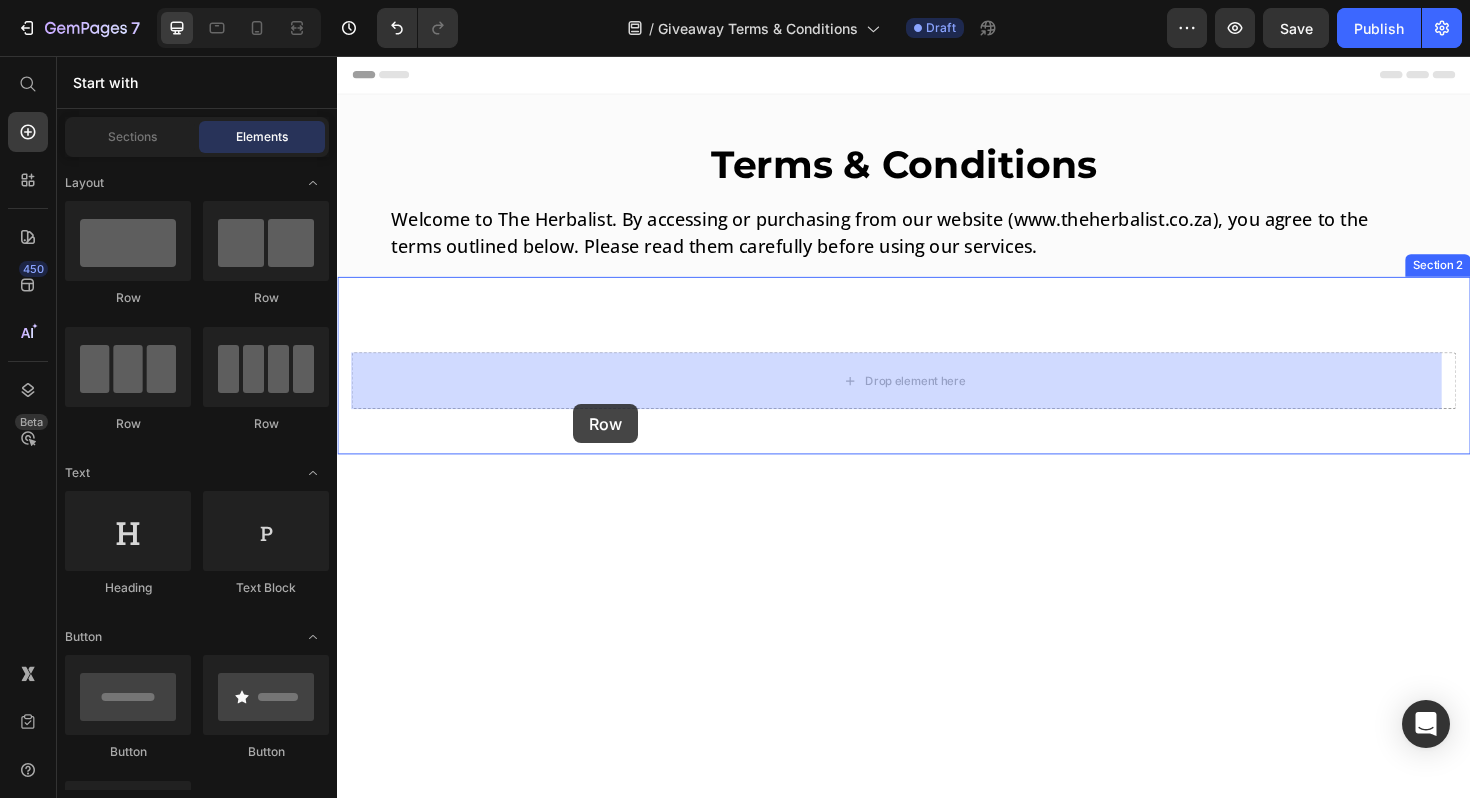 drag, startPoint x: 473, startPoint y: 315, endPoint x: 587, endPoint y: 425, distance: 158.41718 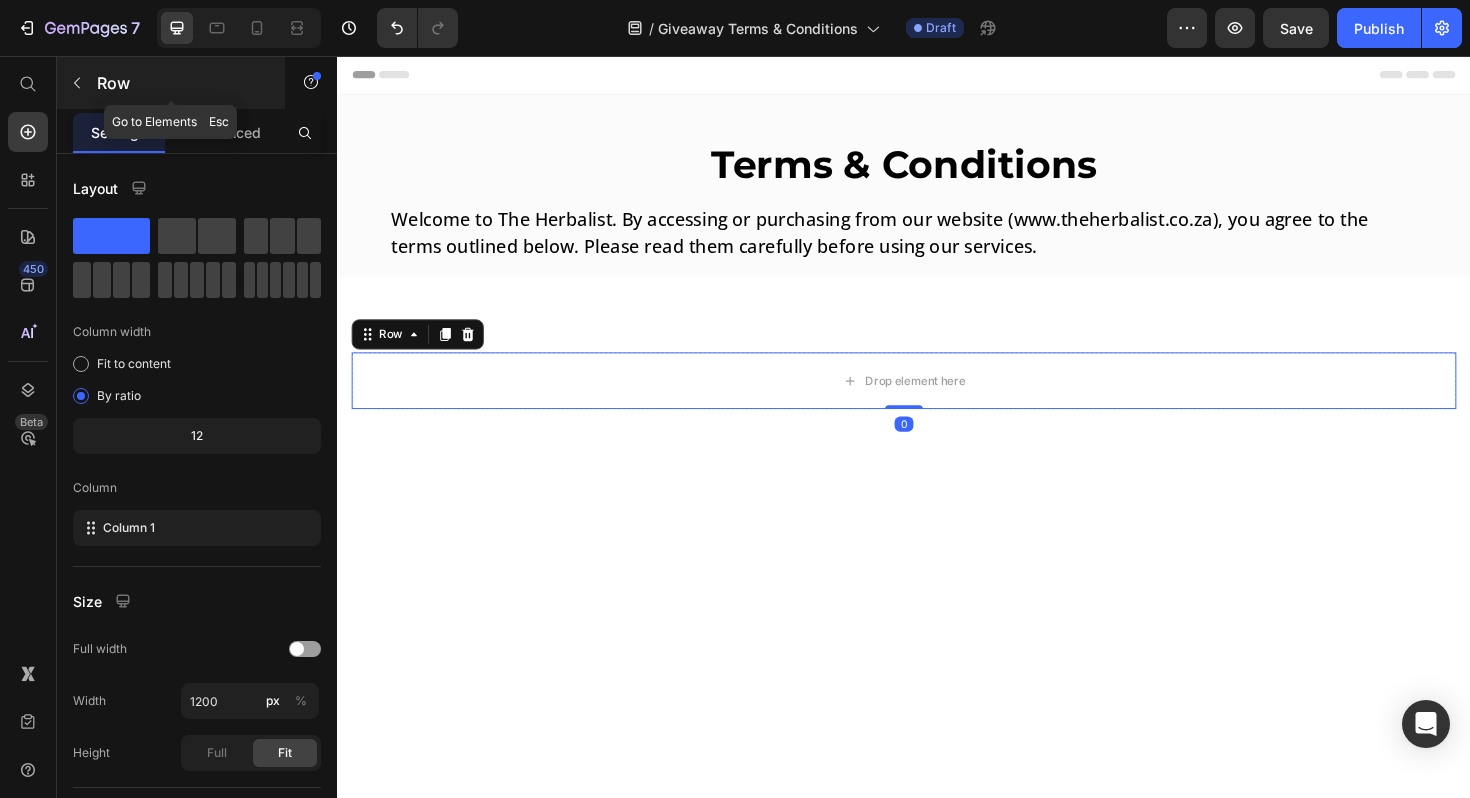 click 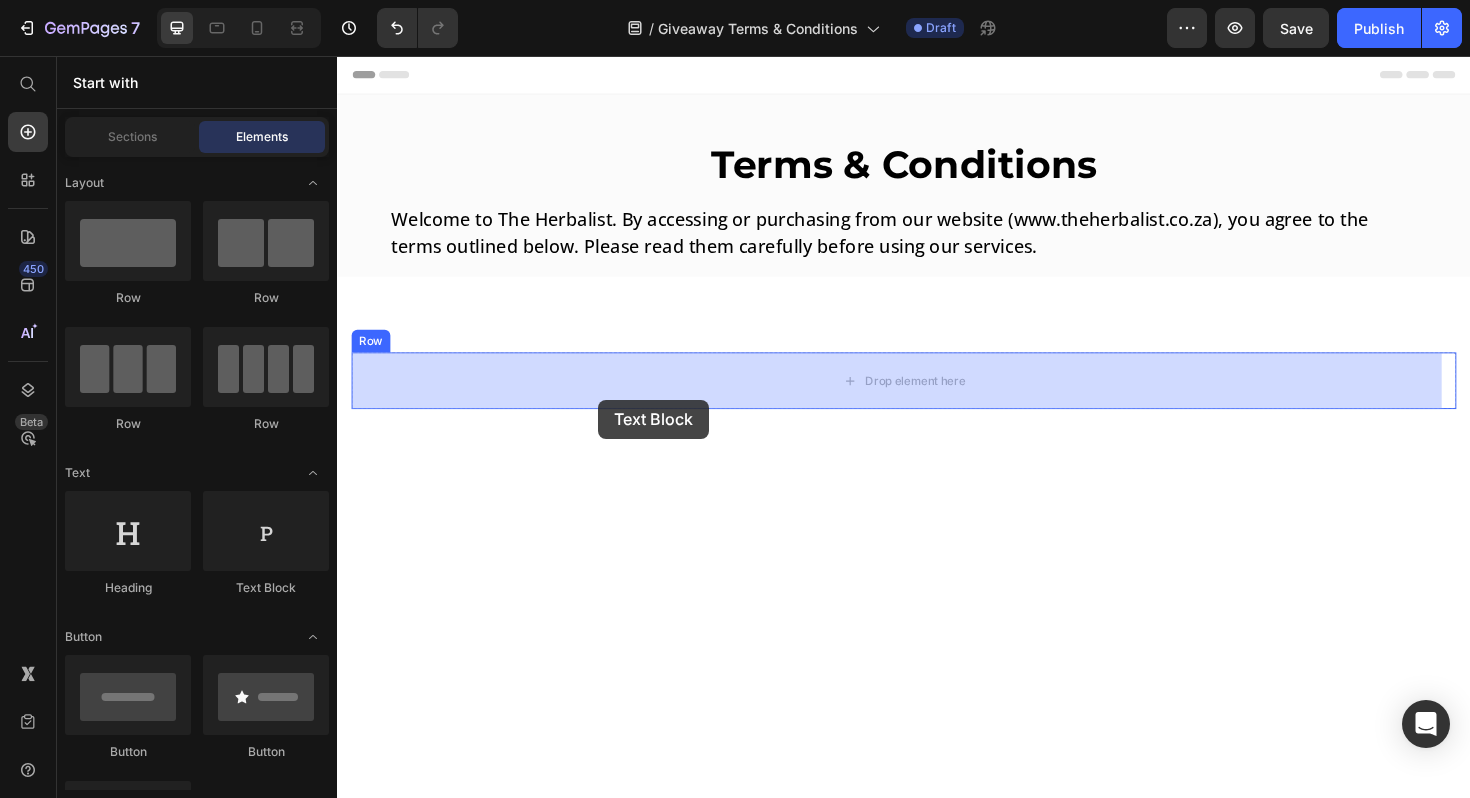 drag, startPoint x: 571, startPoint y: 585, endPoint x: 613, endPoint y: 420, distance: 170.26157 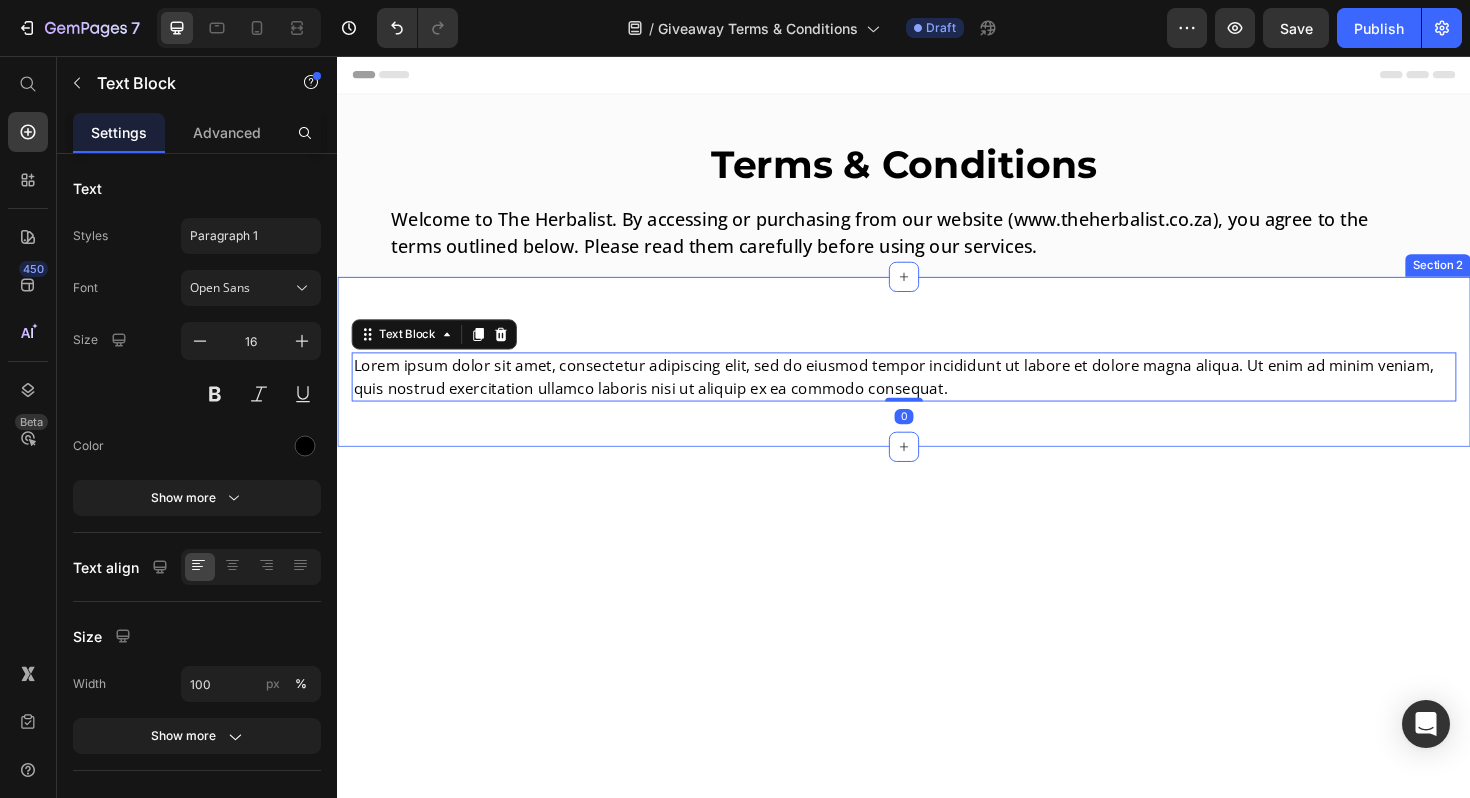 click on "Lorem ipsum dolor sit amet, consectetur adipiscing elit, sed do eiusmod tempor incididunt ut labore et dolore magna aliqua. Ut enim ad minim veniam, quis nostrud exercitation ullamco laboris nisi ut aliquip ex ea commodo consequat. Text Block   0 Row Section 2" at bounding box center (937, 380) 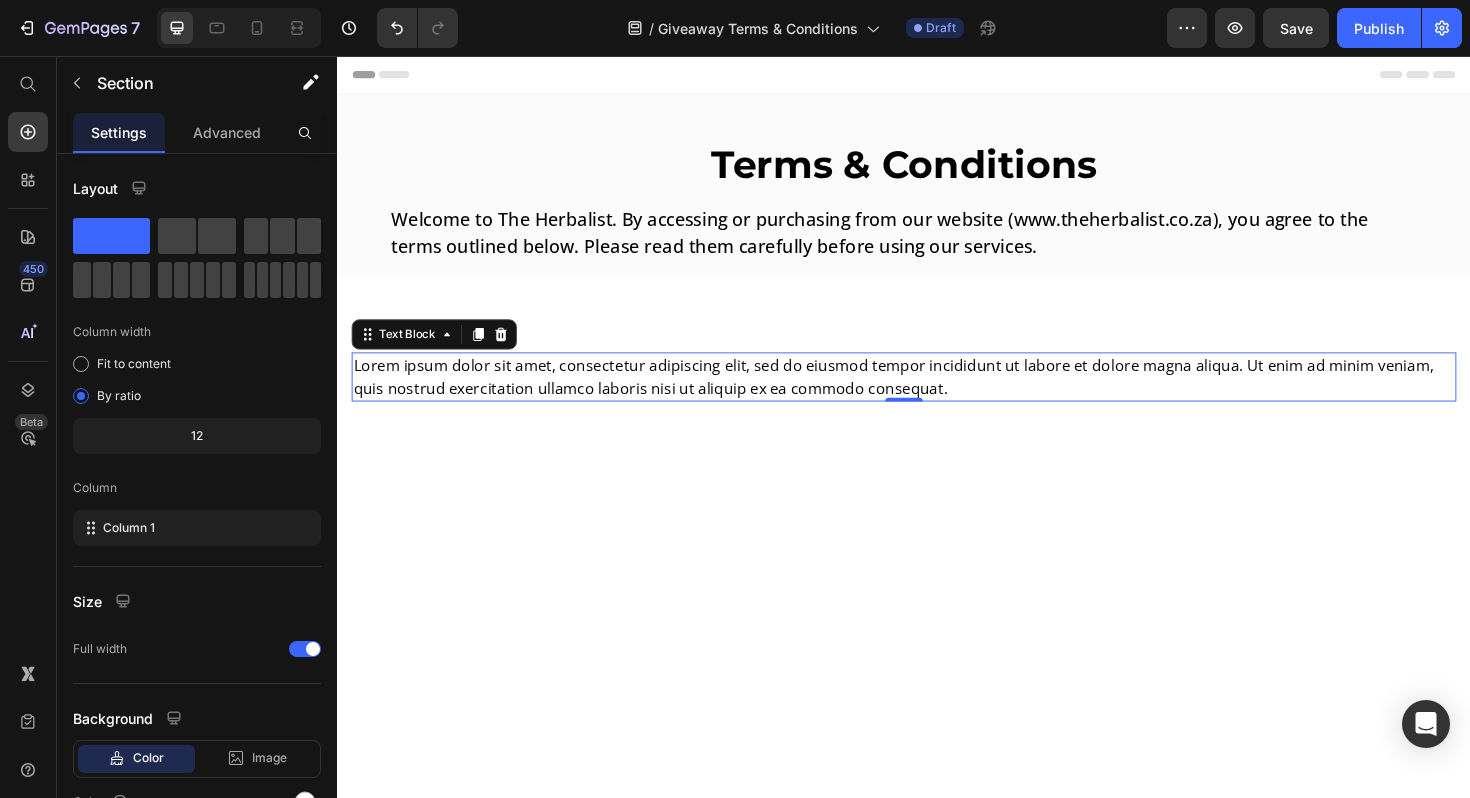 click on "Lorem ipsum dolor sit amet, consectetur adipiscing elit, sed do eiusmod tempor incididunt ut labore et dolore magna aliqua. Ut enim ad minim veniam, quis nostrud exercitation ullamco laboris nisi ut aliquip ex ea commodo consequat." at bounding box center [937, 396] 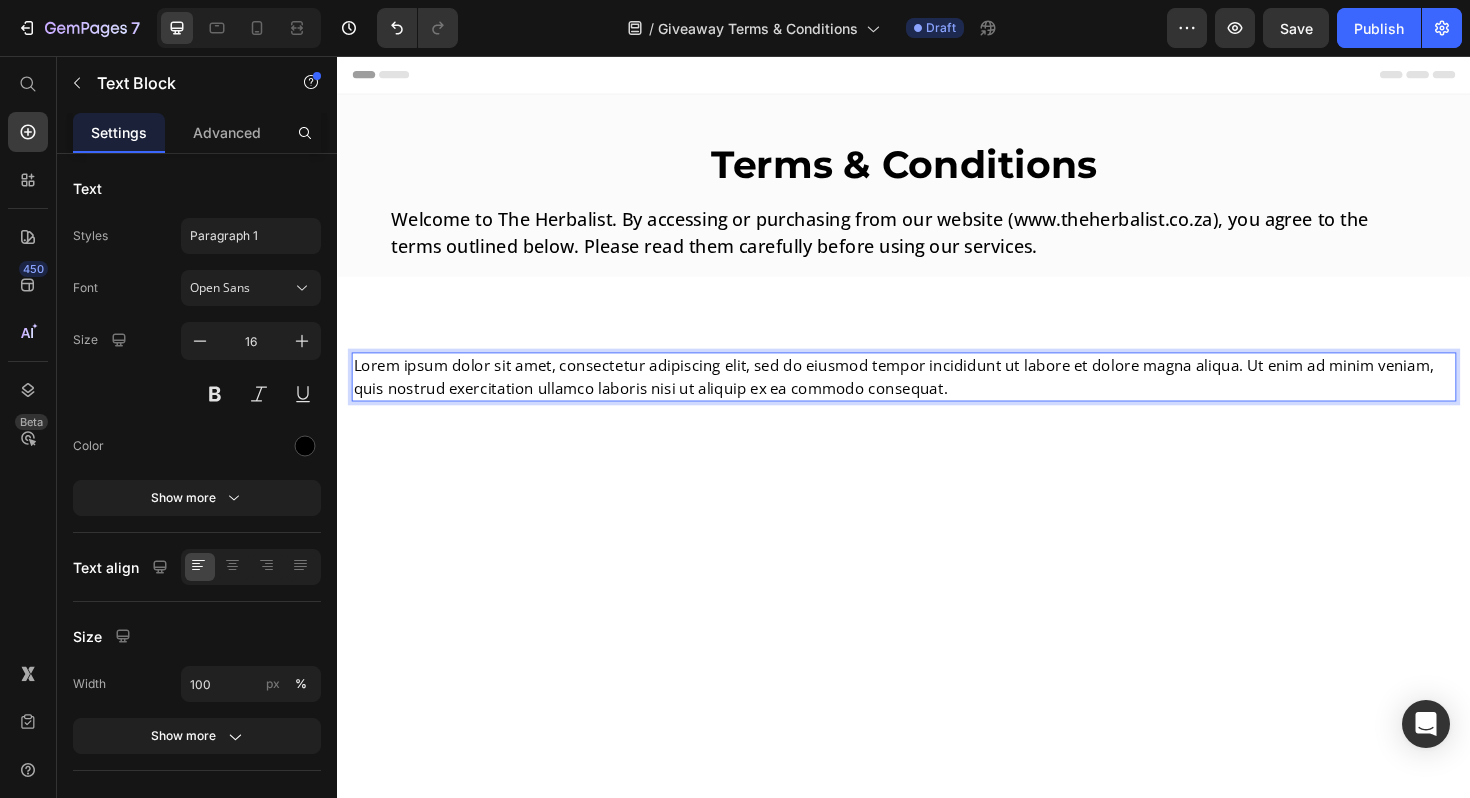 click on "Lorem ipsum dolor sit amet, consectetur adipiscing elit, sed do eiusmod tempor incididunt ut labore et dolore magna aliqua. Ut enim ad minim veniam, quis nostrud exercitation ullamco laboris nisi ut aliquip ex ea commodo consequat." at bounding box center (937, 396) 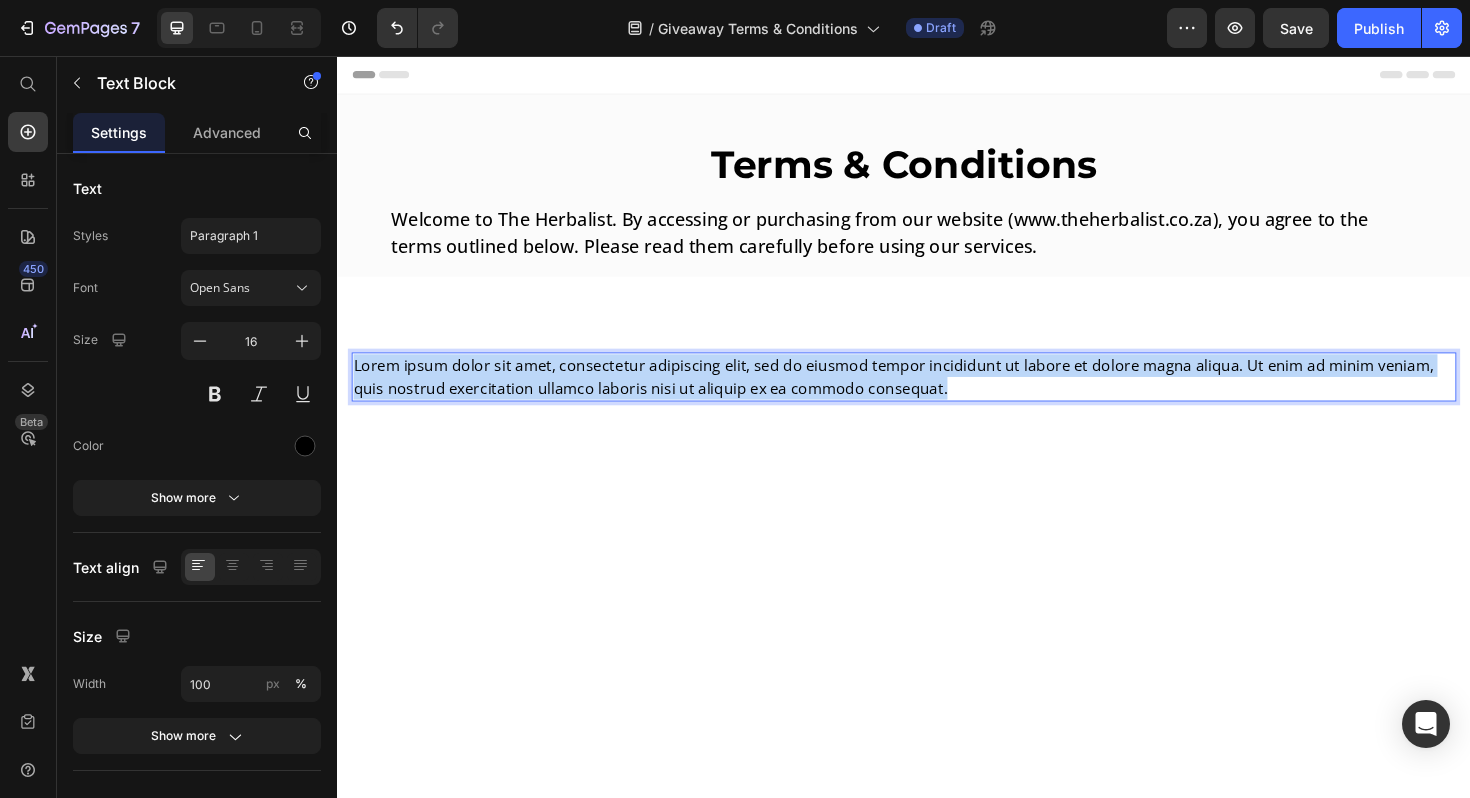 click on "Lorem ipsum dolor sit amet, consectetur adipiscing elit, sed do eiusmod tempor incididunt ut labore et dolore magna aliqua. Ut enim ad minim veniam, quis nostrud exercitation ullamco laboris nisi ut aliquip ex ea commodo consequat." at bounding box center [937, 396] 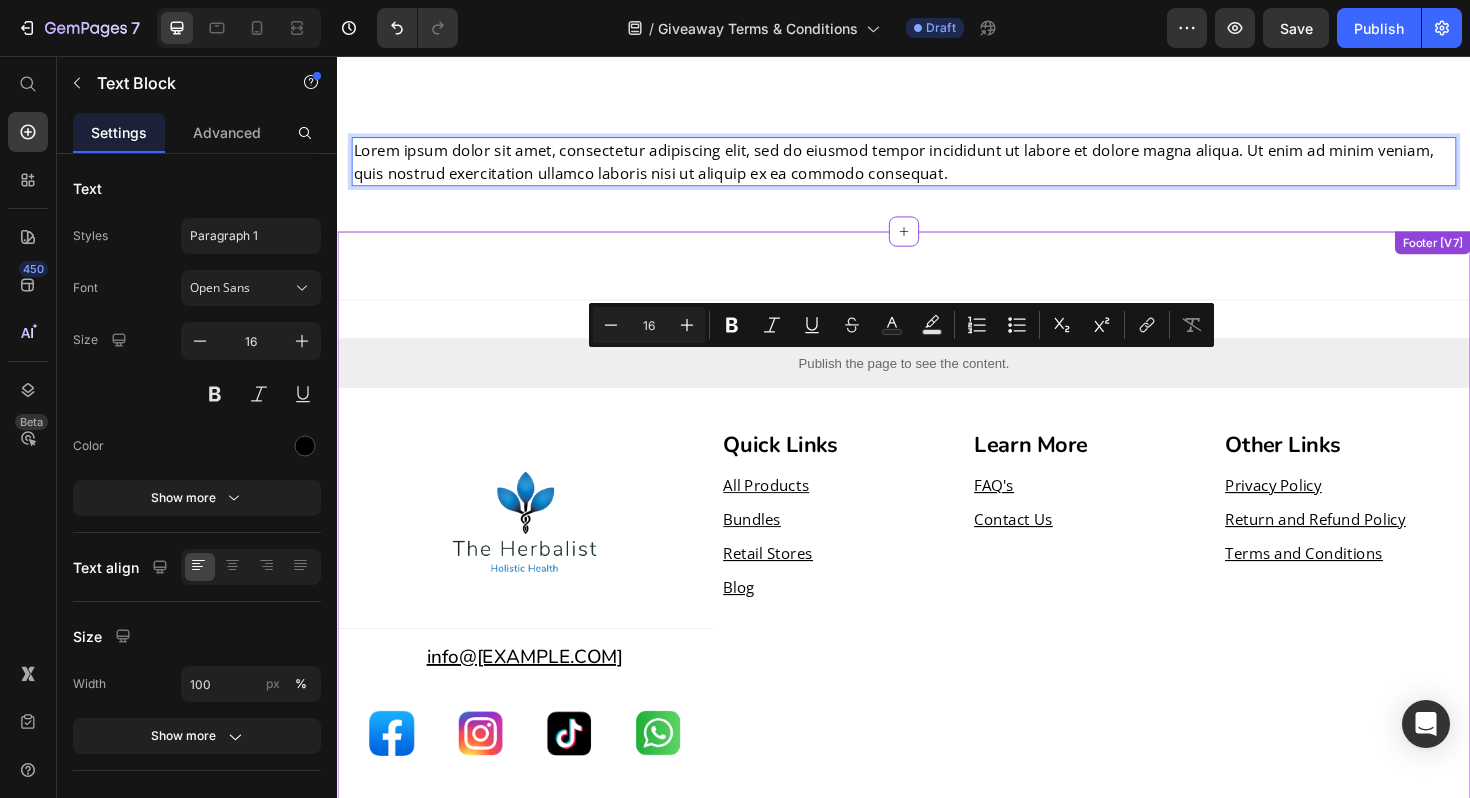 scroll, scrollTop: 0, scrollLeft: 0, axis: both 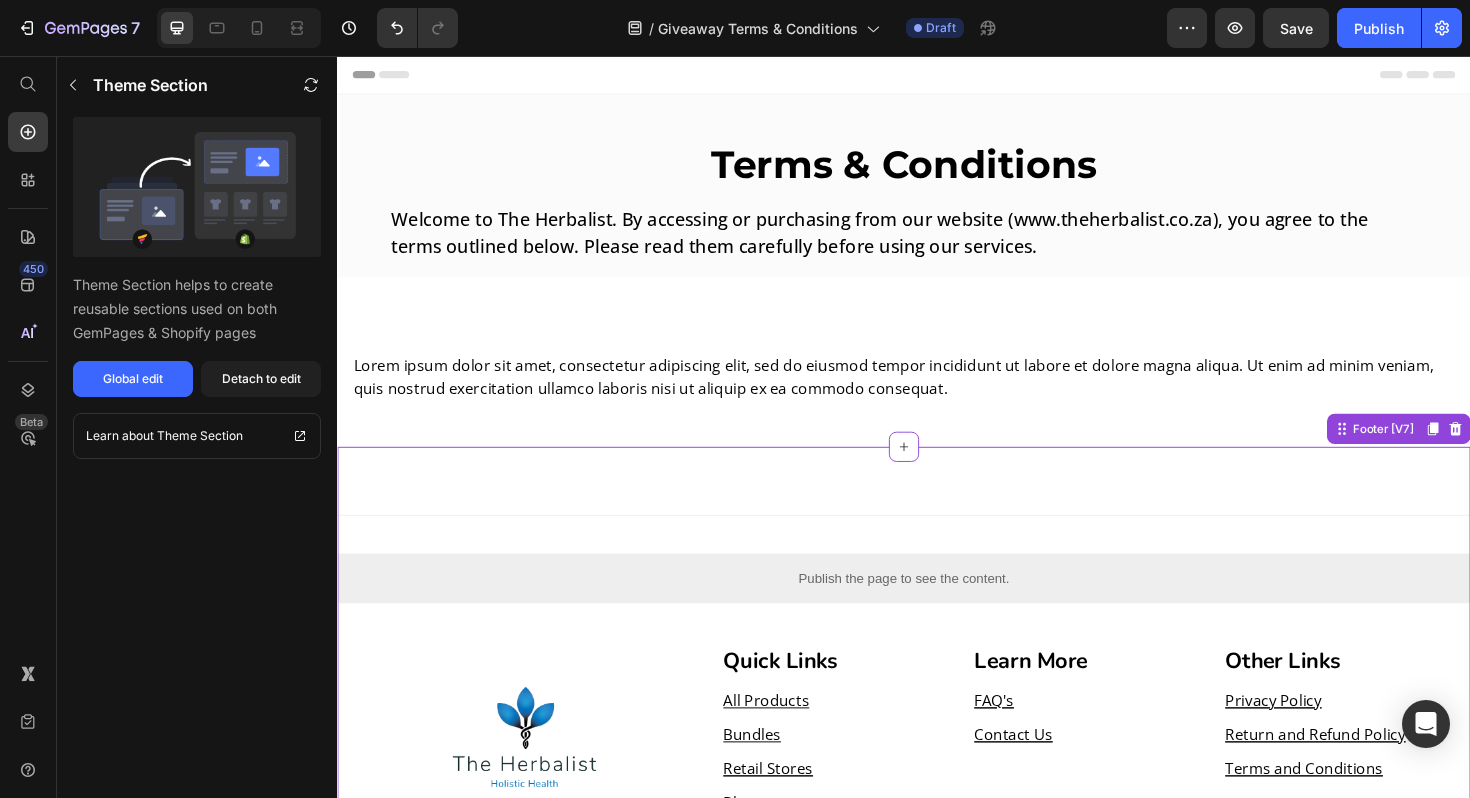 click on "Title Line
Publish the page to see the content.
Custom Code Image                Title Line info@[EMAIL] Text Block Image Image Image Image Row Quick Links Text Block All Products Text Block Bundles Text Block Retail Stores Text Block Blog Text Block Learn More Text Block FAQ's Text Block Contact Us Text Block Row Other Links Text Block Privacy Policy Text Block Return and Refund Policy Text Block Terms and Conditions Text Block Row Row Row Row Want to Learn More? Heading Enter your email to receive our free holistic wellness course. Text Block Row Klaviyo Klaviyo Row Row Disclaimer: Heading Reader assumes the responsibility to consult health care practitioners or do their own research regarding any products which claim to support and maintain health and general wellbeing and which concur with their beliefs and understanding. Regards, The Herbalist International (Pty) Ltd Text Block Row Footer [V7]" at bounding box center [937, 1089] 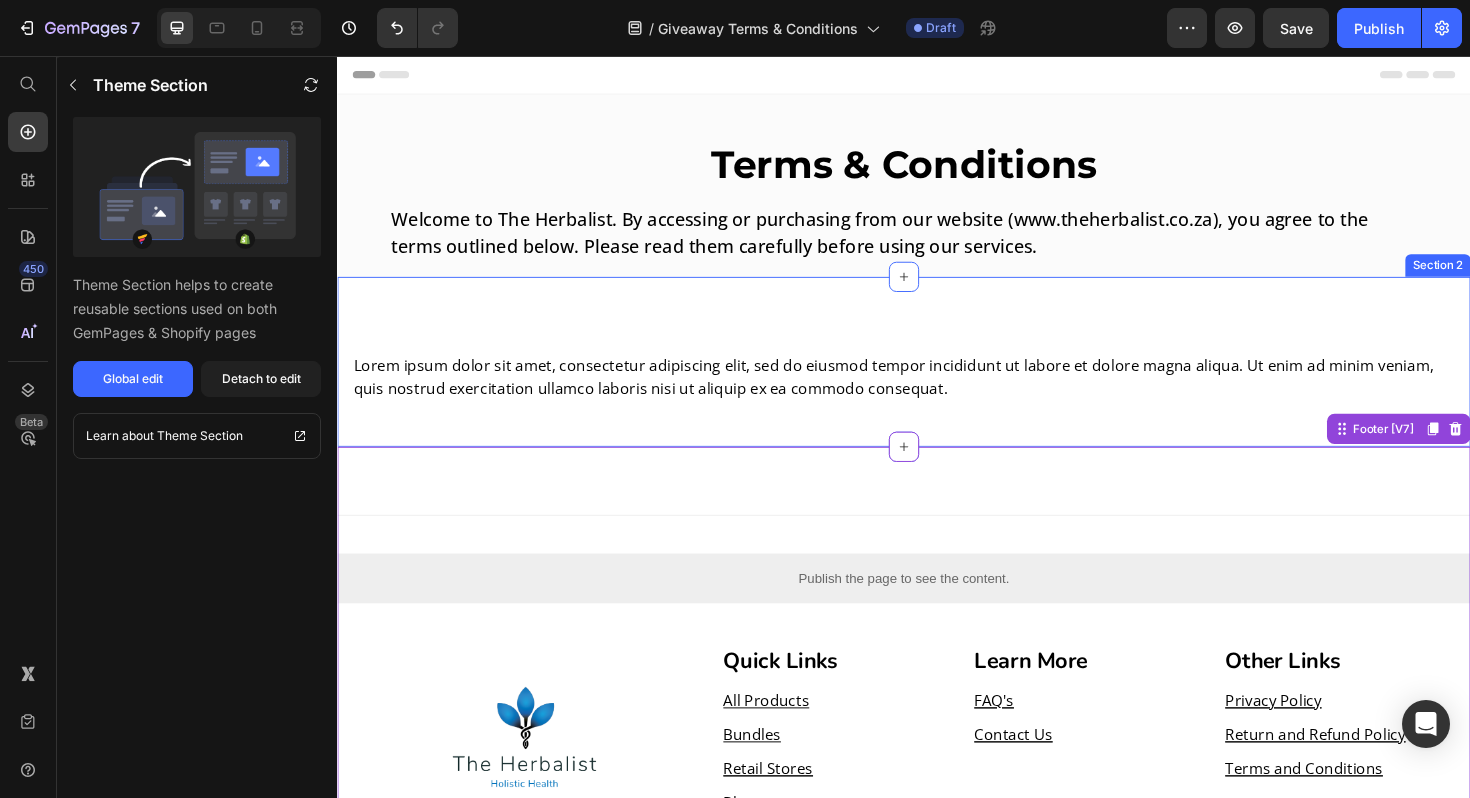 click on "Lorem ipsum dolor sit amet, consectetur adipiscing elit, sed do eiusmod tempor incididunt ut labore et dolore magna aliqua. Ut enim ad minim veniam, quis nostrud exercitation ullamco laboris nisi ut aliquip ex ea commodo consequat." at bounding box center [937, 396] 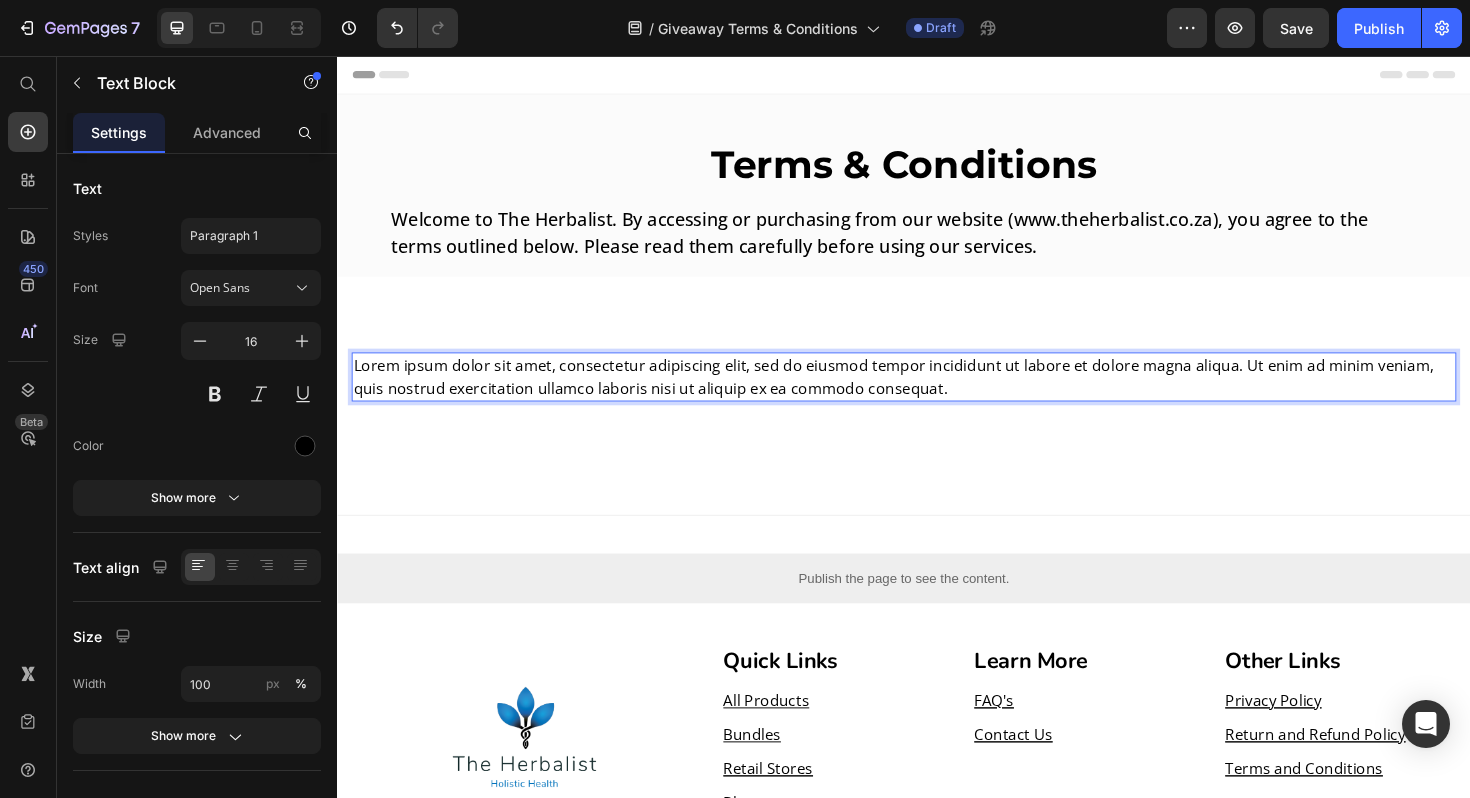 click on "Lorem ipsum dolor sit amet, consectetur adipiscing elit, sed do eiusmod tempor incididunt ut labore et dolore magna aliqua. Ut enim ad minim veniam, quis nostrud exercitation ullamco laboris nisi ut aliquip ex ea commodo consequat." at bounding box center [937, 396] 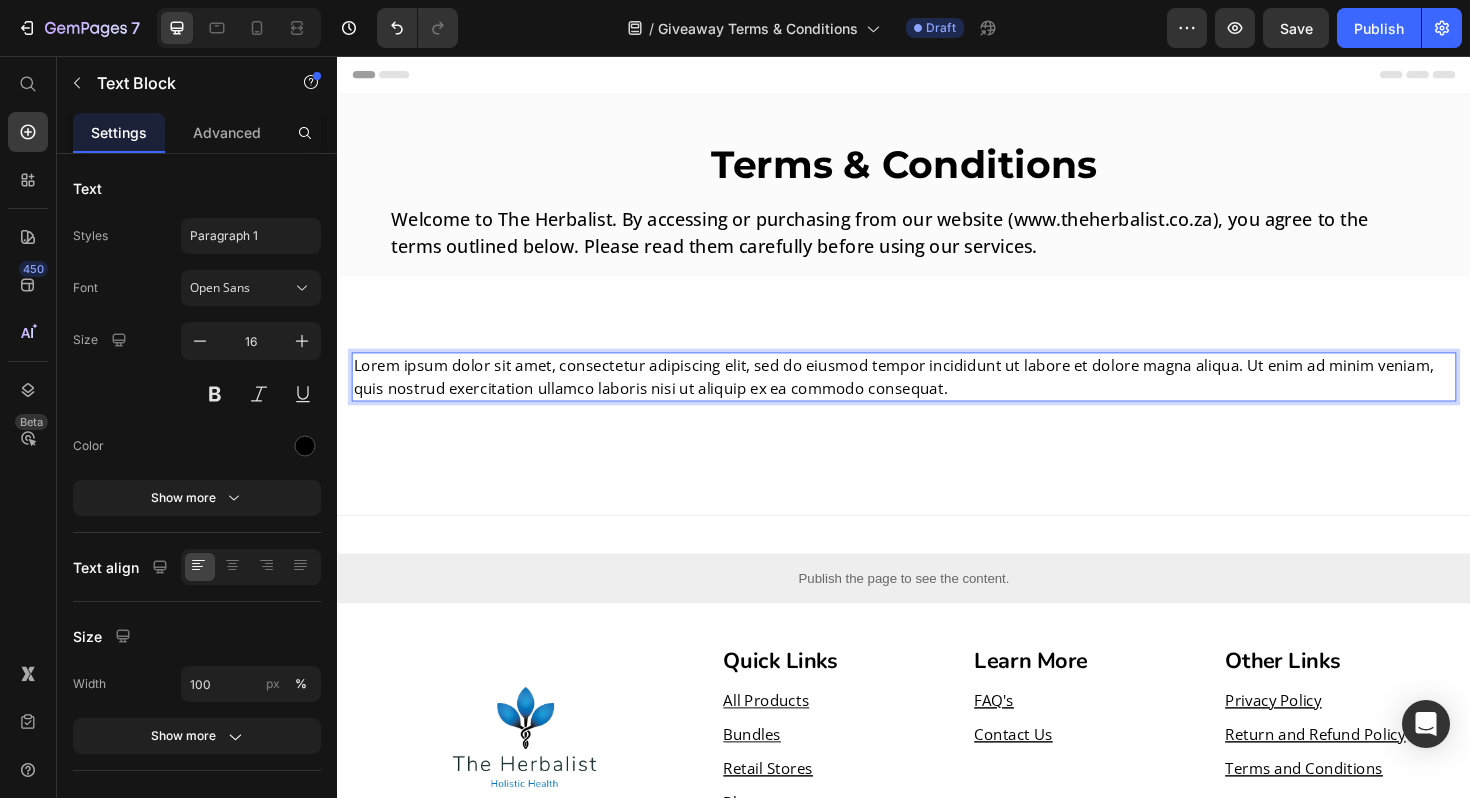 click on "Lorem ipsum dolor sit amet, consectetur adipiscing elit, sed do eiusmod tempor incididunt ut labore et dolore magna aliqua. Ut enim ad minim veniam, quis nostrud exercitation ullamco laboris nisi ut aliquip ex ea commodo consequat." at bounding box center (937, 396) 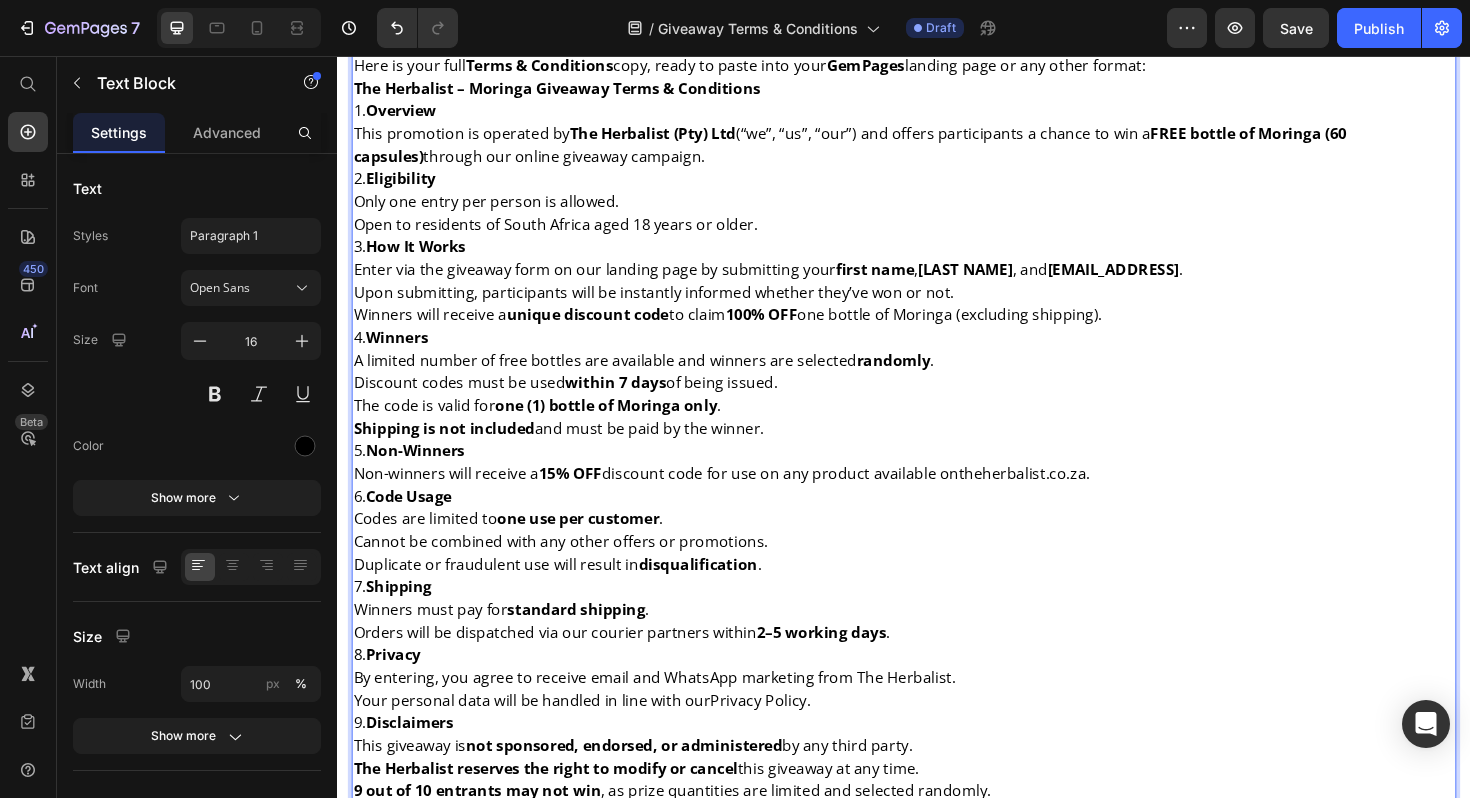 scroll, scrollTop: 217, scrollLeft: 0, axis: vertical 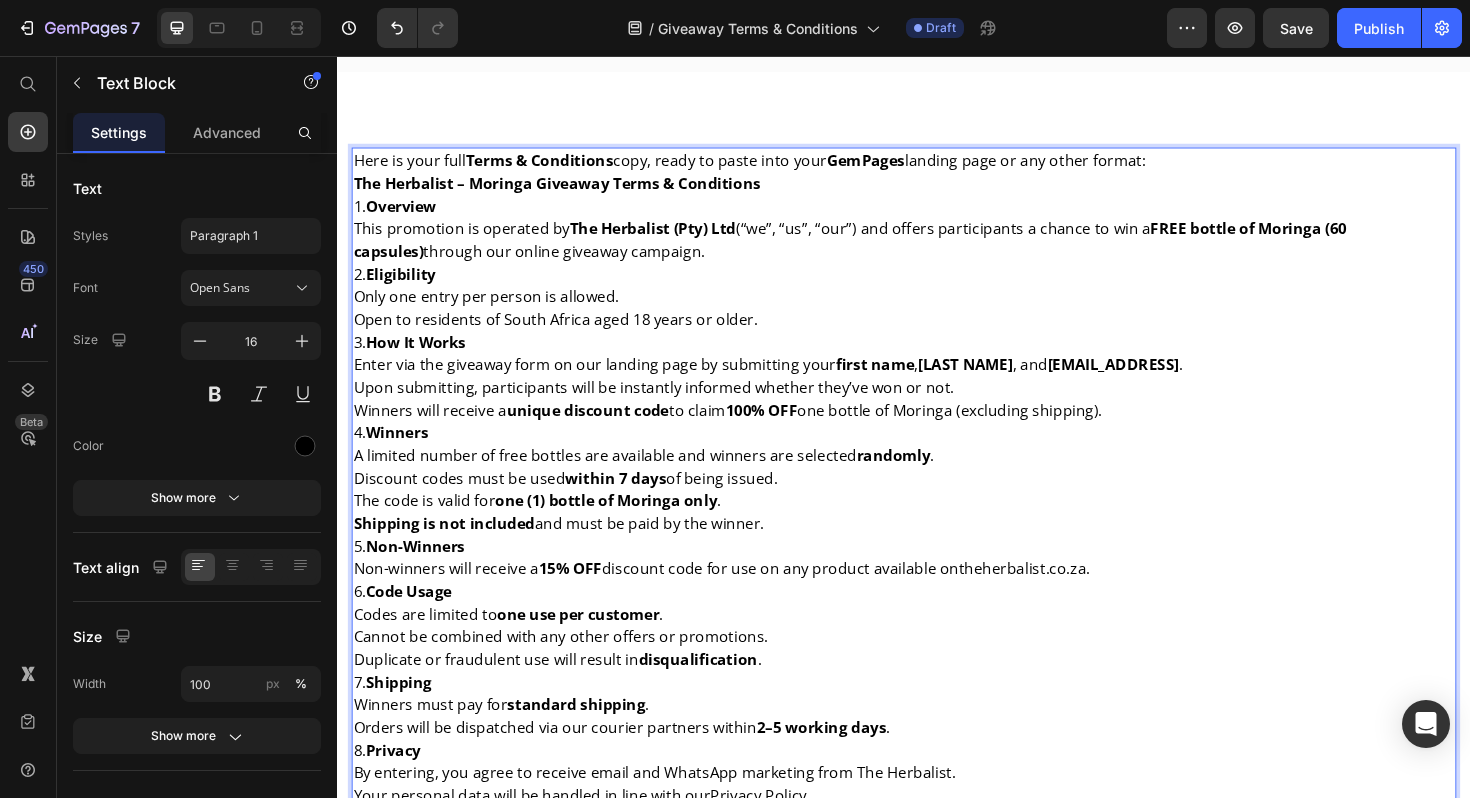 click on "Here is your full  Terms & Conditions  copy, ready to paste into your  GemPages  landing page or any other format:" at bounding box center (937, 167) 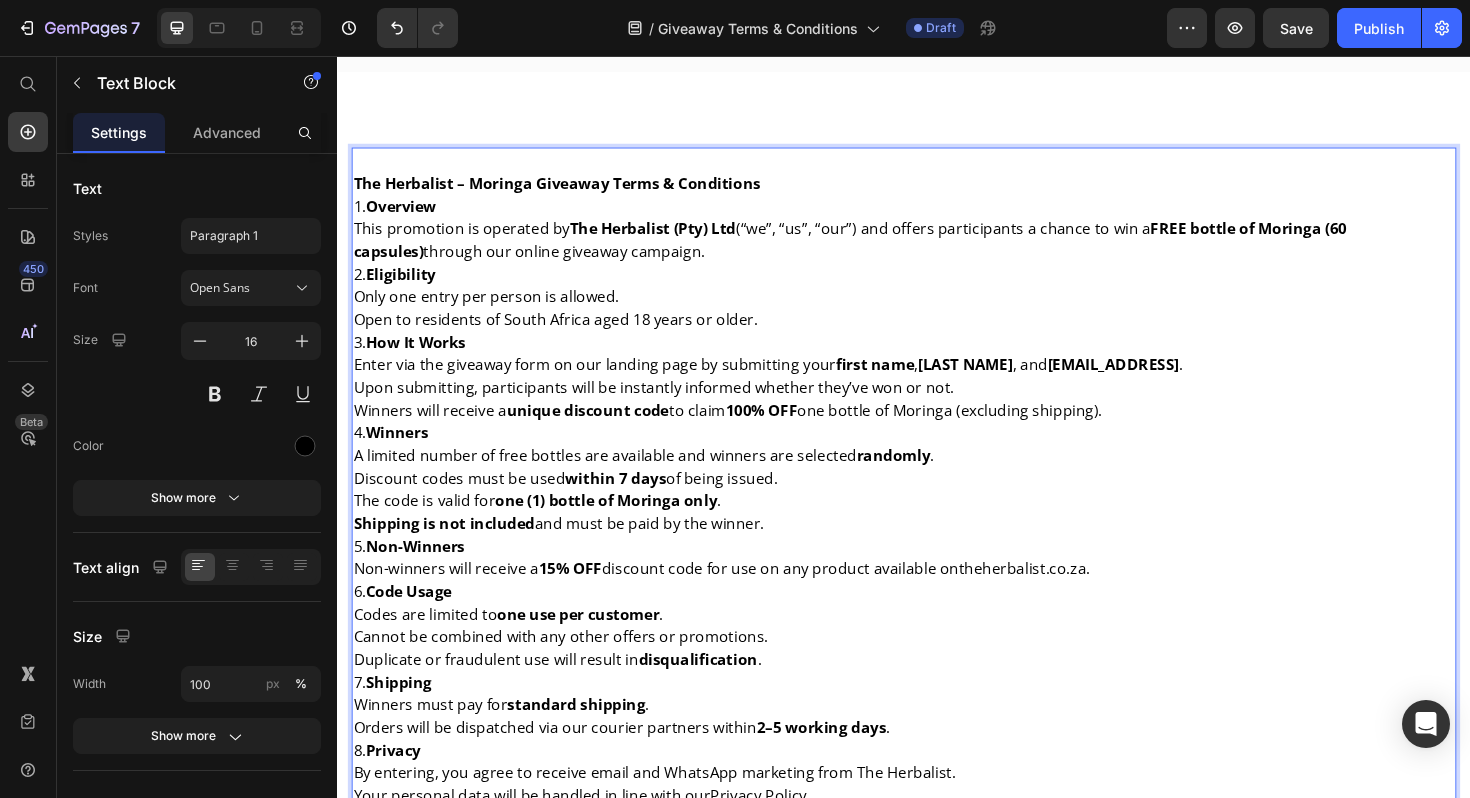 click on "The Herbalist – Moringa Giveaway Terms & Conditions 1.  Overview This promotion is operated by  The Herbalist (Pty) Ltd  (“we”, “us”, “our”) and offers participants a chance to win a  FREE bottle of Moringa (60 capsules)  through our online giveaway campaign. 2.  Eligibility Only one entry per person is allowed. Open to residents of South Africa aged 18 years or older. 3.  How It Works Enter via the giveaway form on our landing page by submitting your  [FIRST NAME] ,  [LAST NAME] , and  [EMAIL ADDRESS] . Upon submitting, participants will be instantly informed whether they’ve won or not. Winners will receive a  unique discount code  to claim  100% OFF  one bottle of Moringa (excluding shipping). 4.  Winners A limited number of free bottles are available and winners are selected  randomly . Discount codes must be used  within 7 days  of being issued. The code is valid for  one (1) bottle of Moringa only . Shipping is not included  and must be paid by the winner. 5.  Non-Winners 15% OFF . 6.  . . 7." at bounding box center (937, 635) 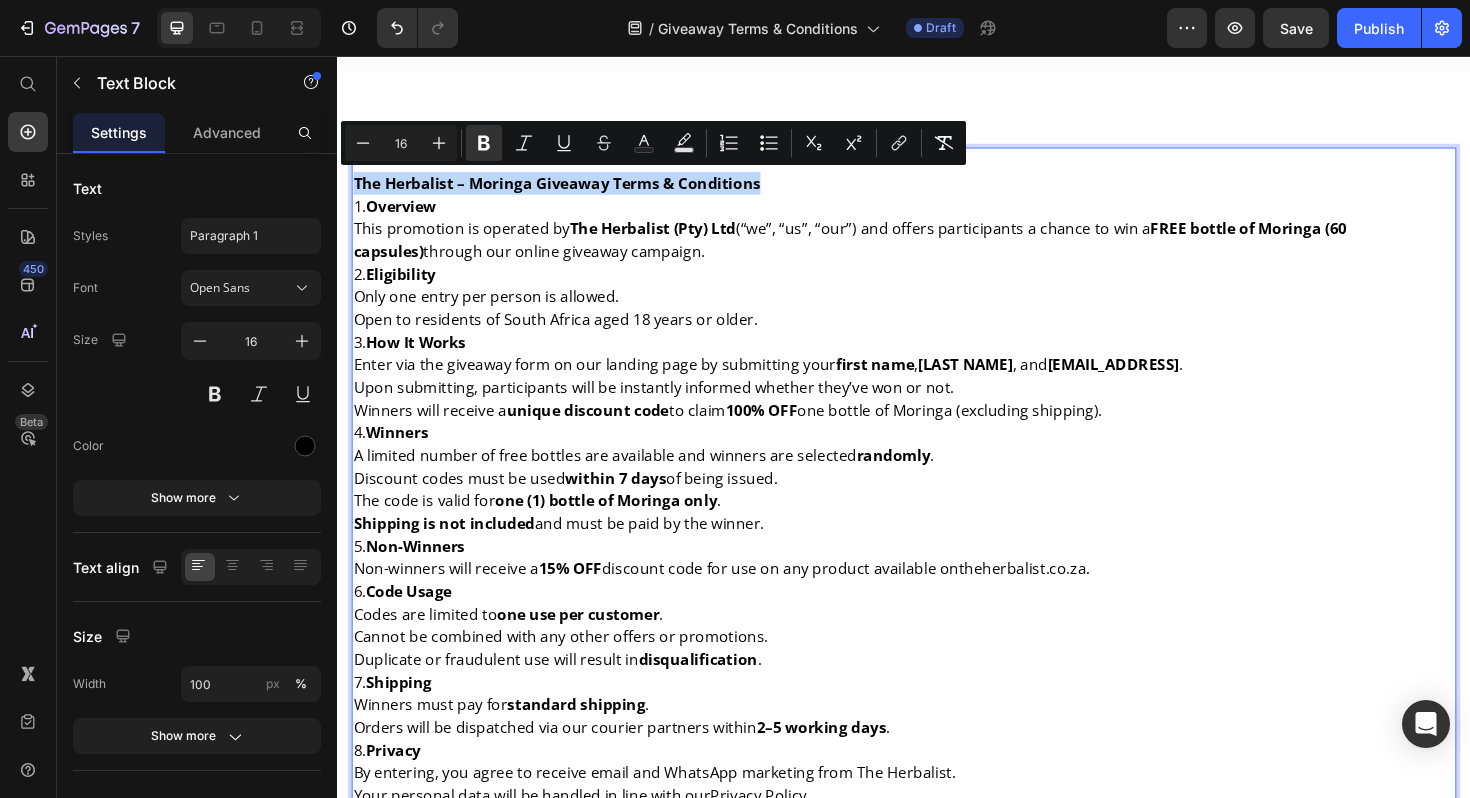drag, startPoint x: 352, startPoint y: 189, endPoint x: 784, endPoint y: 200, distance: 432.14 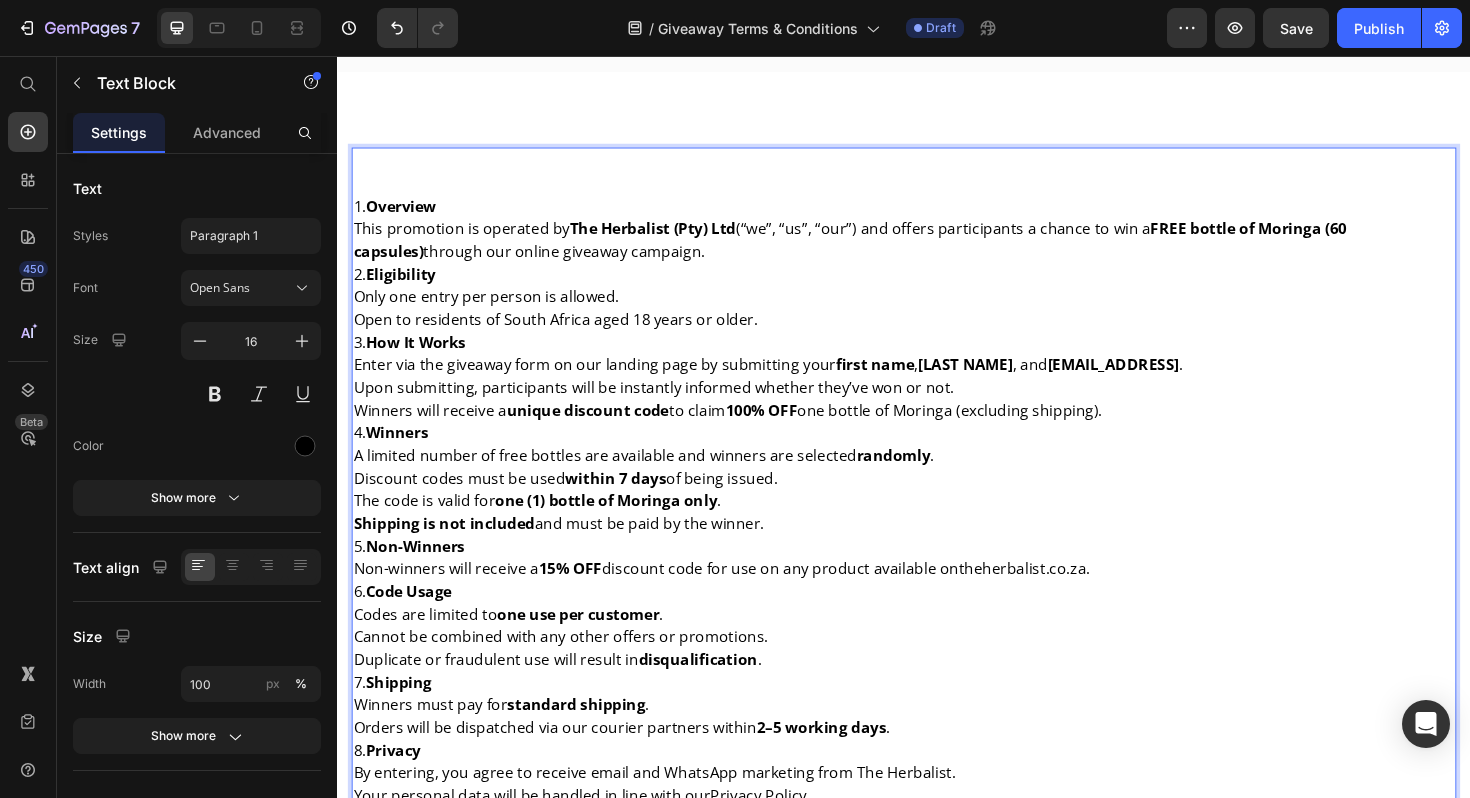 click on "1.  Overview" at bounding box center [937, 215] 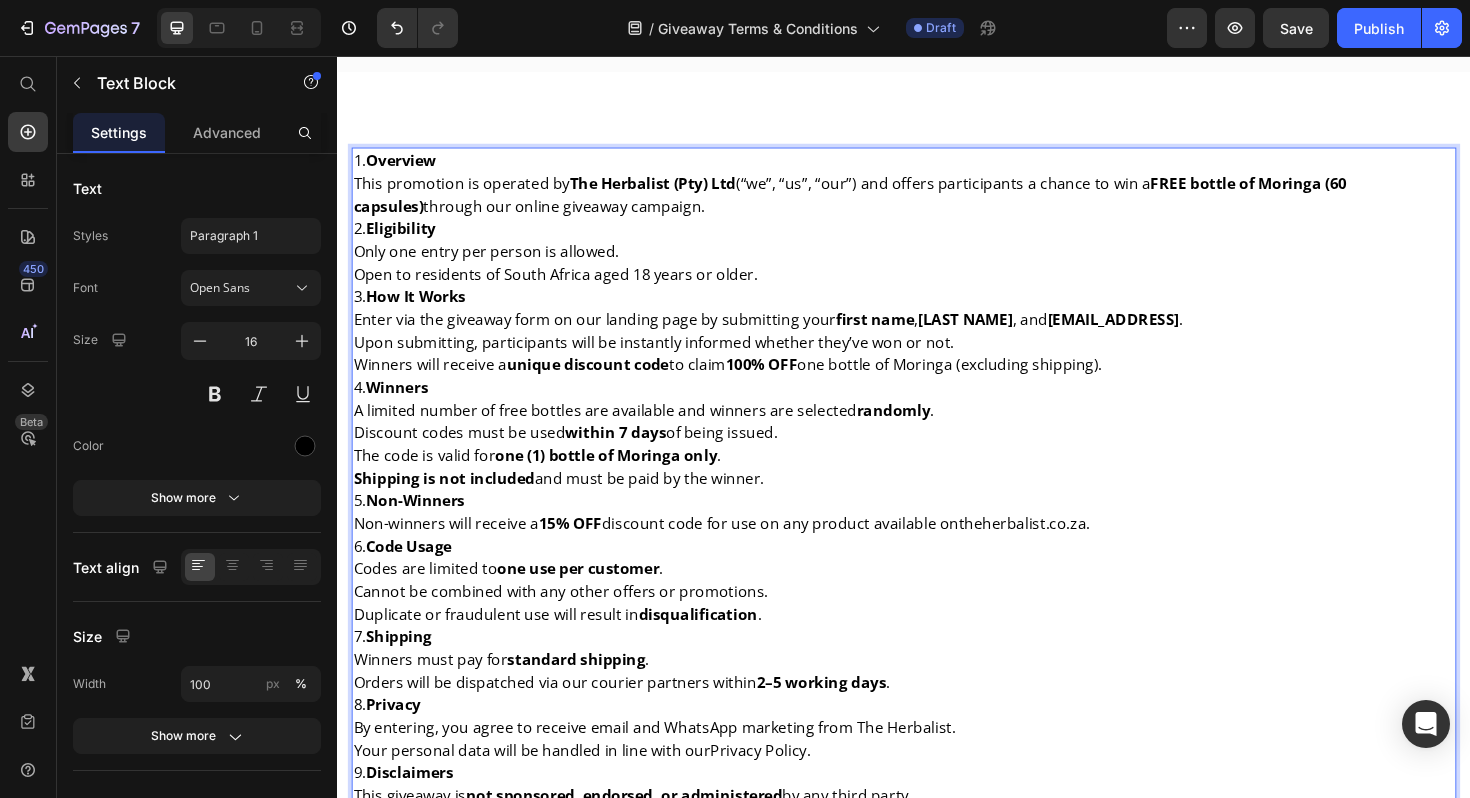 click on "1.  Overview" at bounding box center [937, 167] 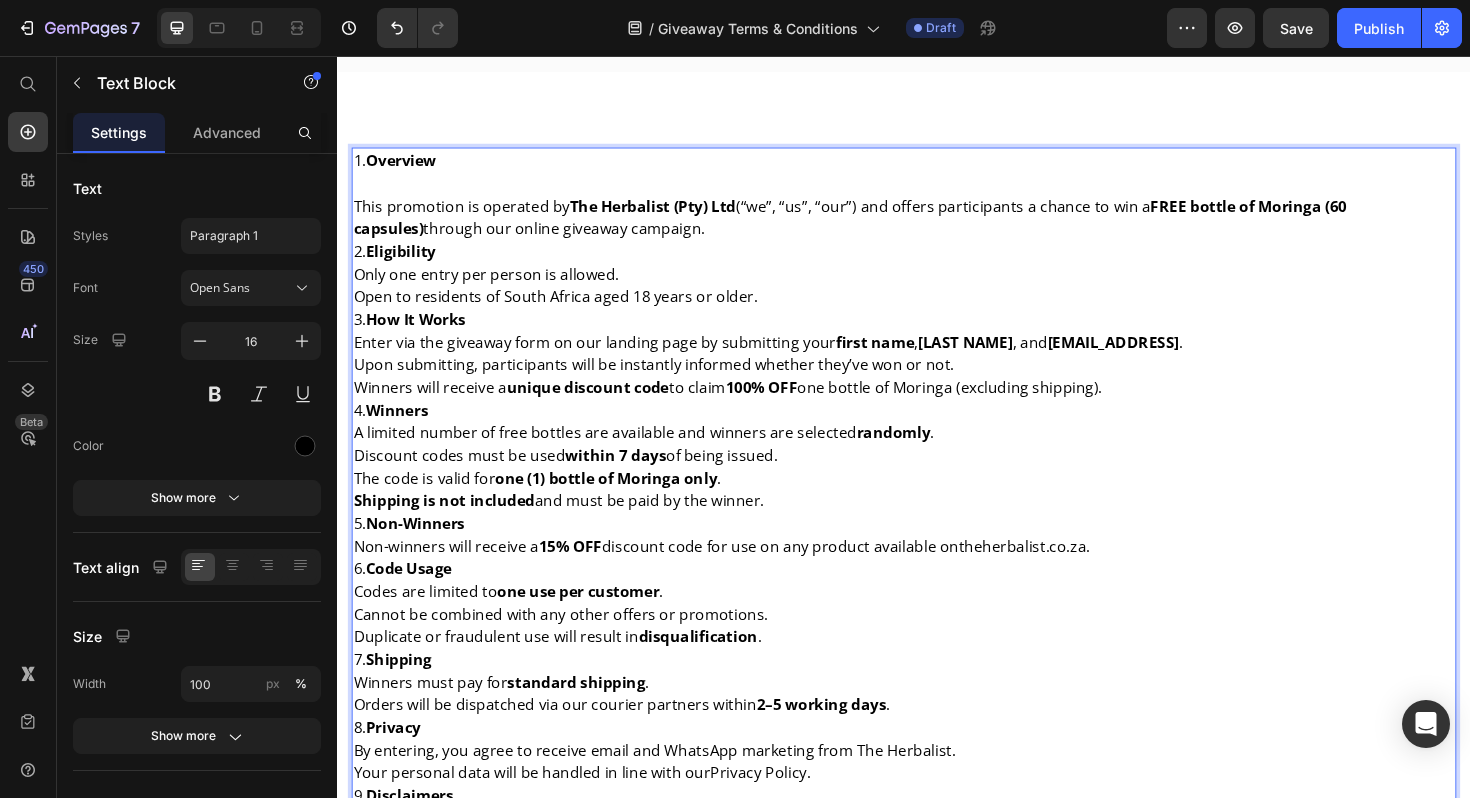click on "This promotion is operated by  The Herbalist (Pty) Ltd  (“we”, “us”, “our”) and offers participants a chance to win a  FREE bottle of Moringa (60 capsules)  through our online giveaway campaign." at bounding box center (937, 227) 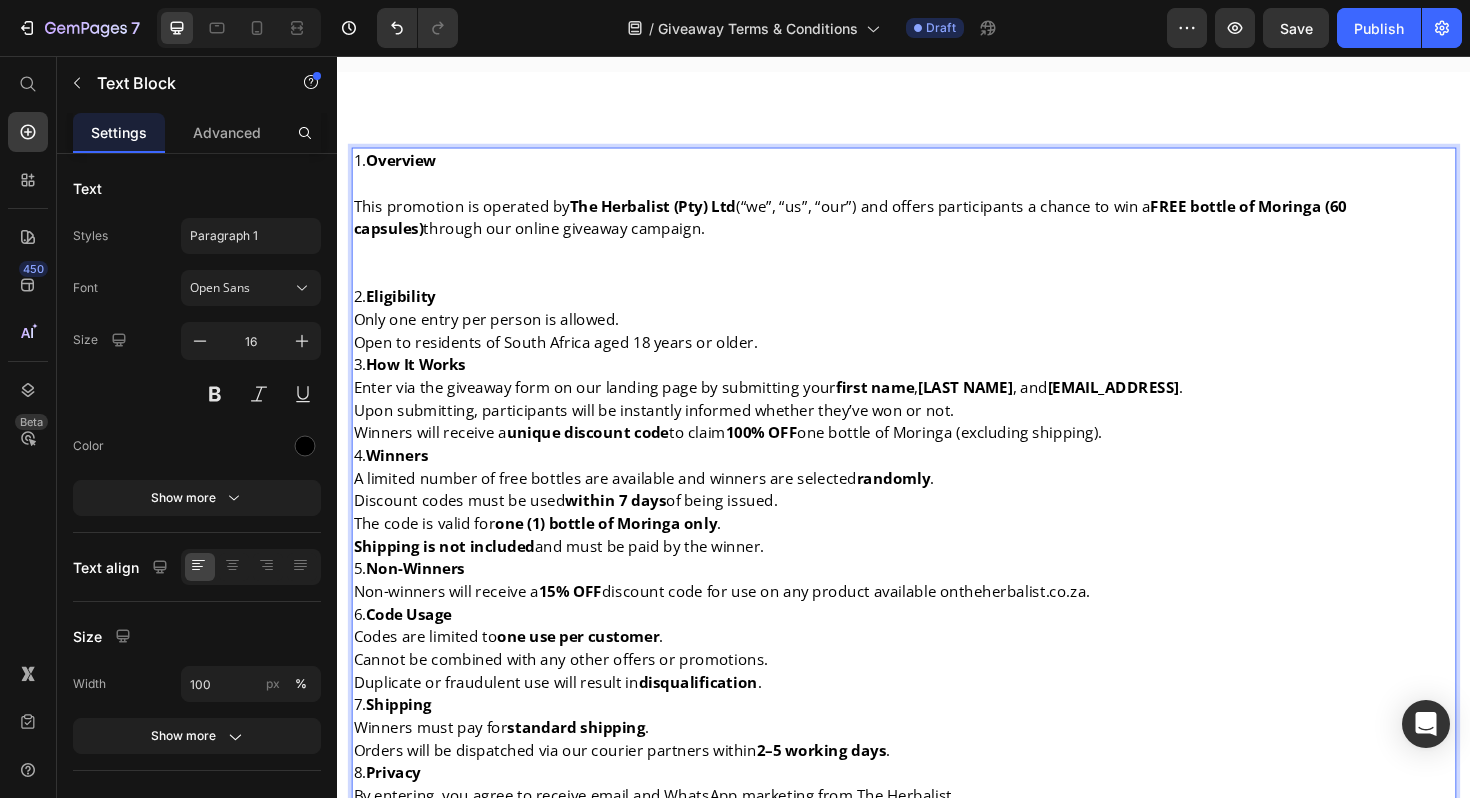 click on "2.  Eligibility" at bounding box center [937, 311] 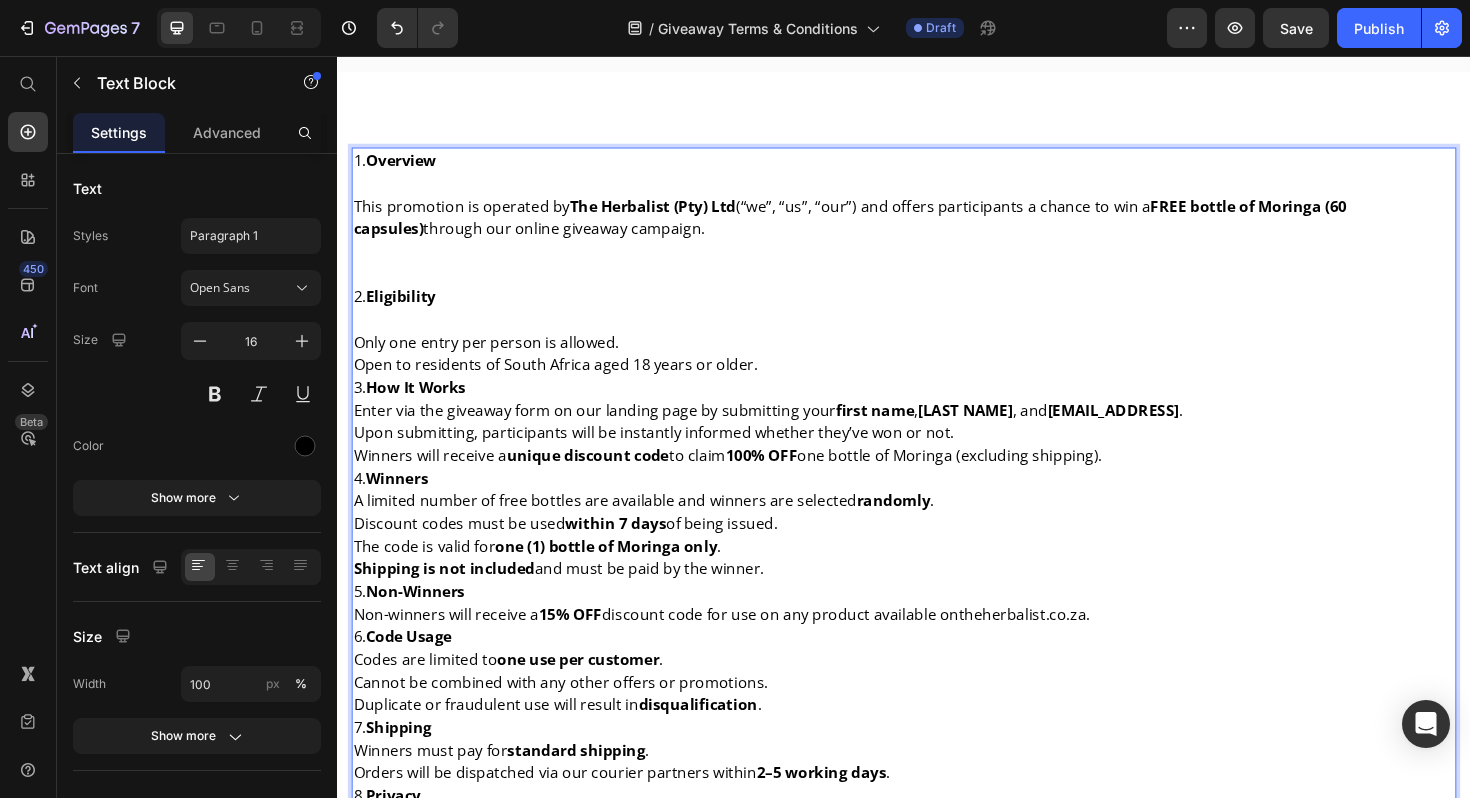 click on "Open to residents of South Africa aged 18 years or older." at bounding box center [937, 383] 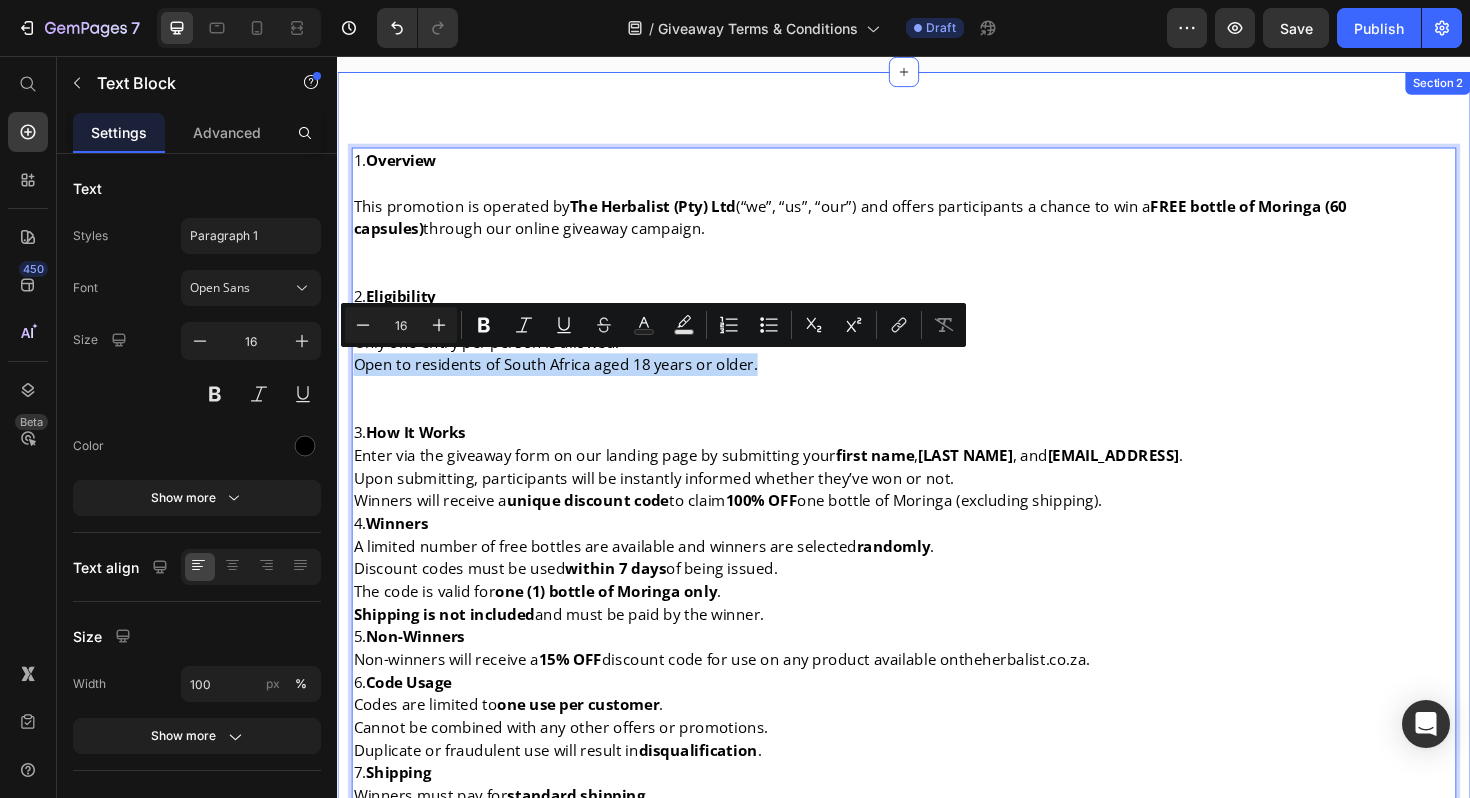 drag, startPoint x: 804, startPoint y: 382, endPoint x: 351, endPoint y: 381, distance: 453.0011 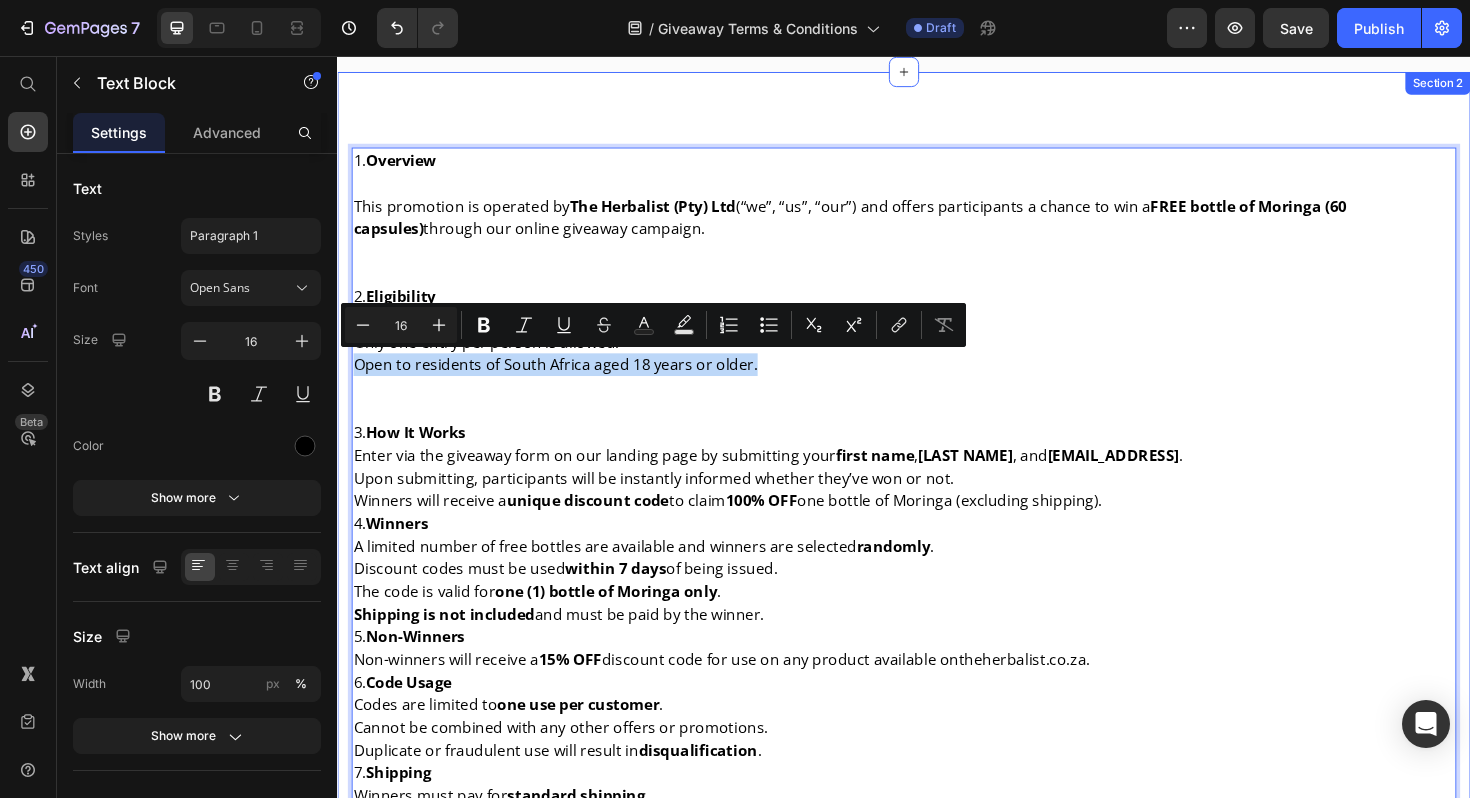 click on "1.  Overview This promotion is operated by  The Herbalist (Pty) Ltd  (“we”, “us”, “our”) and offers participants a chance to win a  FREE bottle of Moringa (60 capsules)  through our online giveaway campaign. 2.  Eligibility Only one entry per person is allowed. Open to residents of South Africa aged 18 years or older. 3.  How It Works Enter via the giveaway form on our landing page by submitting your  [FIRST NAME] ,  [LAST NAME] , and  [EMAIL ADDRESS] . Upon submitting, participants will be instantly informed whether they’ve won or not. Winners will receive a  unique discount code  to claim  100% OFF  one bottle of Moringa (excluding shipping). 4.  Winners A limited number of free bottles are available and winners are selected  randomly . Discount codes must be used  within 7 days  of being issued. The code is valid for  one (1) bottle of Moringa only . Shipping is not included  and must be paid by the winner. 5.  Non-Winners Non-winners will receive a  15% OFF theherbalist.co.za . 6.  Code Usage . ." at bounding box center [937, 667] 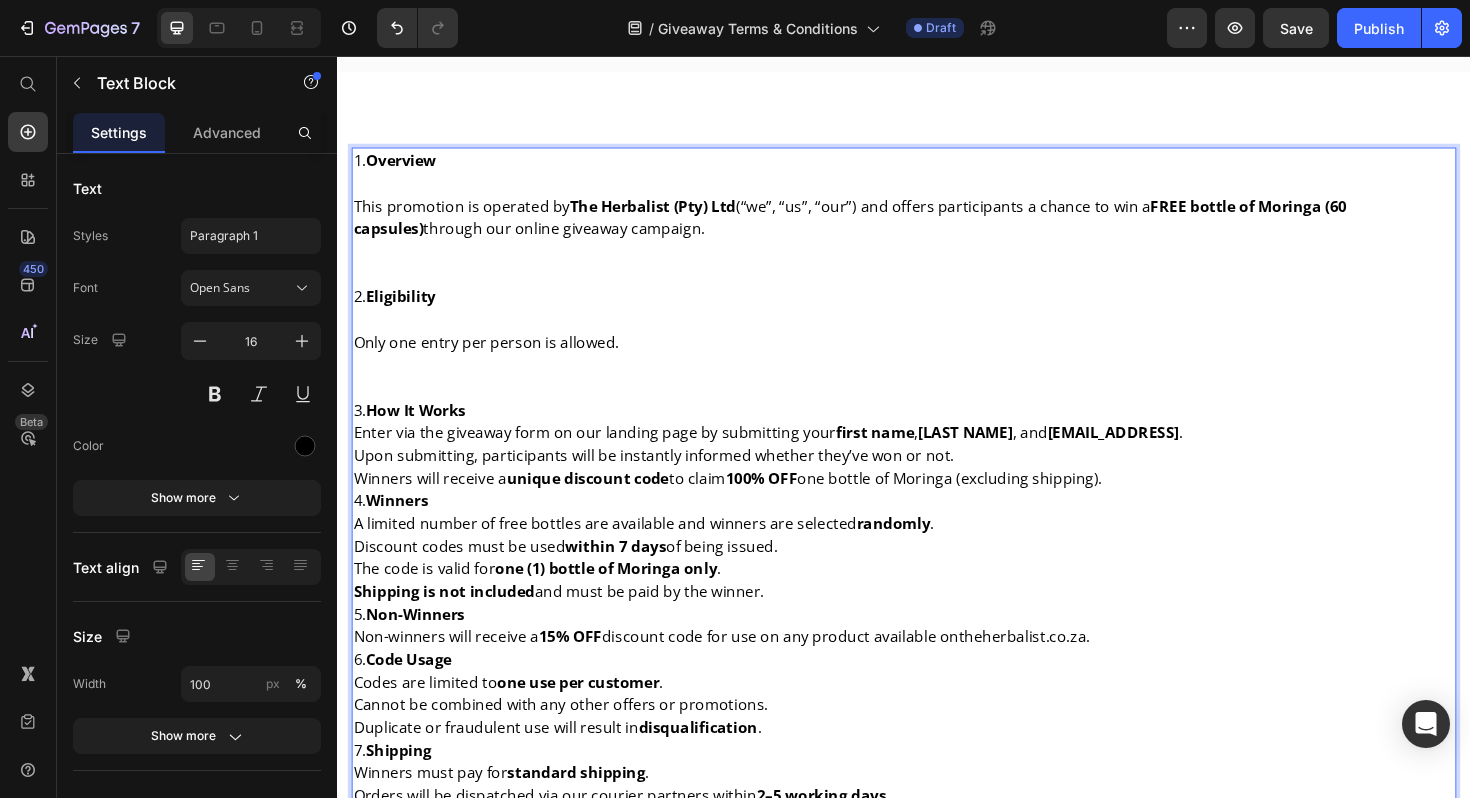 click on "3.  How It Works" at bounding box center (937, 431) 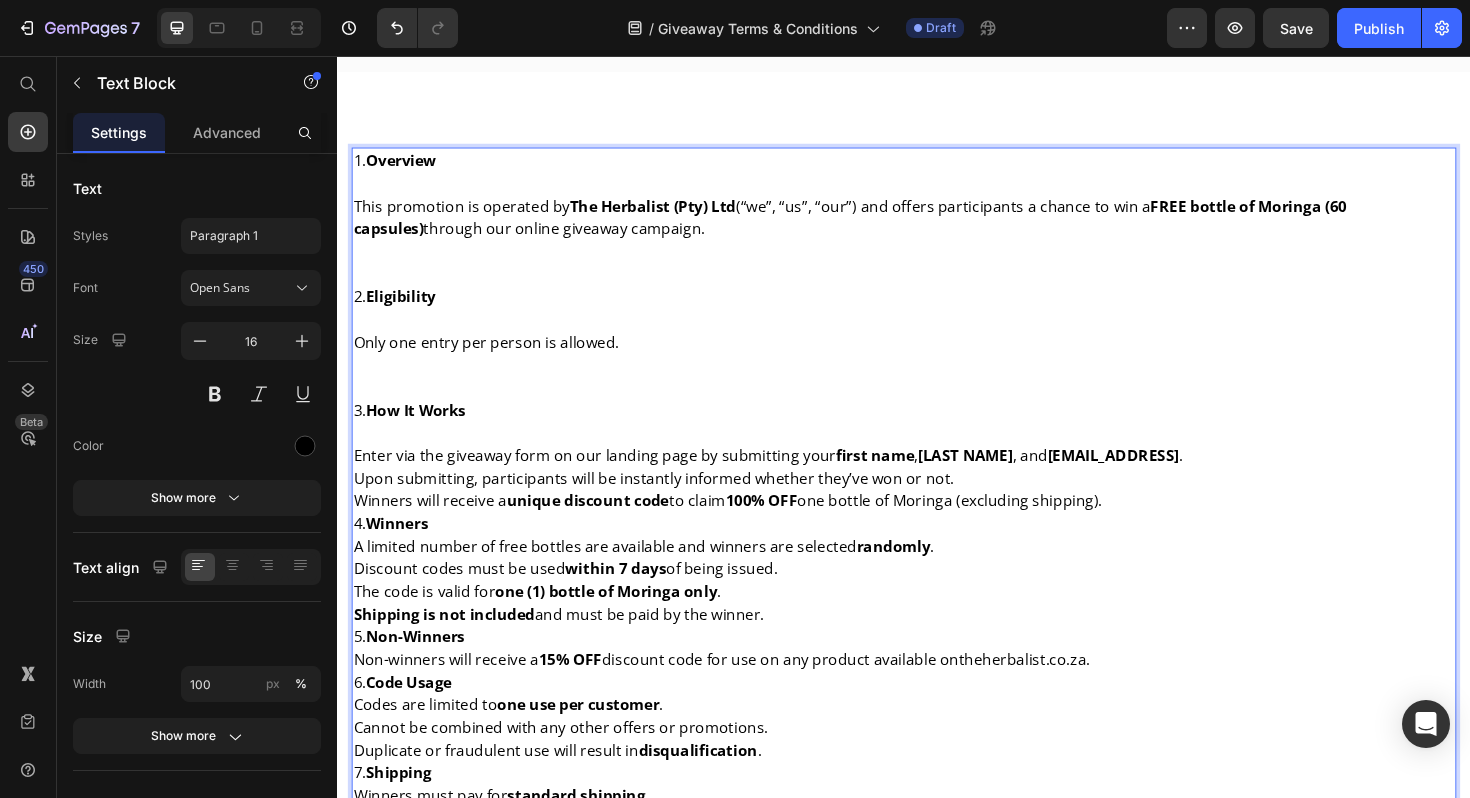 click on "Winners will receive a  unique discount code  to claim  100% OFF  one bottle of Moringa (excluding shipping)." at bounding box center (937, 527) 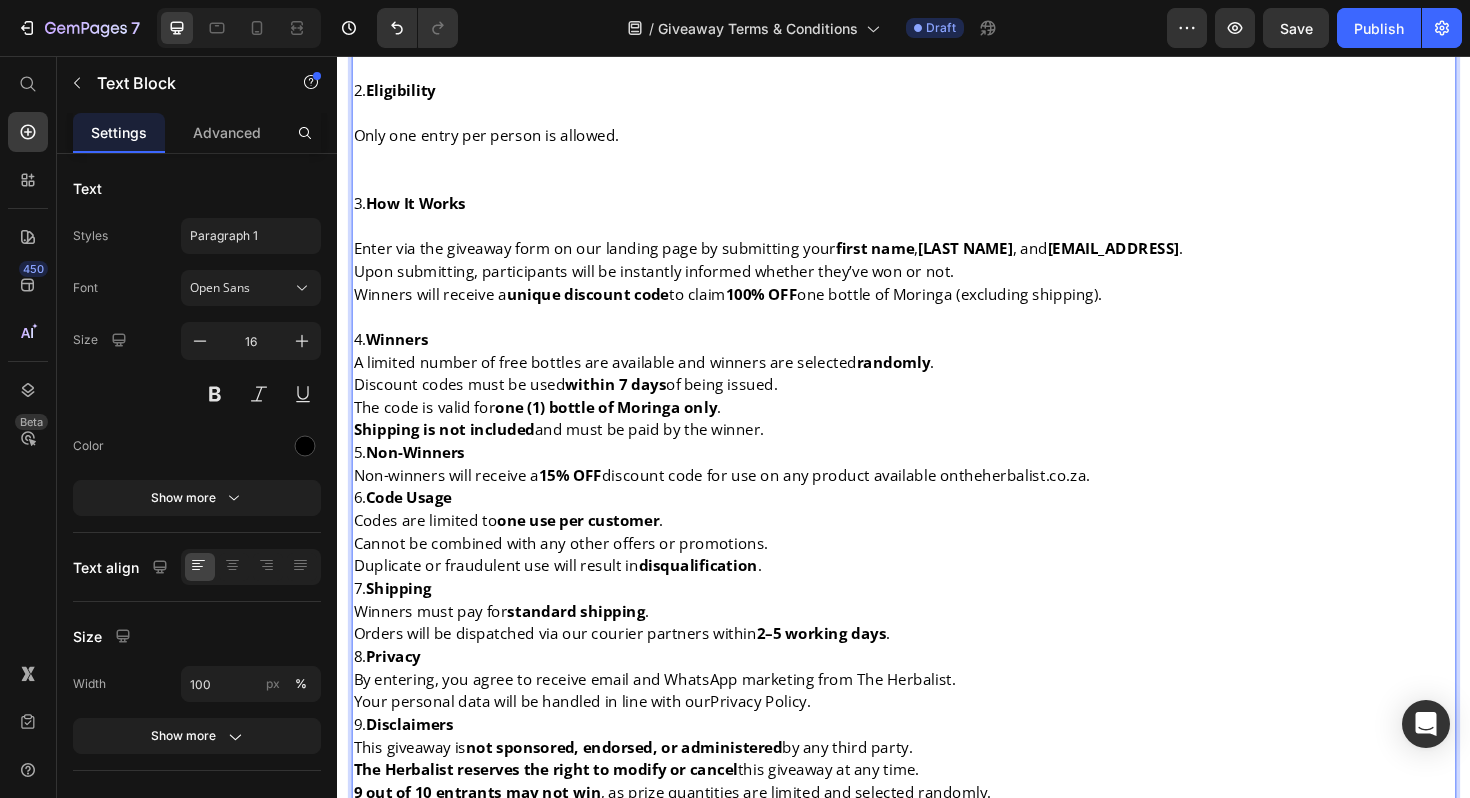scroll, scrollTop: 436, scrollLeft: 0, axis: vertical 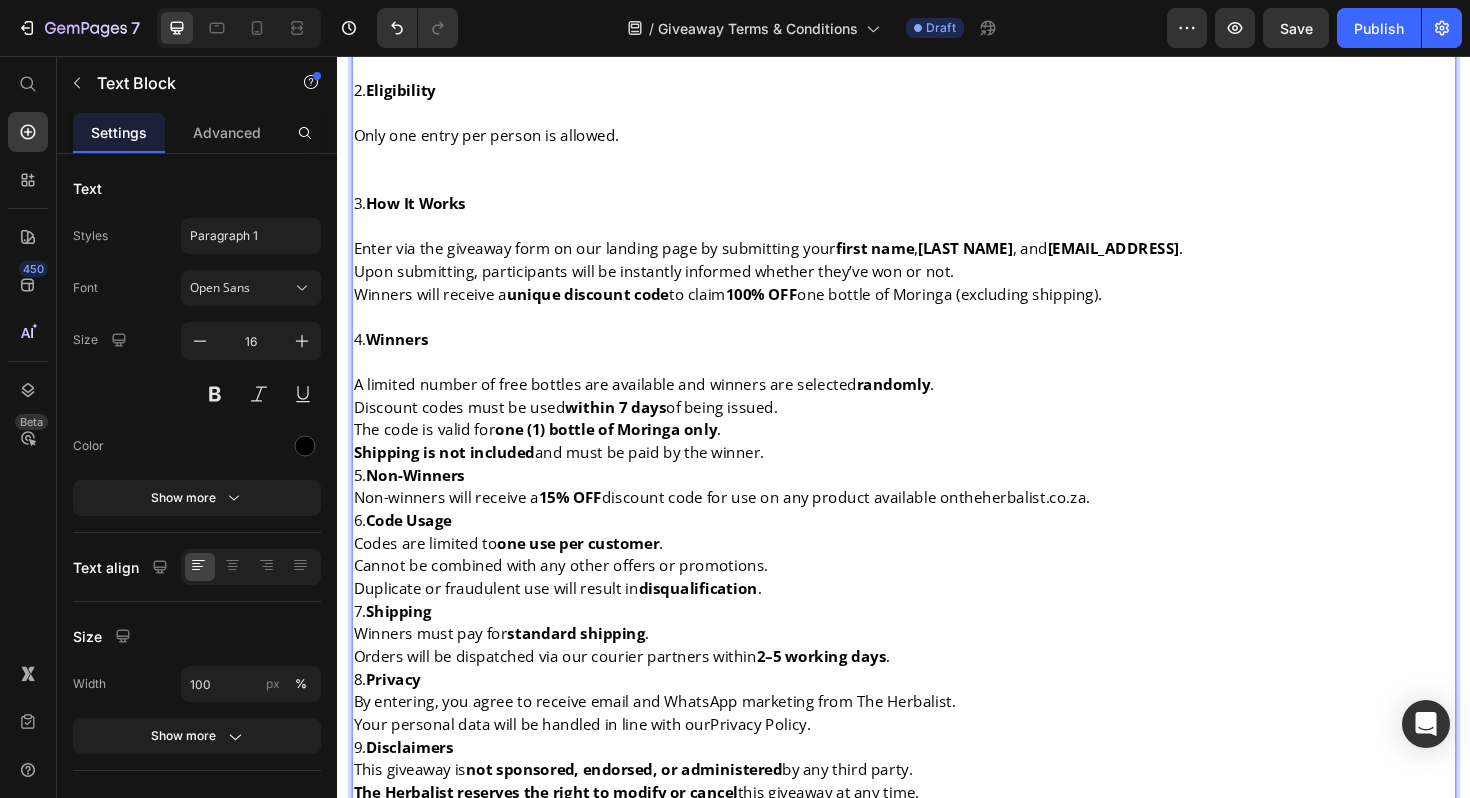 click on "Shipping is not included  and must be paid by the winner." at bounding box center [937, 476] 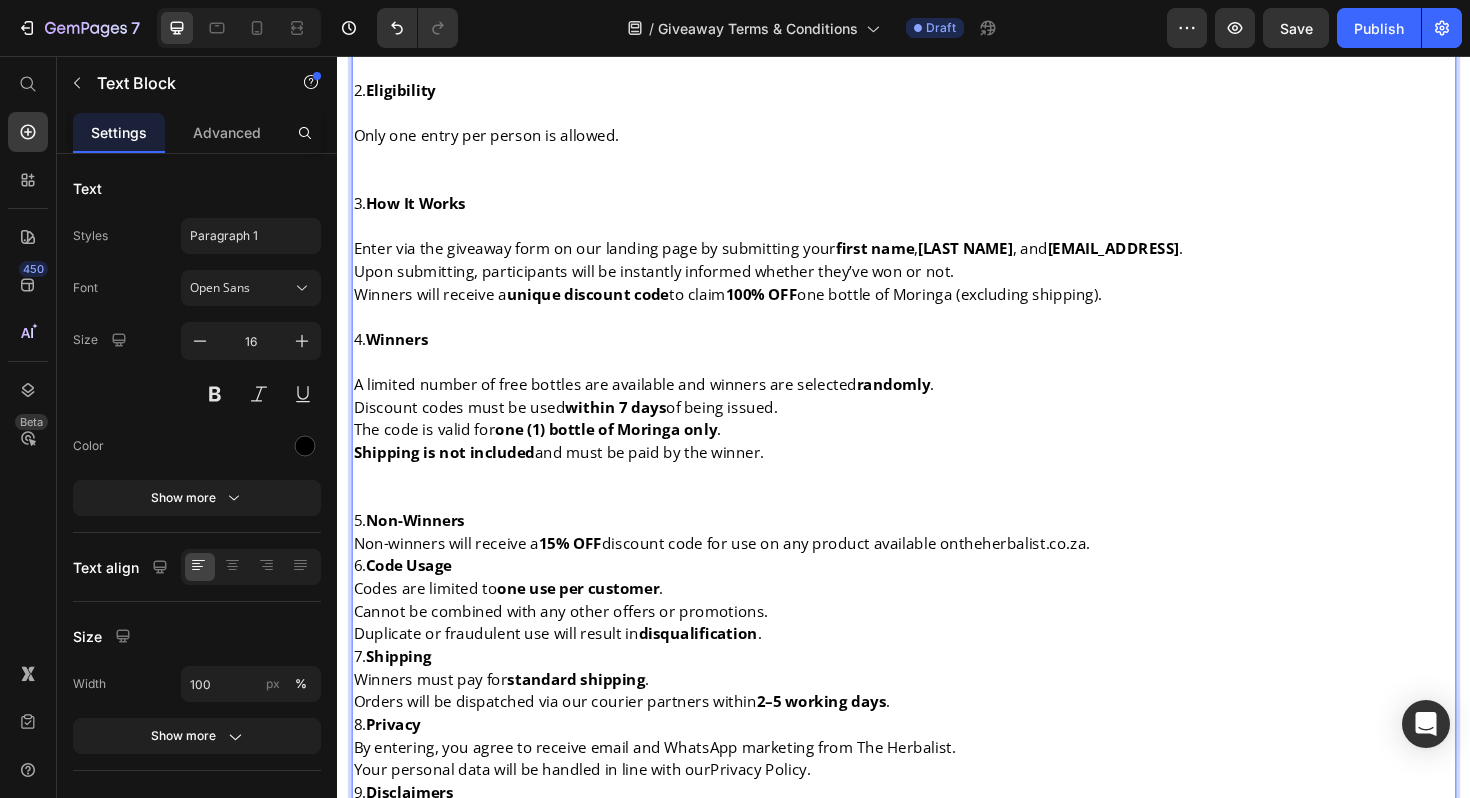 click at bounding box center [937, 332] 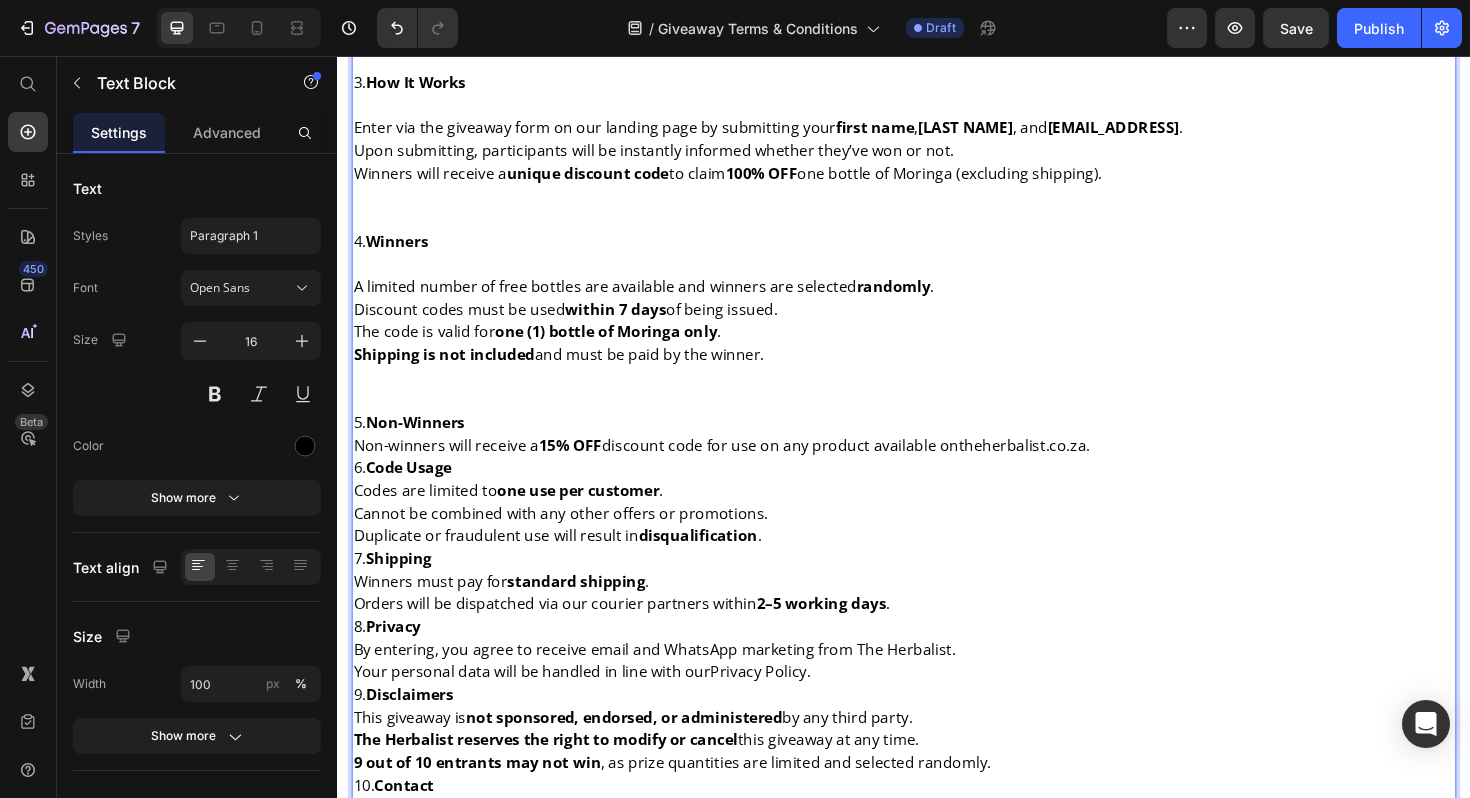 scroll, scrollTop: 567, scrollLeft: 0, axis: vertical 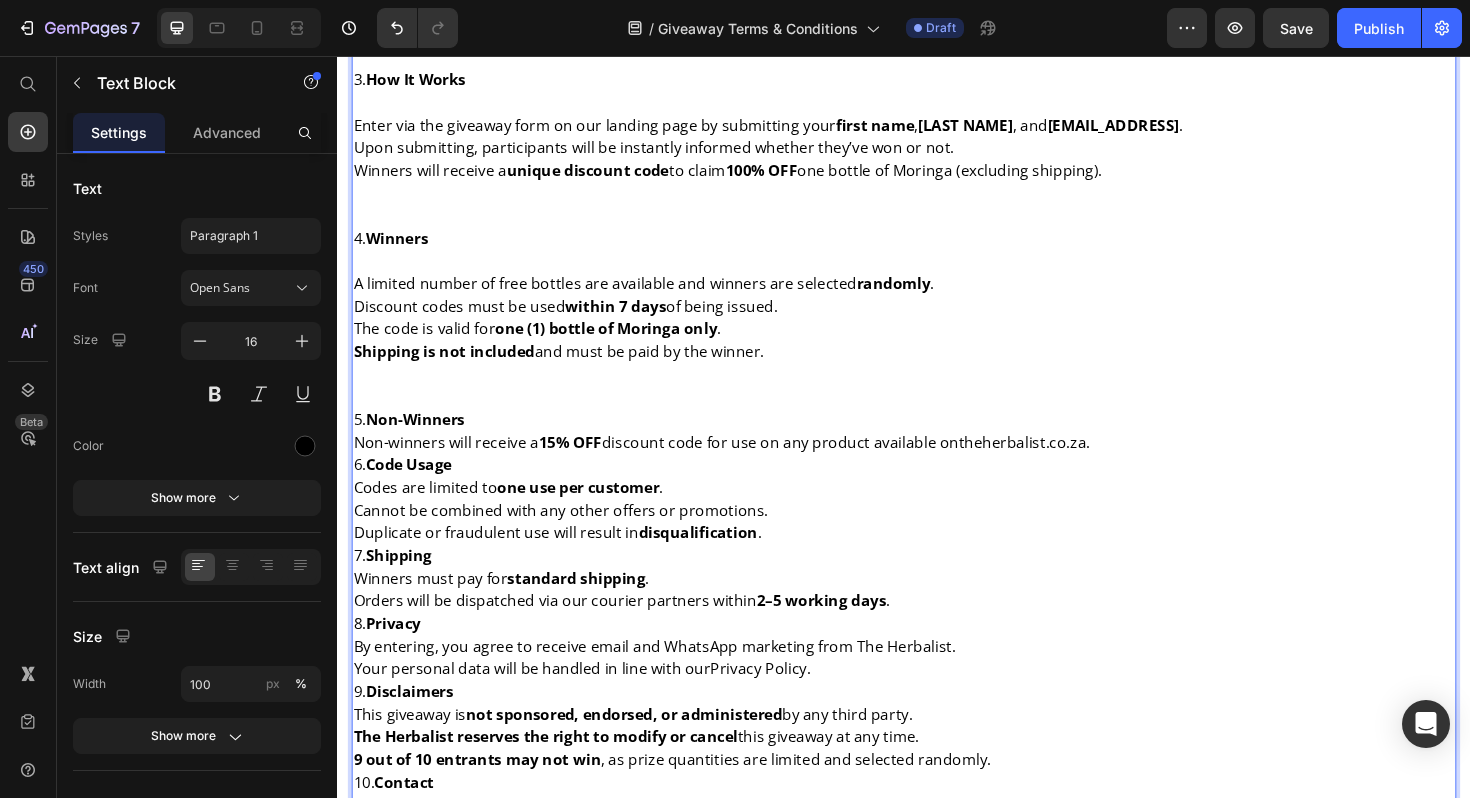 click on "5.  Non-Winners" at bounding box center [937, 441] 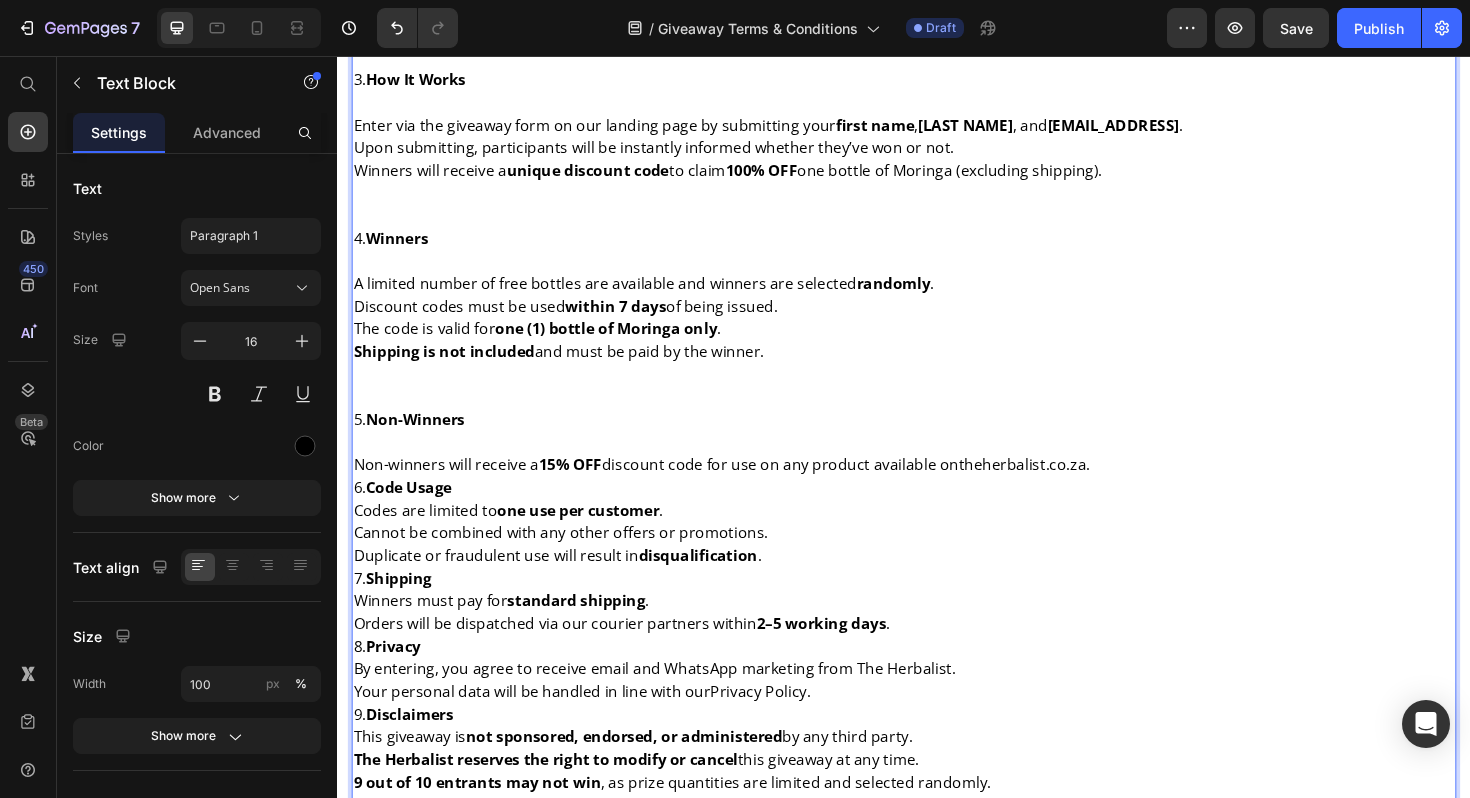click on "Non-winners will receive a  15% OFF  discount code for use on any product available on  theherbalist.co.za ." at bounding box center [937, 489] 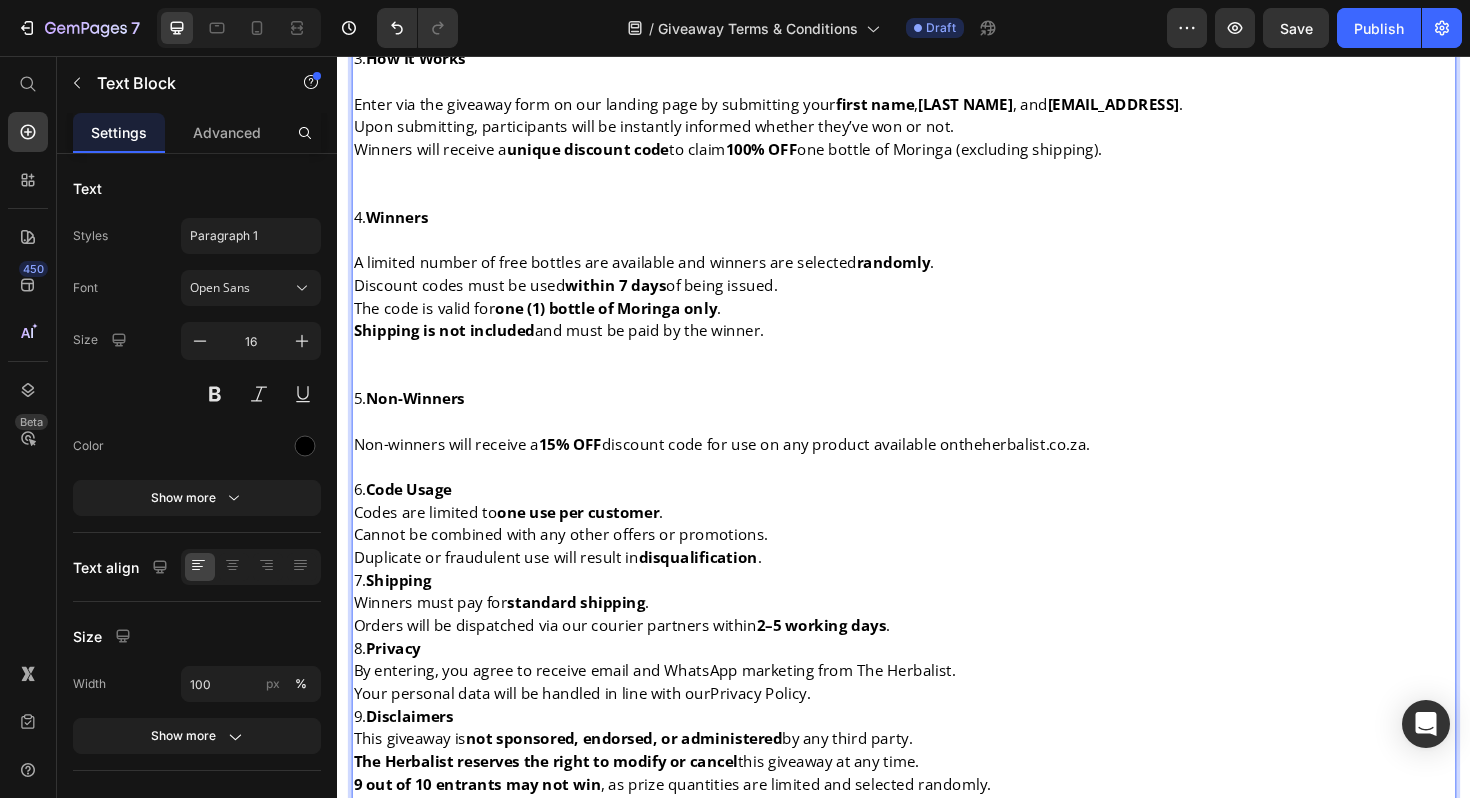 scroll, scrollTop: 617, scrollLeft: 0, axis: vertical 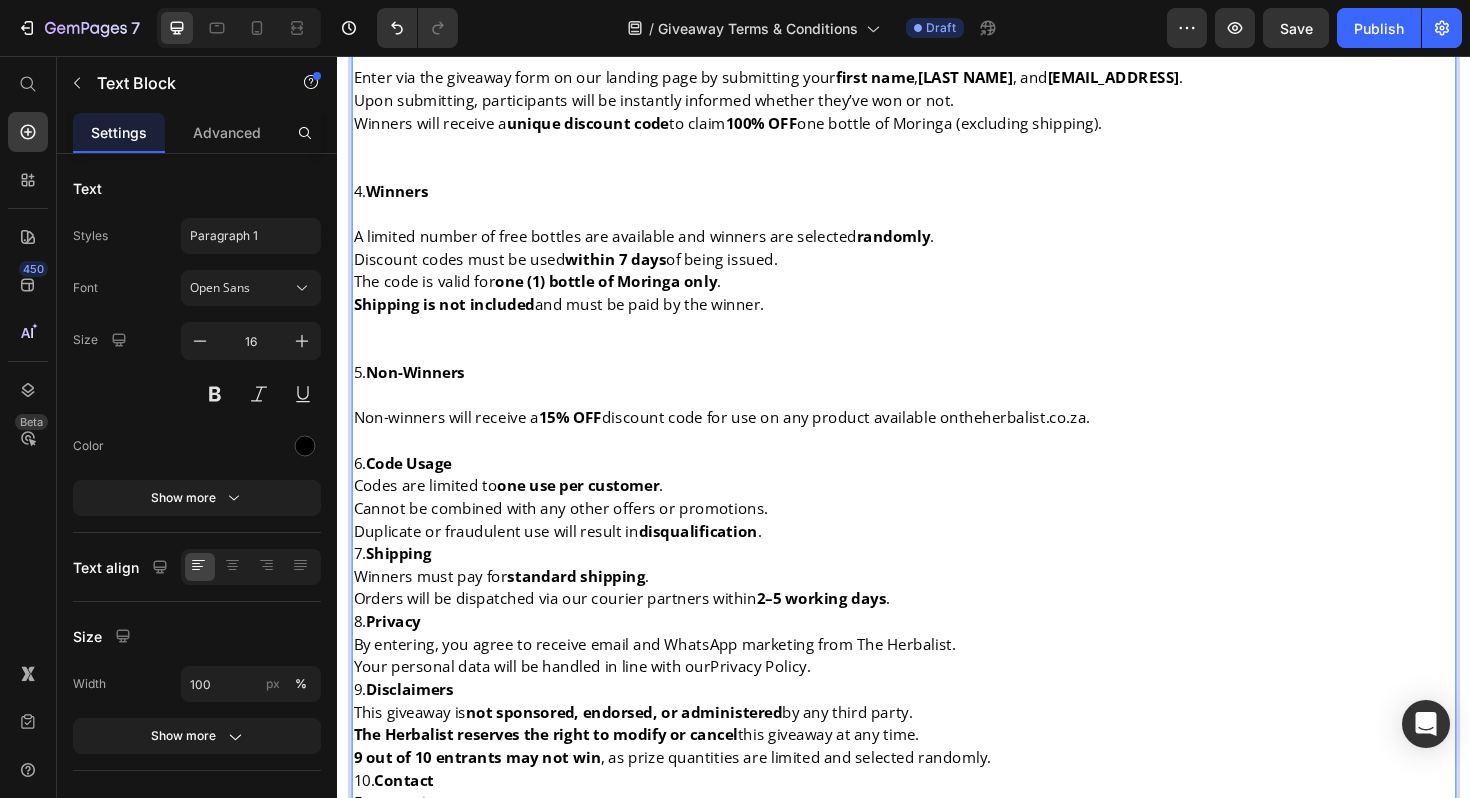 click on "6.  Code Usage" at bounding box center (937, 487) 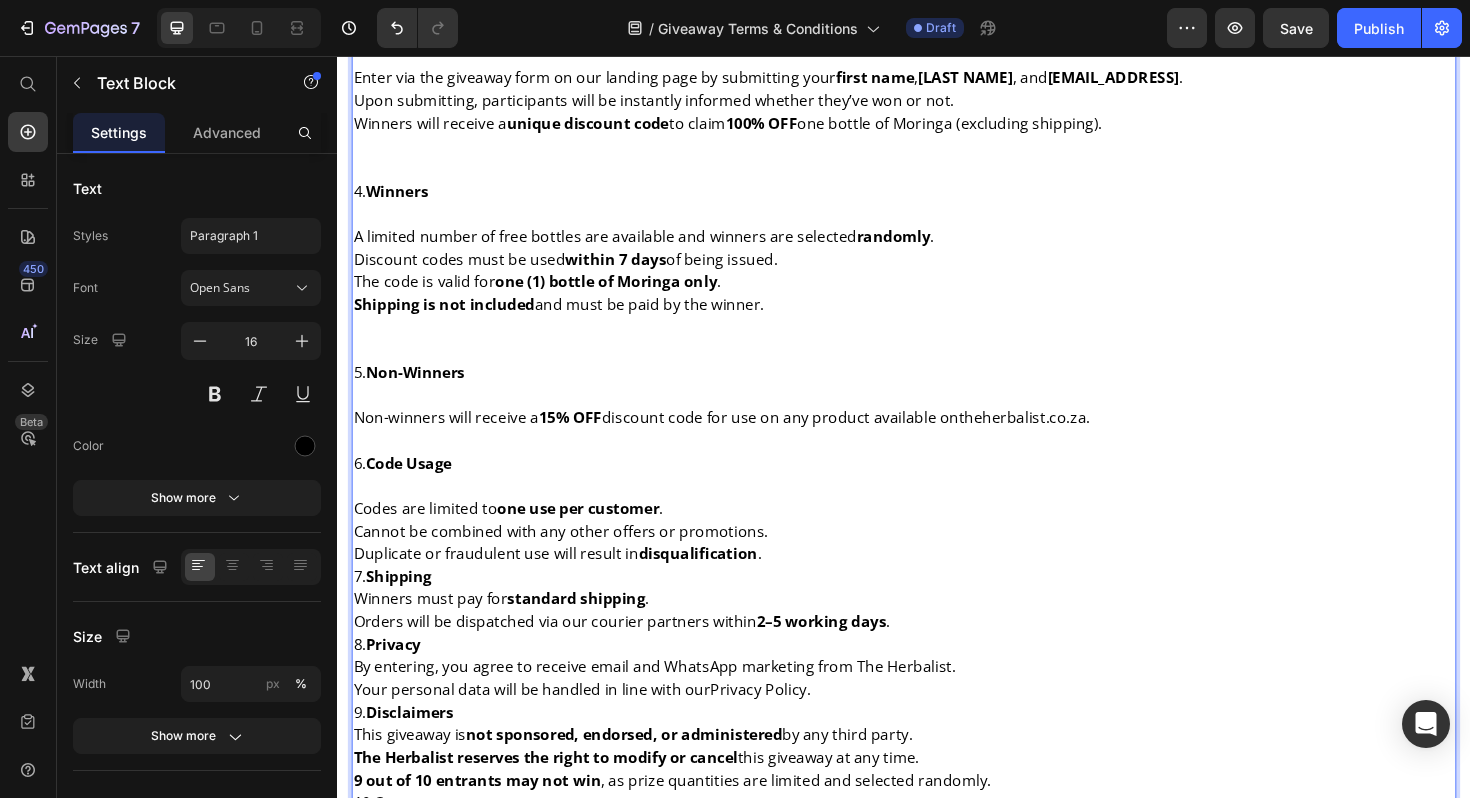 click at bounding box center (937, 463) 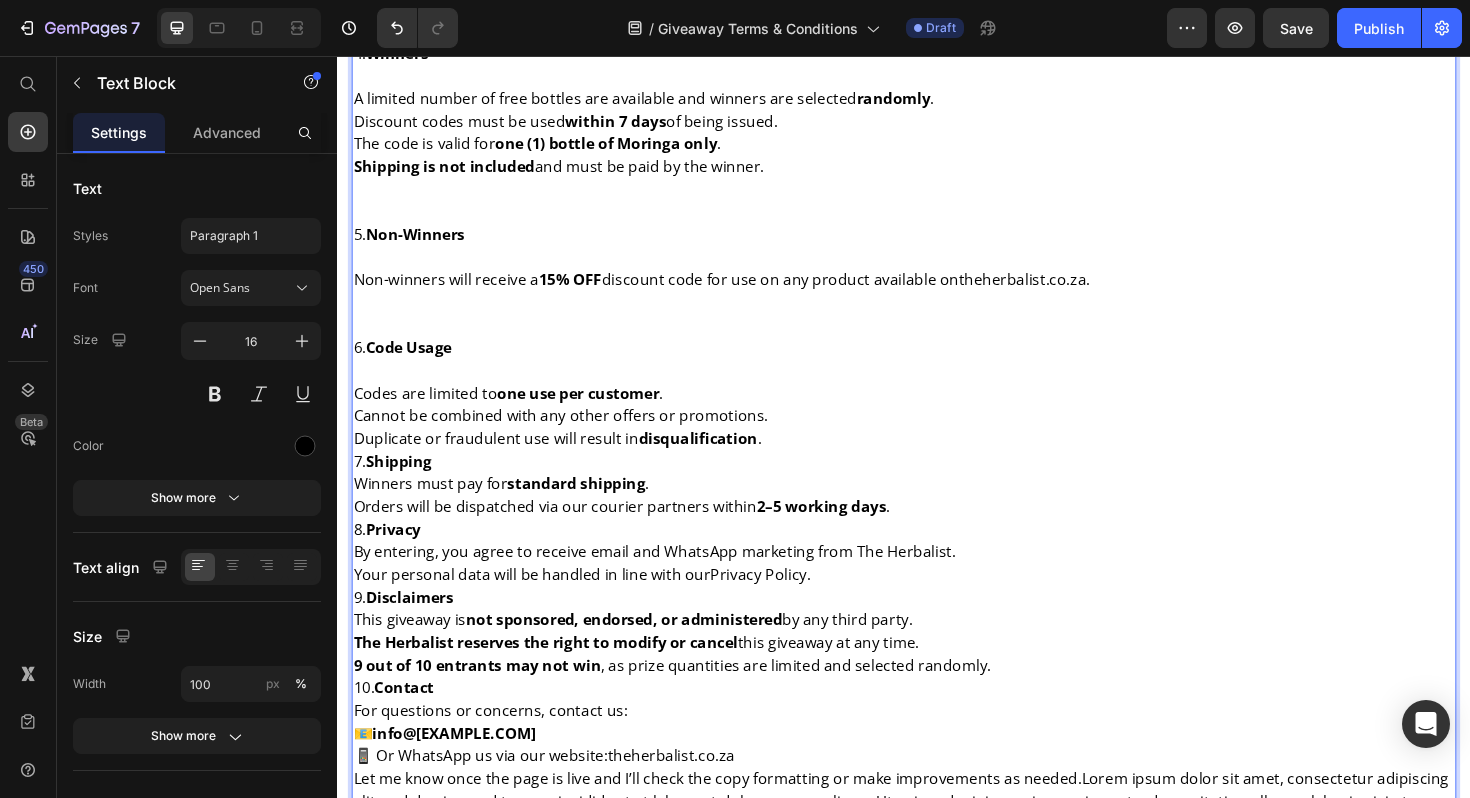 scroll, scrollTop: 765, scrollLeft: 0, axis: vertical 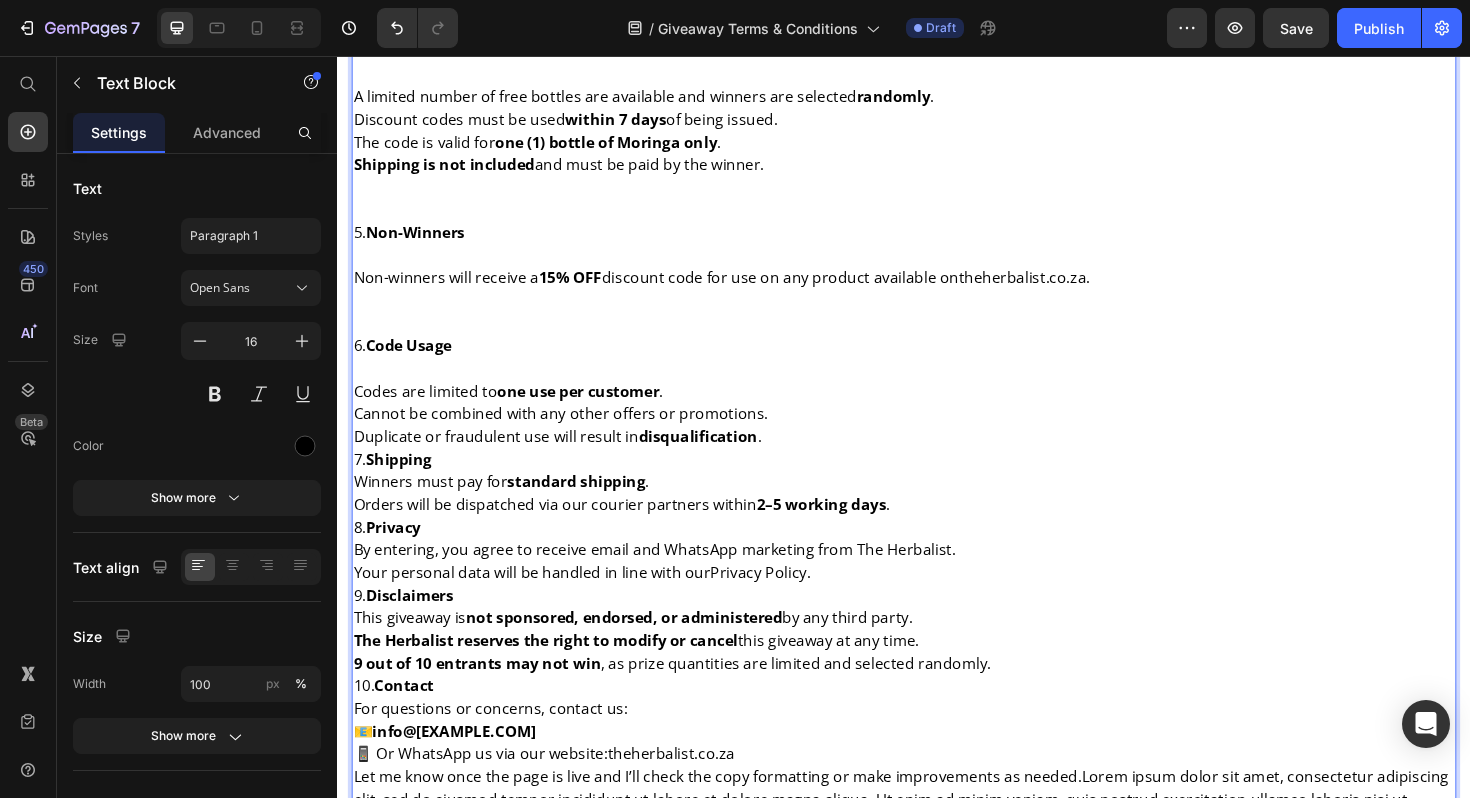 click on "Duplicate or fraudulent use will result in  disqualification ." at bounding box center [937, 459] 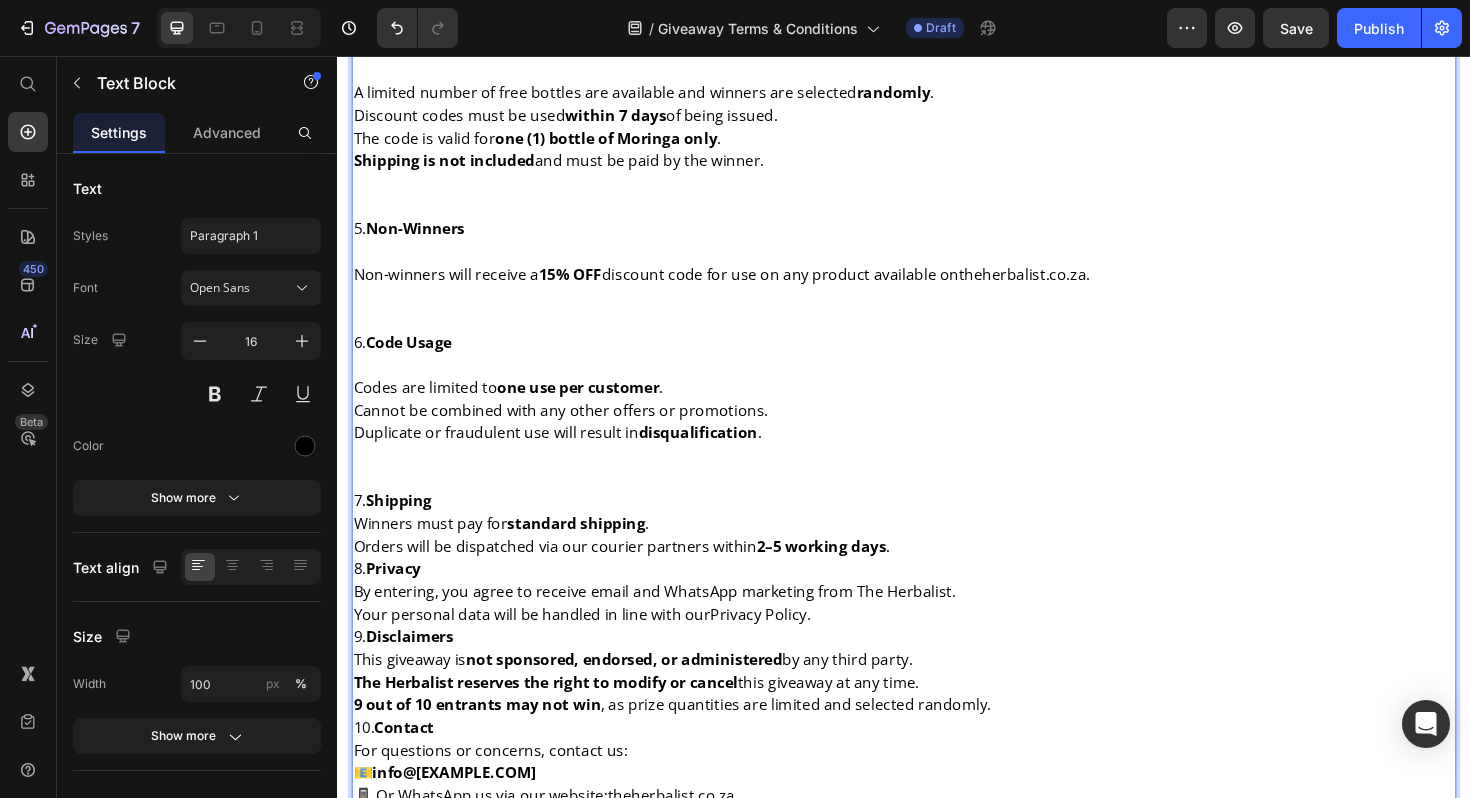 scroll, scrollTop: 769, scrollLeft: 0, axis: vertical 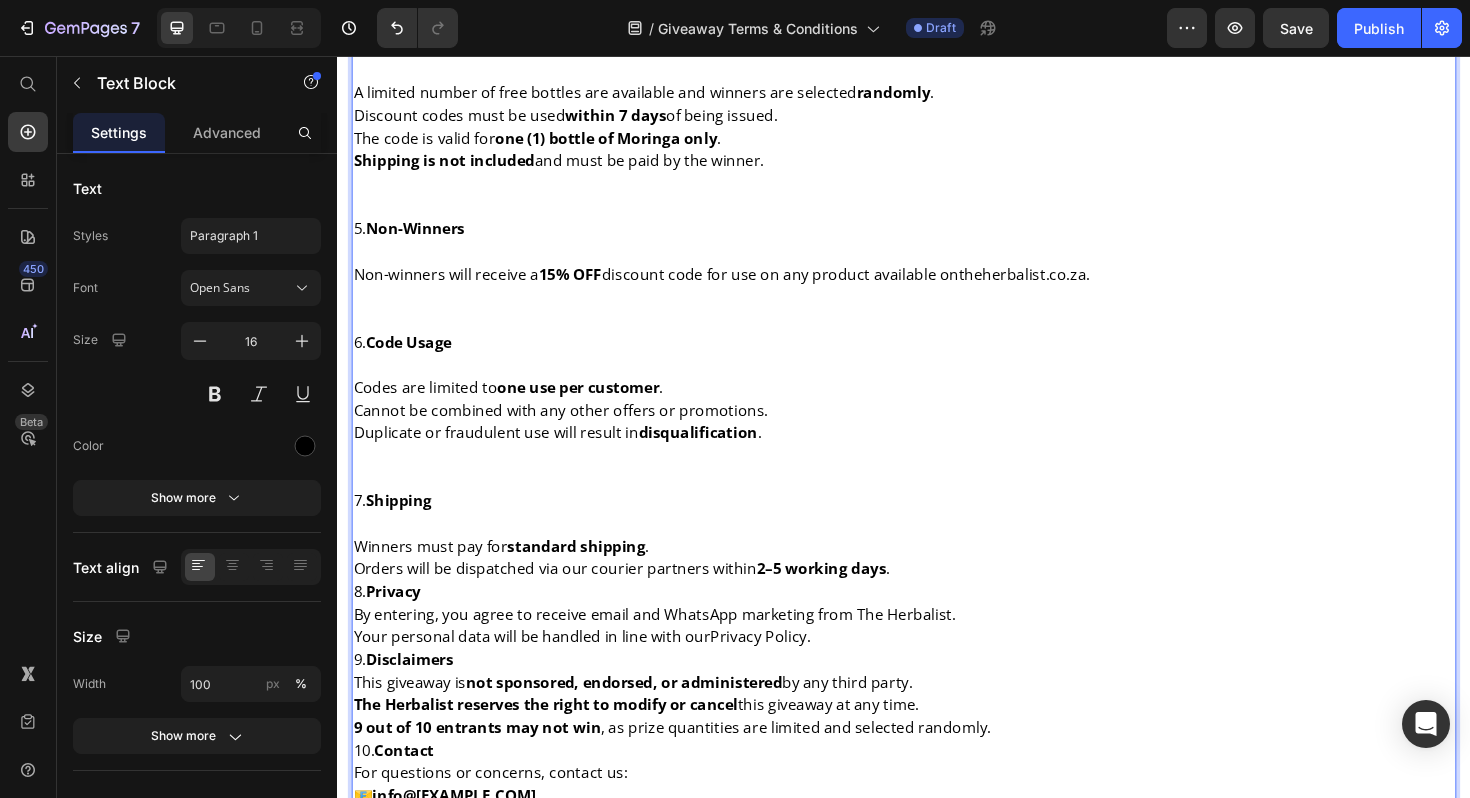 click on "Orders will be dispatched via our courier partners within  2–5 working days ." at bounding box center [937, 599] 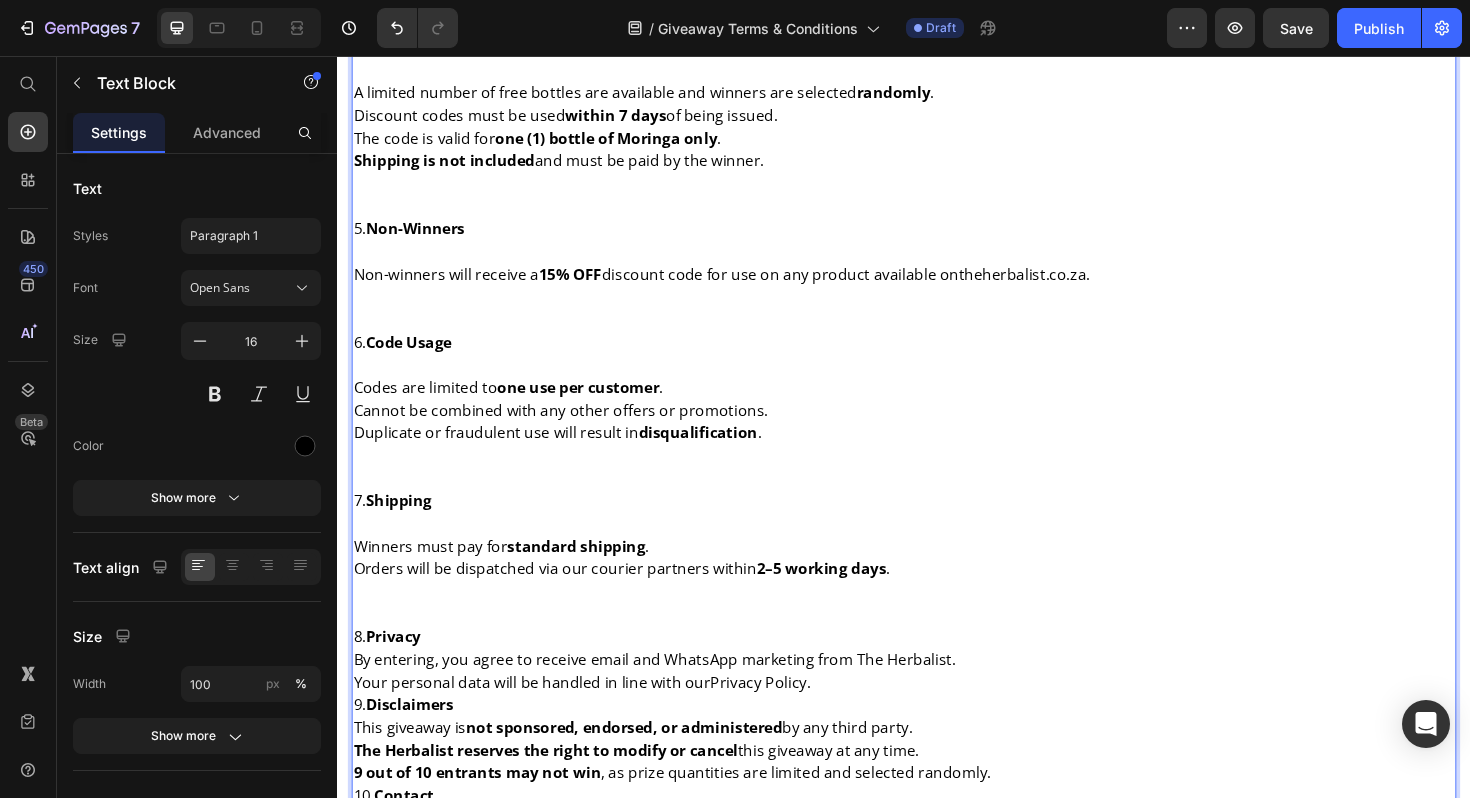click on "8.  Privacy" at bounding box center (937, 671) 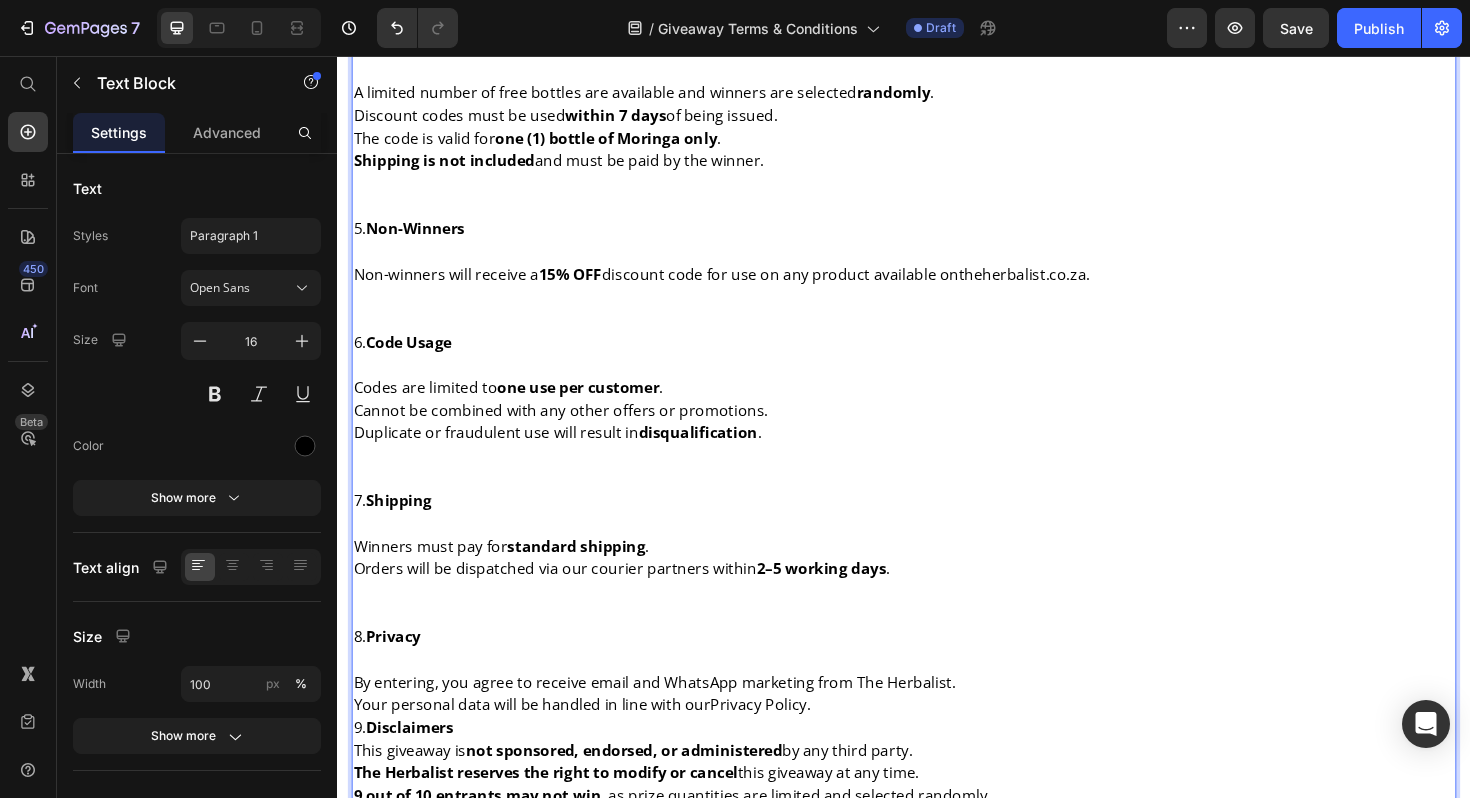 click on "Your personal data will be handled in line with our  Privacy Policy ." at bounding box center (937, 743) 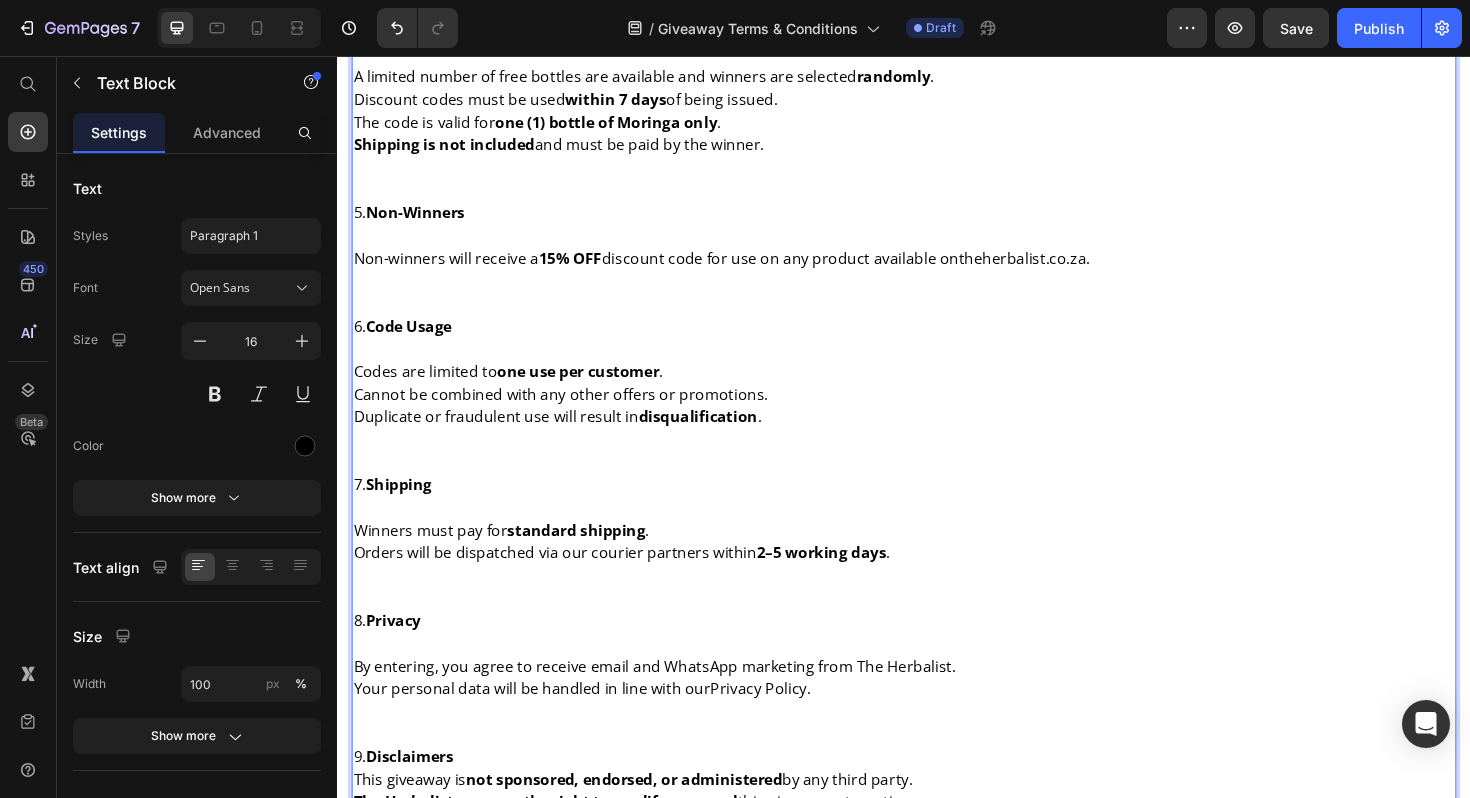 scroll, scrollTop: 897, scrollLeft: 0, axis: vertical 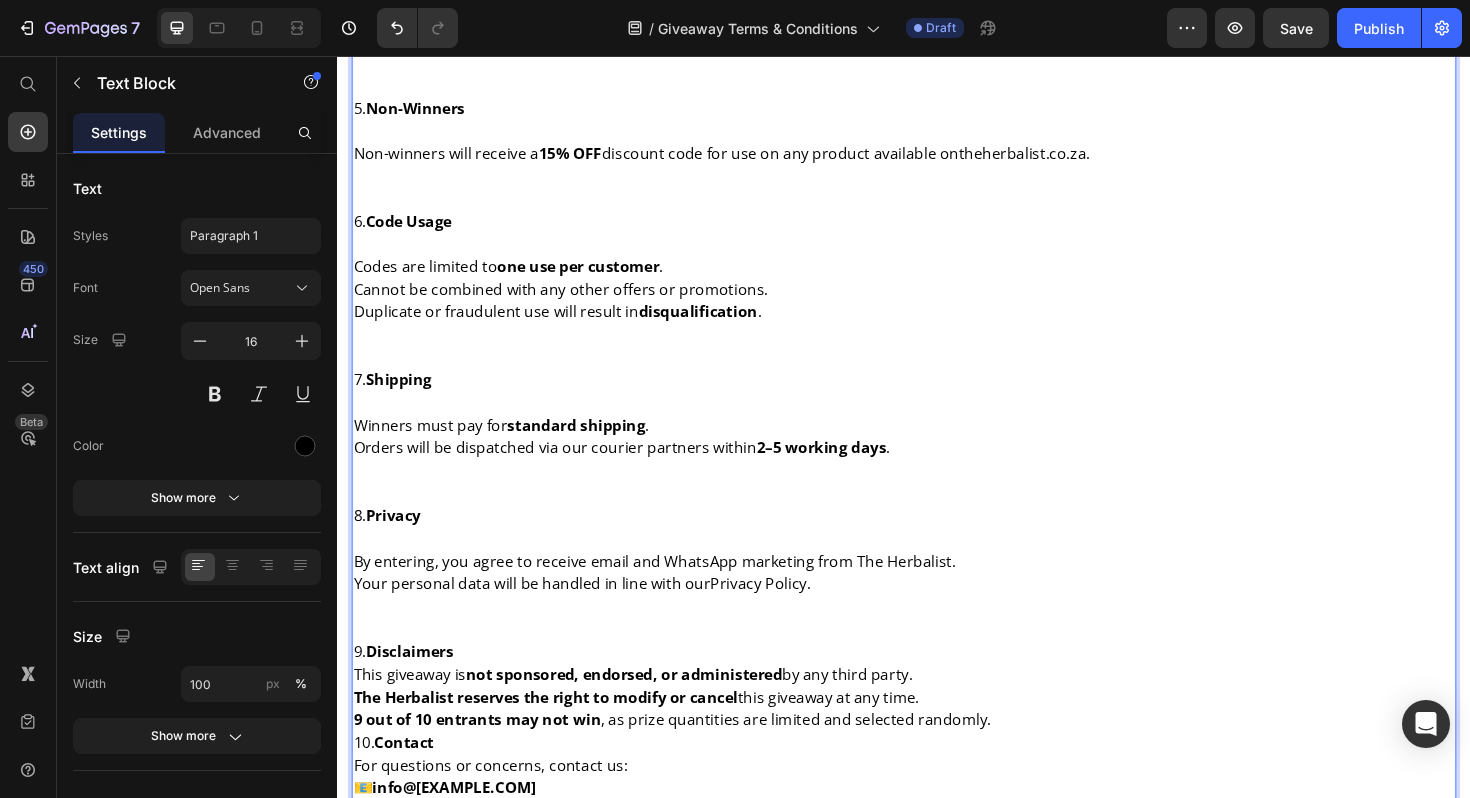 click on "9.  Disclaimers" at bounding box center (937, 687) 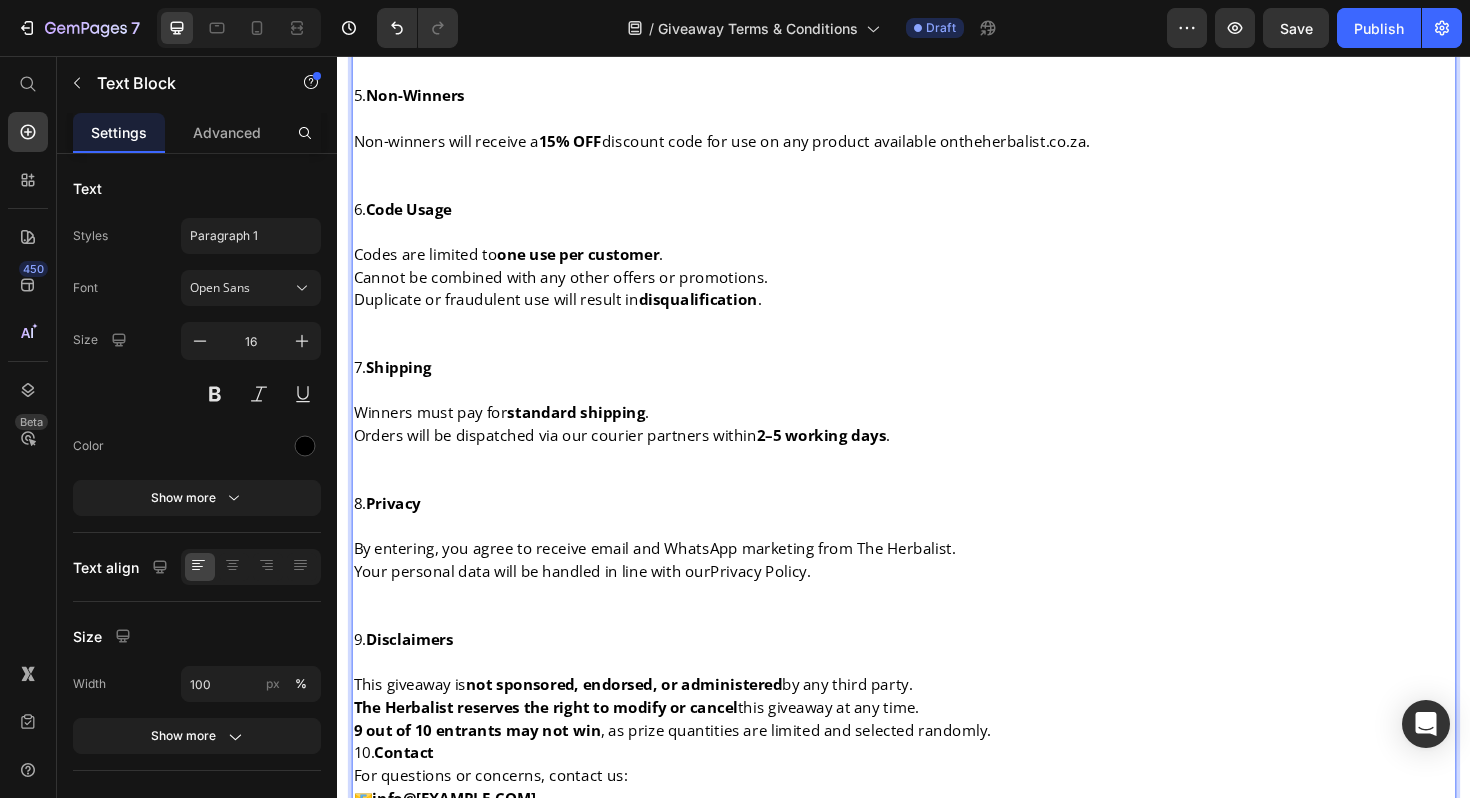 scroll, scrollTop: 927, scrollLeft: 0, axis: vertical 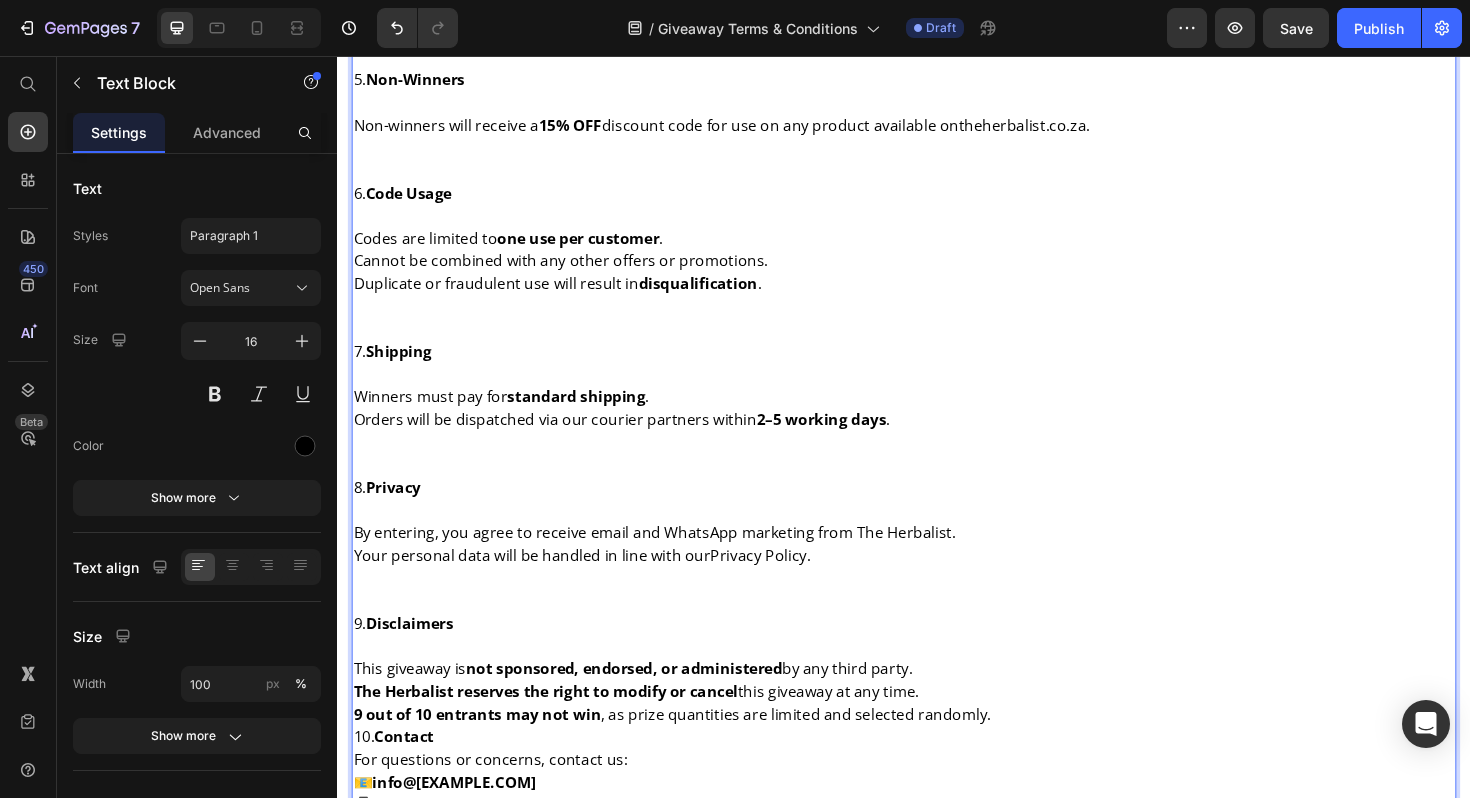 click on "9 out of 10 entrants may not win , as prize quantities are limited and selected randomly." at bounding box center (937, 753) 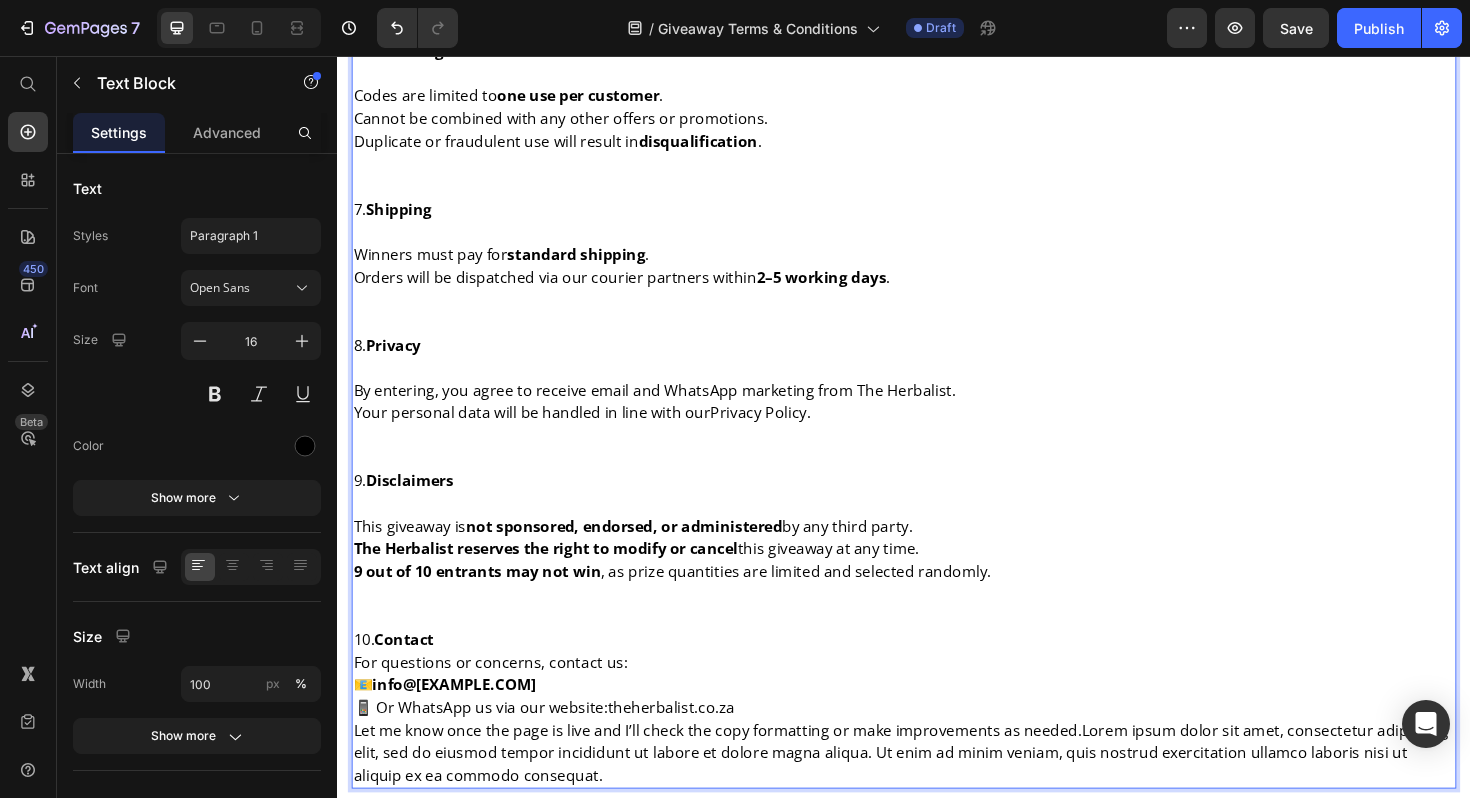 scroll, scrollTop: 1110, scrollLeft: 0, axis: vertical 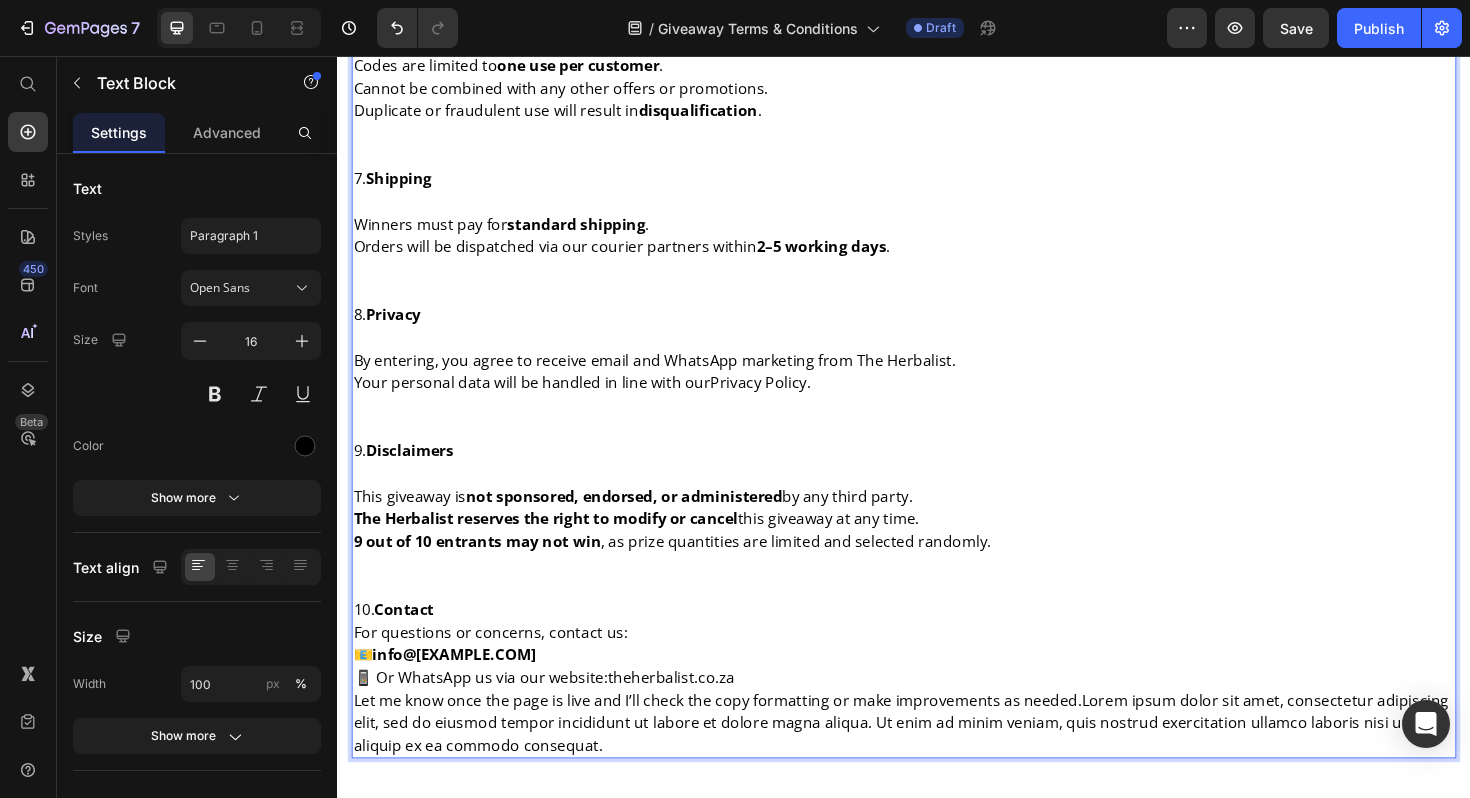 click on "For questions or concerns, contact us: 📧  info@[EMAIL] 📱 Or WhatsApp us via our website:  theherbalist.co.za" at bounding box center (937, 690) 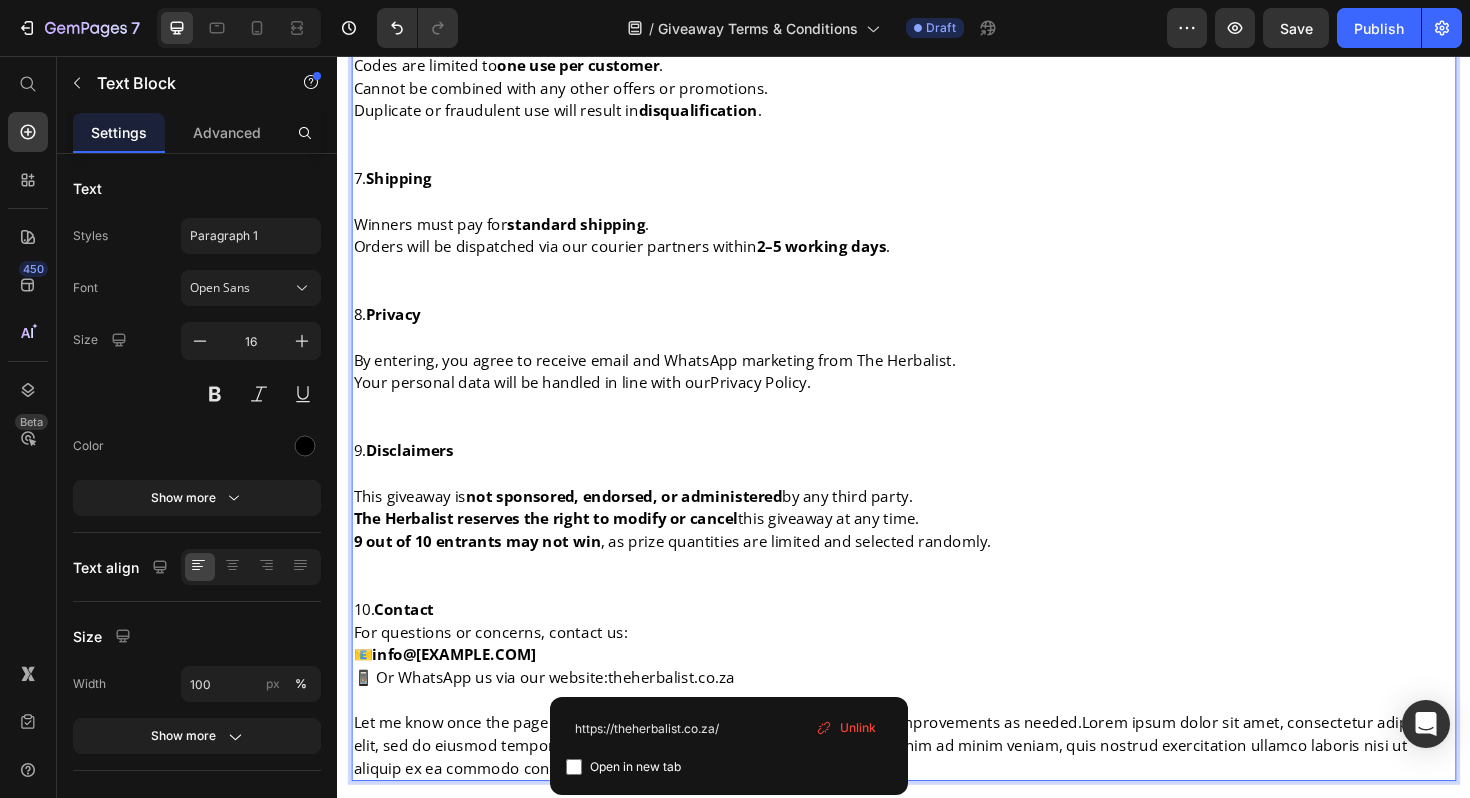 click on "Let me know once the page is live and I’ll check the copy formatting or make improvements as needed.Lorem ipsum dolor sit amet, consectetur adipiscing elit, sed do eiusmod tempor incididunt ut labore et dolore magna aliqua. Ut enim ad minim veniam, quis nostrud exercitation ullamco laboris nisi ut aliquip ex ea commodo consequat." at bounding box center (937, 786) 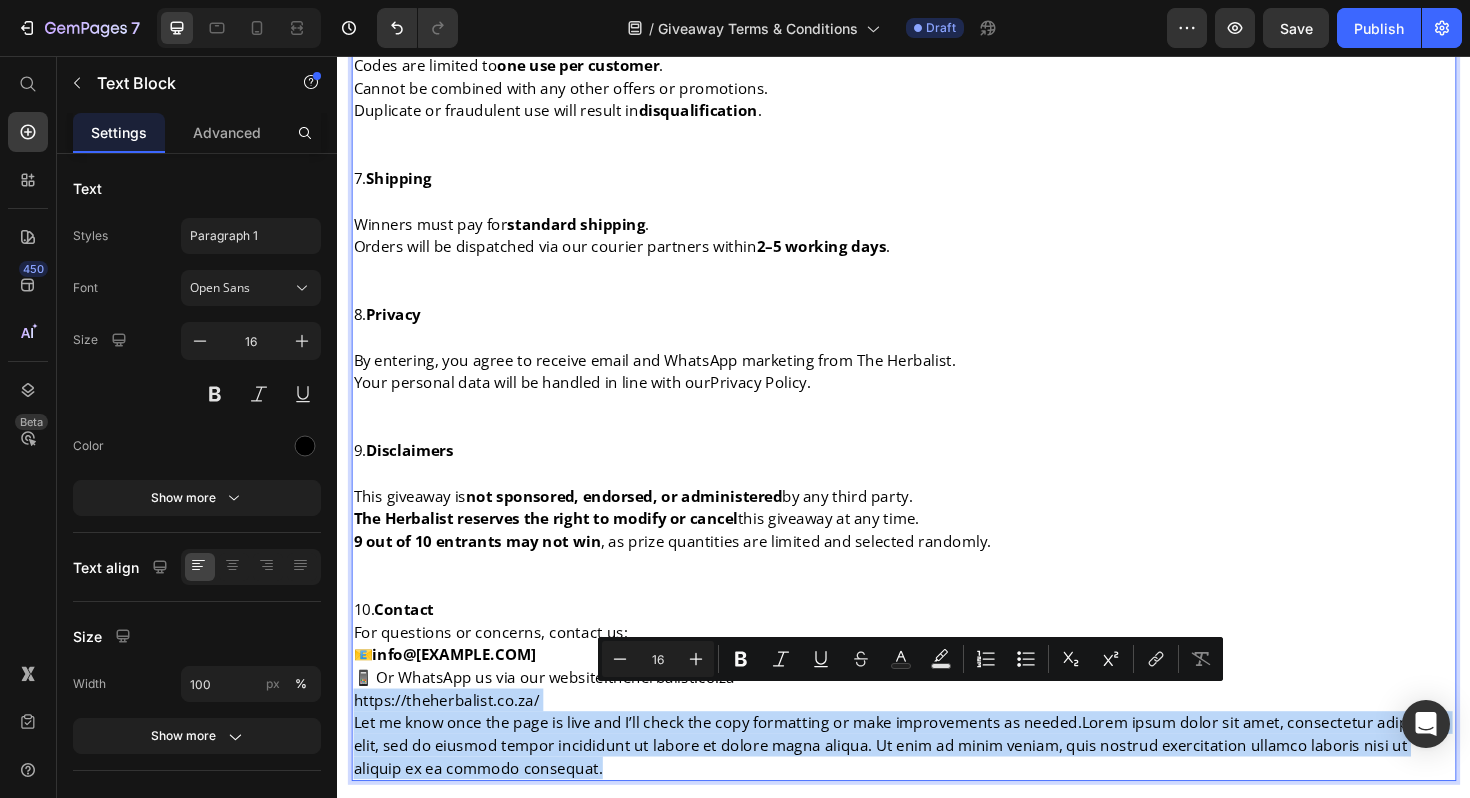 drag, startPoint x: 669, startPoint y: 799, endPoint x: 353, endPoint y: 739, distance: 321.64578 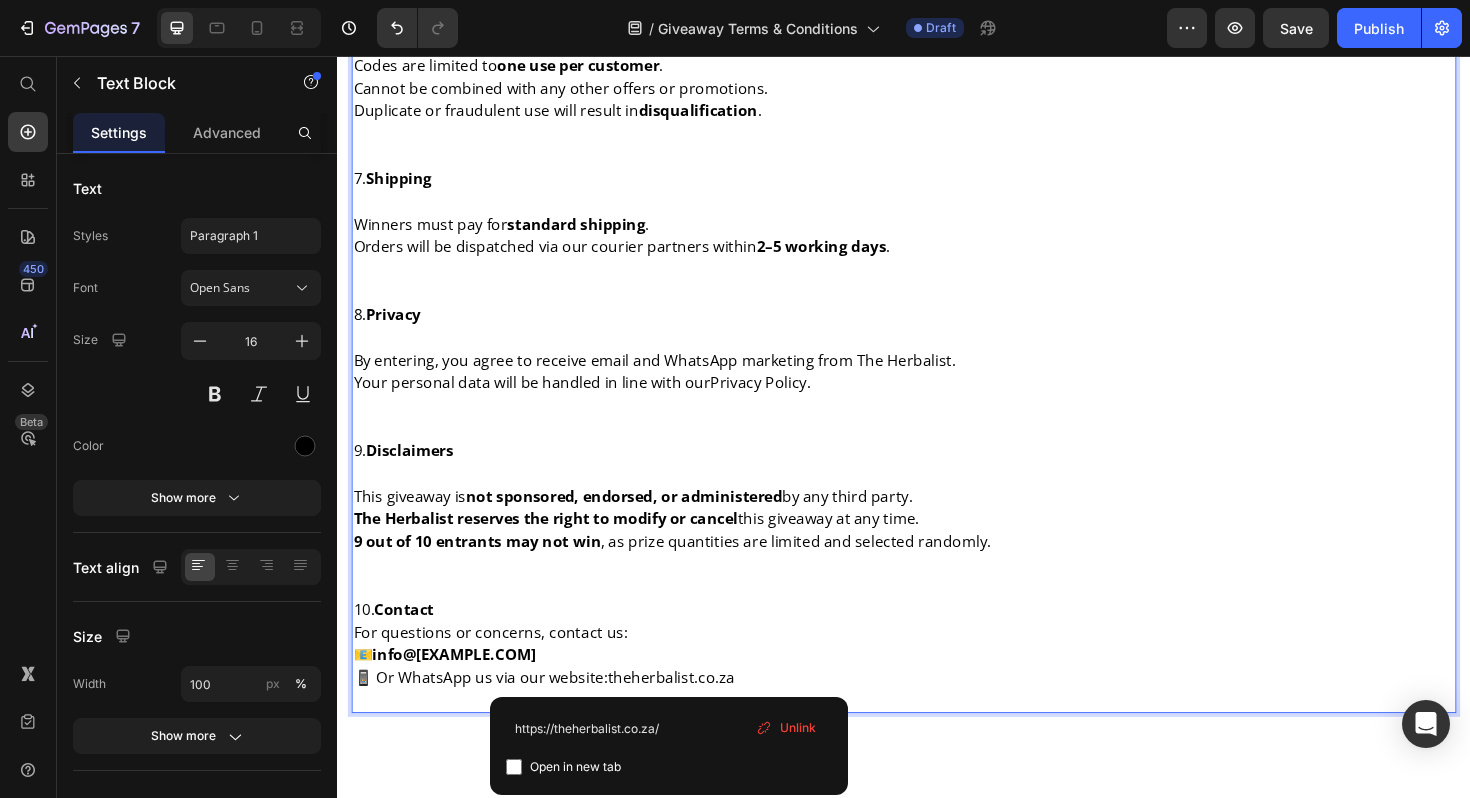 click on "theherbalist.co.za" at bounding box center (690, 714) 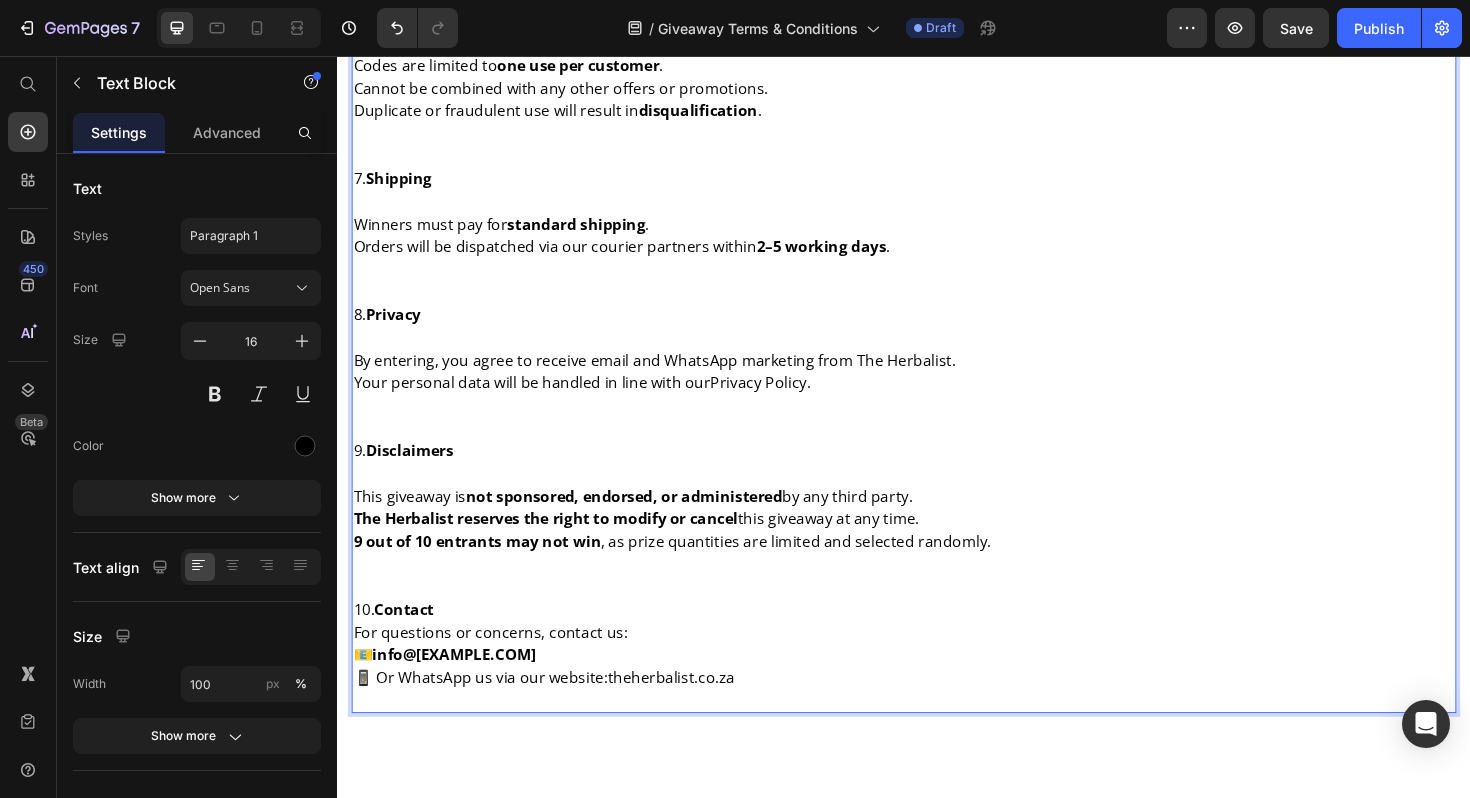 click on "For questions or concerns, contact us: 📧  info@[EMAIL] 📱 Or WhatsApp us via our website:  theherbalist.co.za" at bounding box center (937, 690) 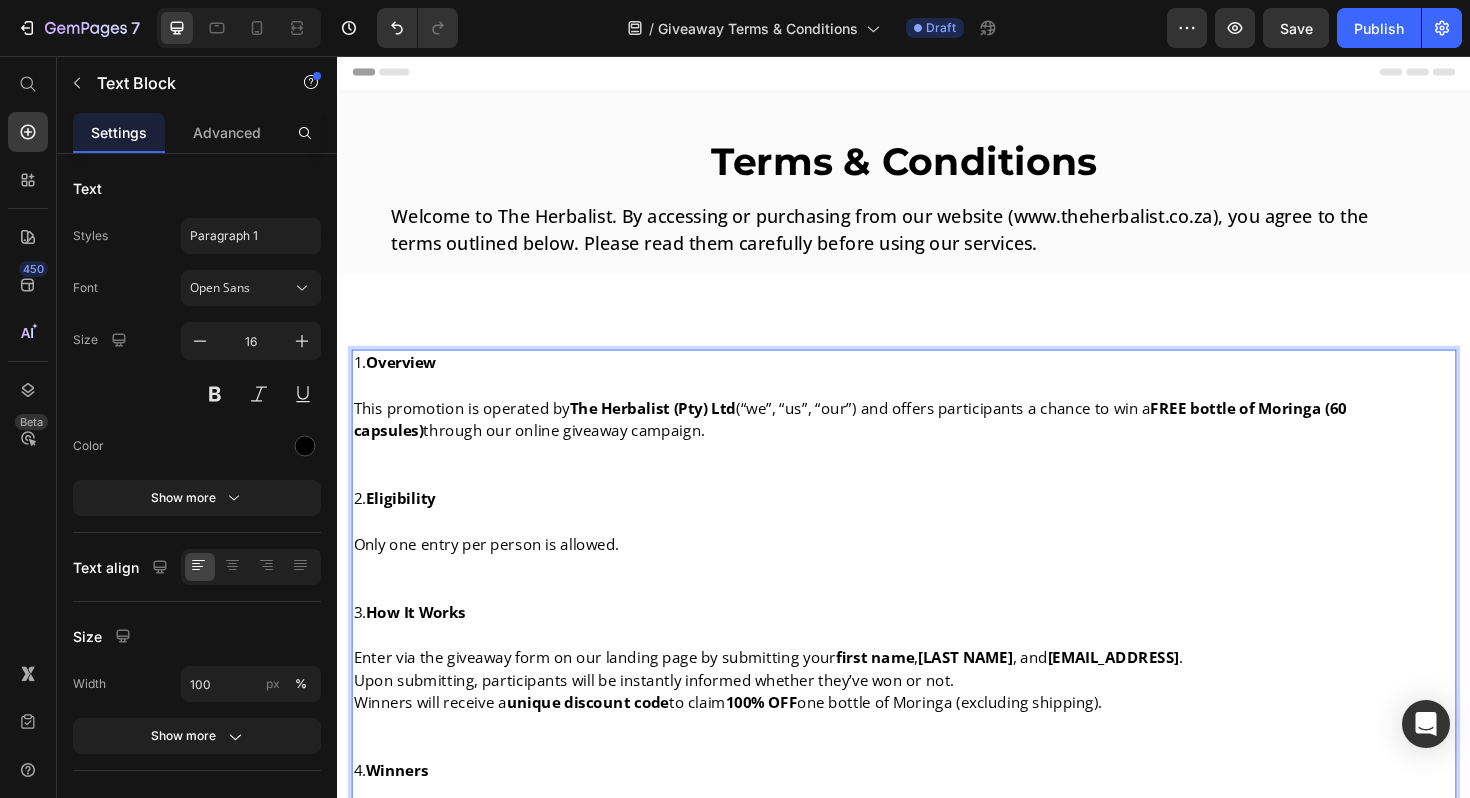 scroll, scrollTop: 0, scrollLeft: 0, axis: both 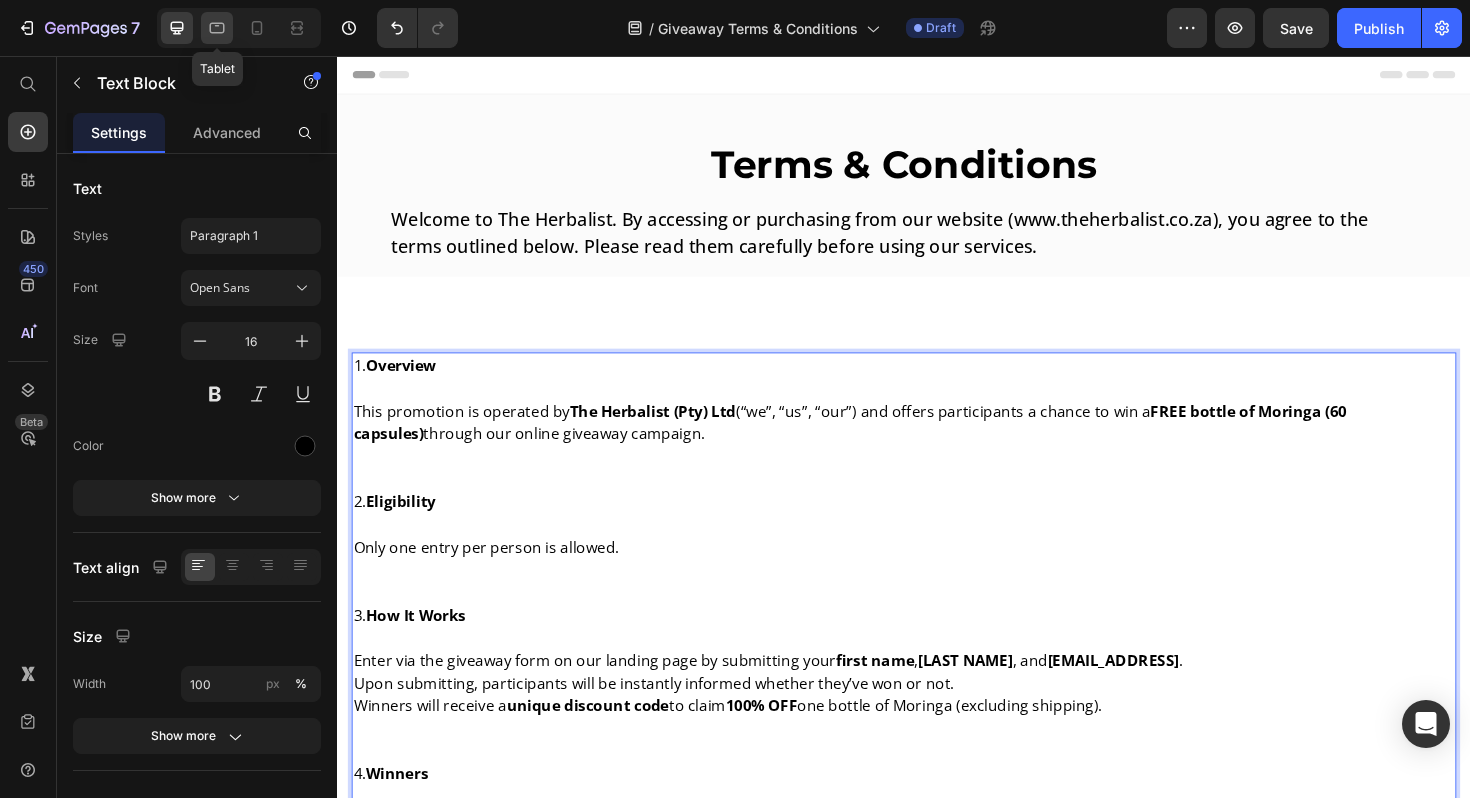 click 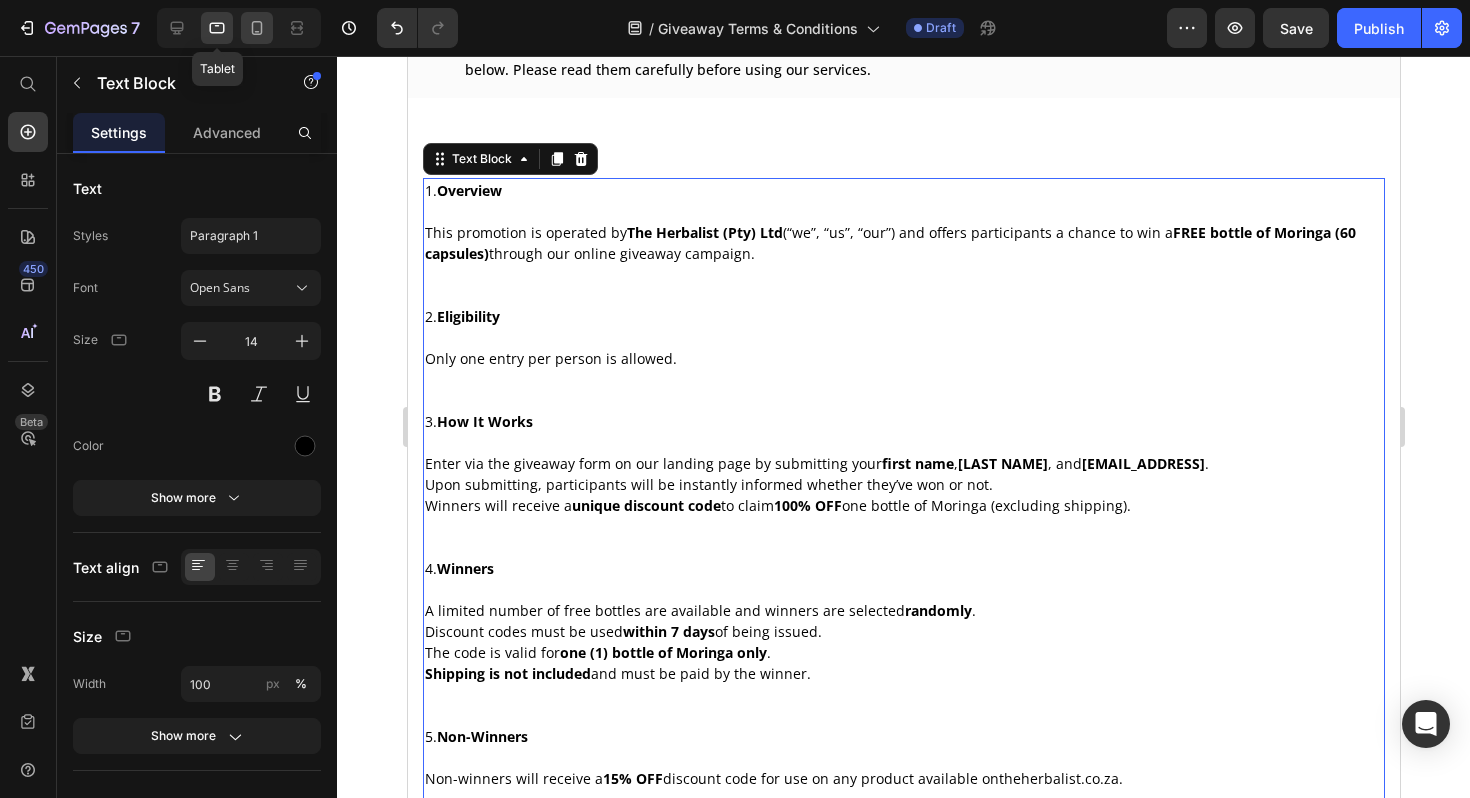 scroll, scrollTop: 220, scrollLeft: 0, axis: vertical 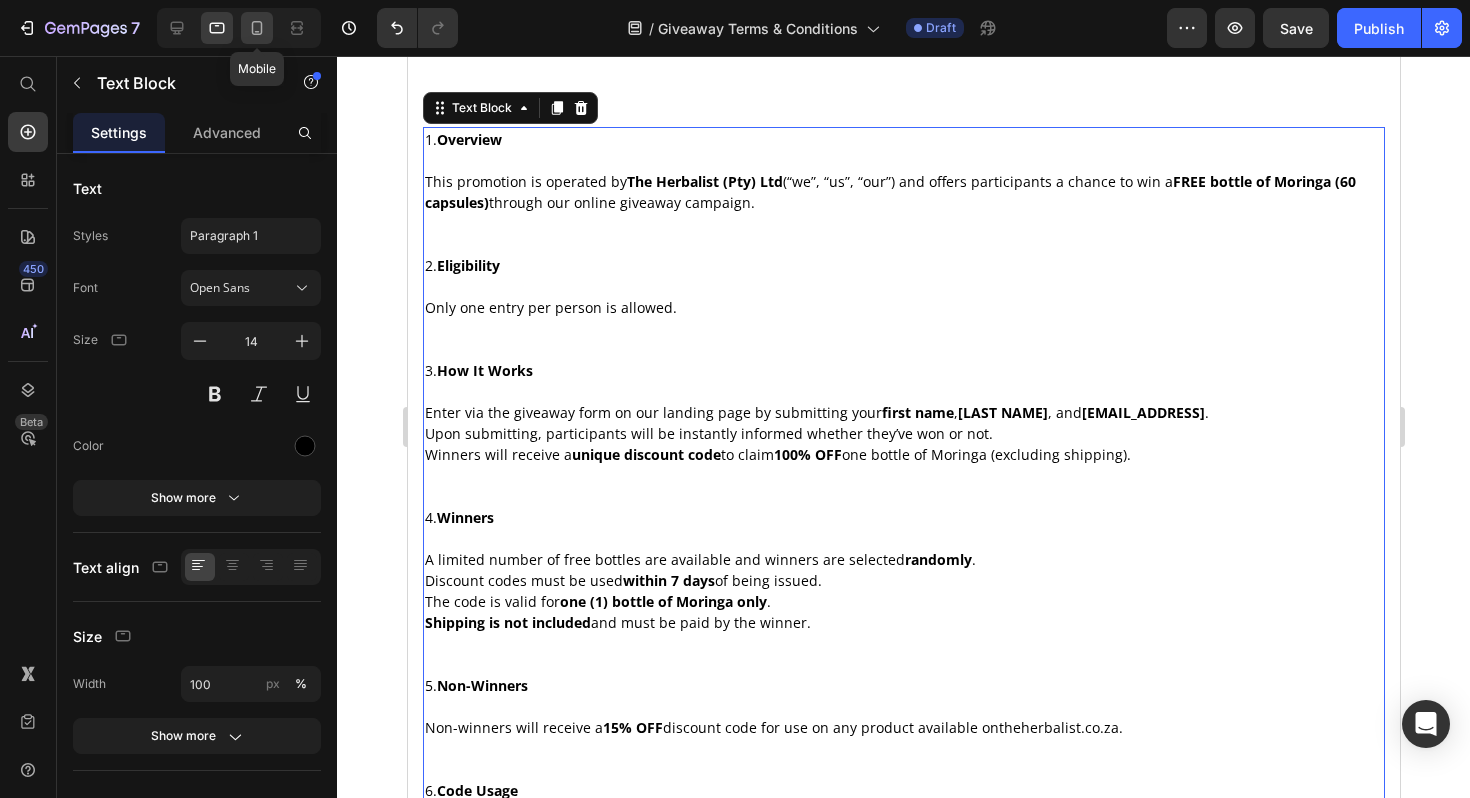 click 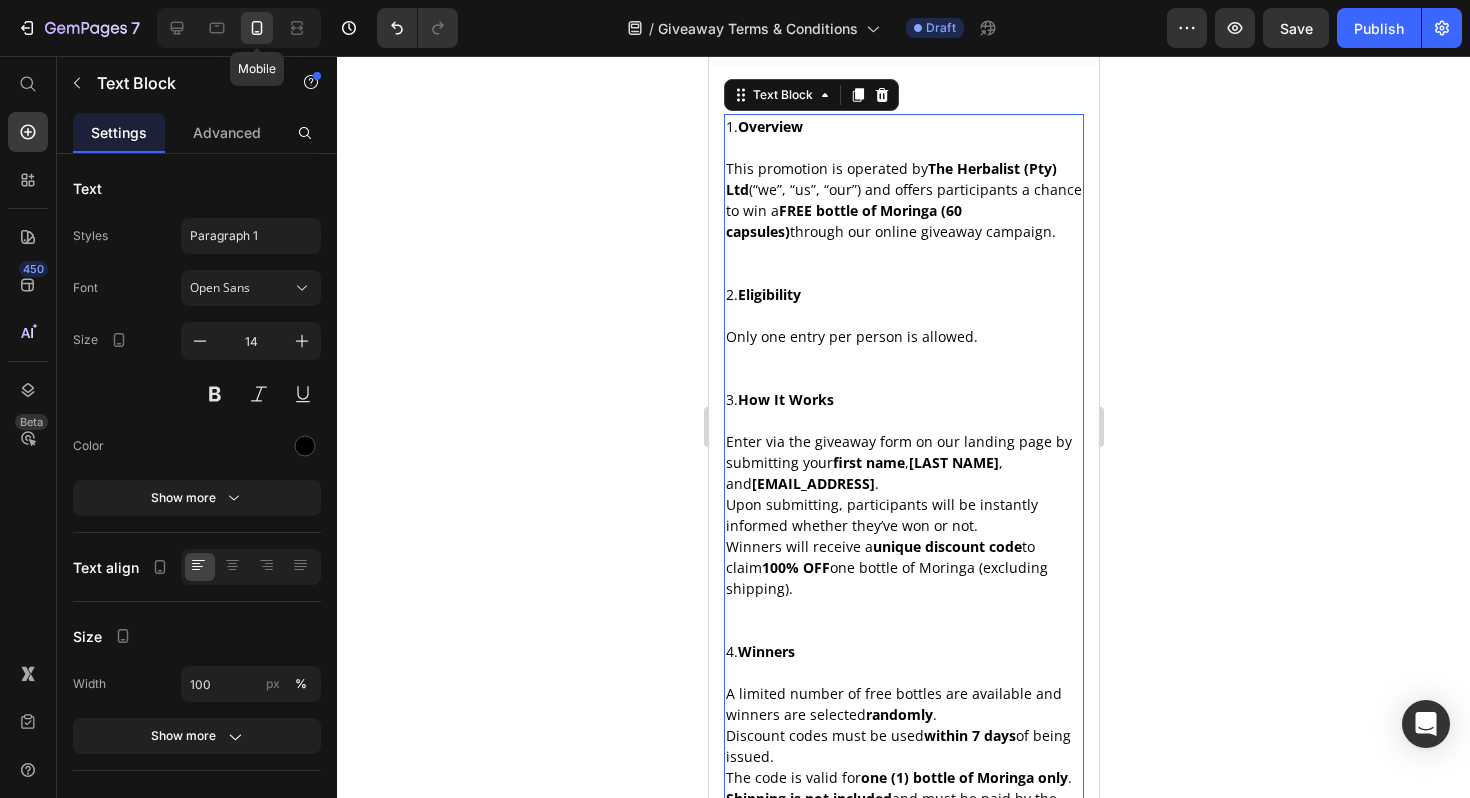 scroll, scrollTop: 269, scrollLeft: 0, axis: vertical 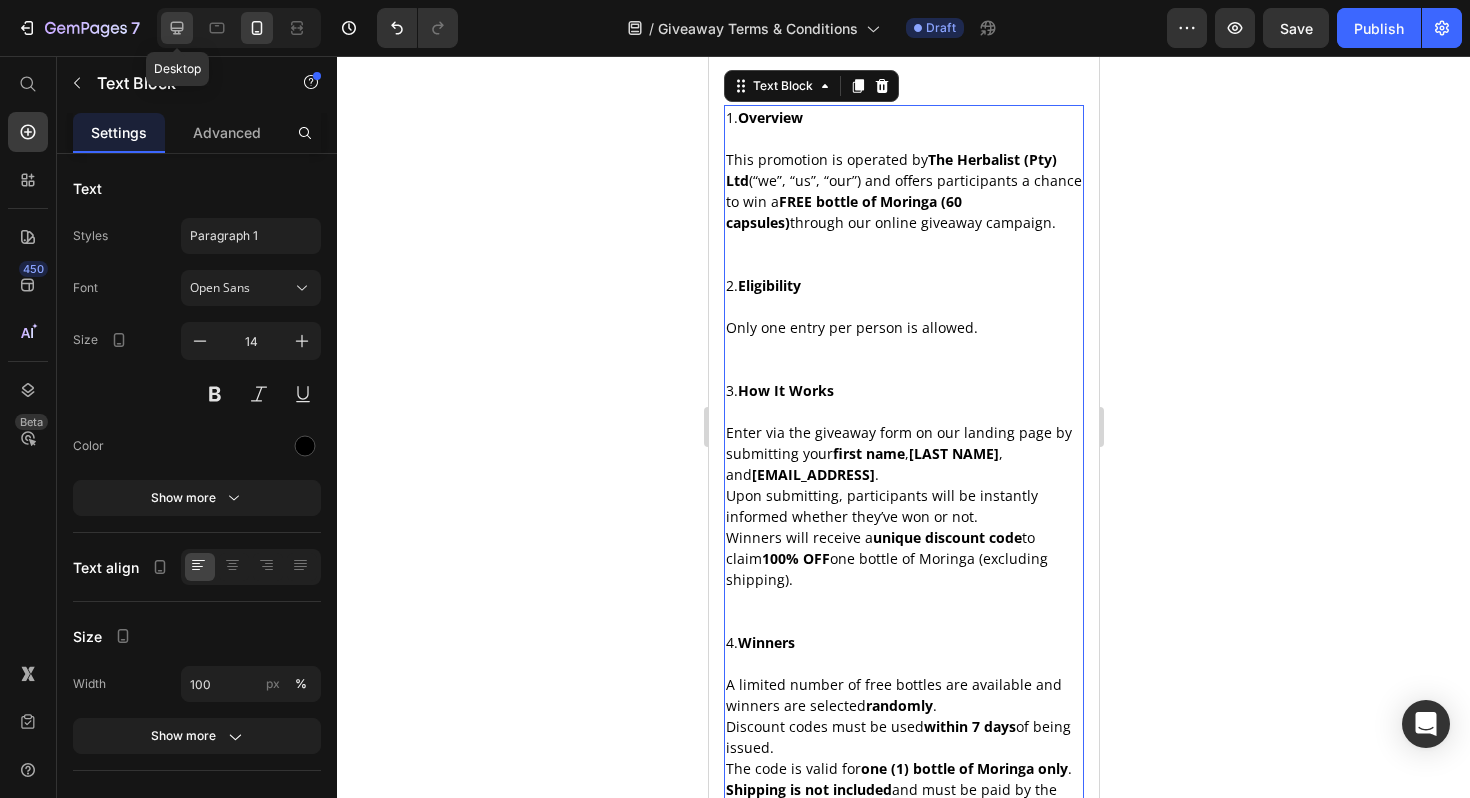 click 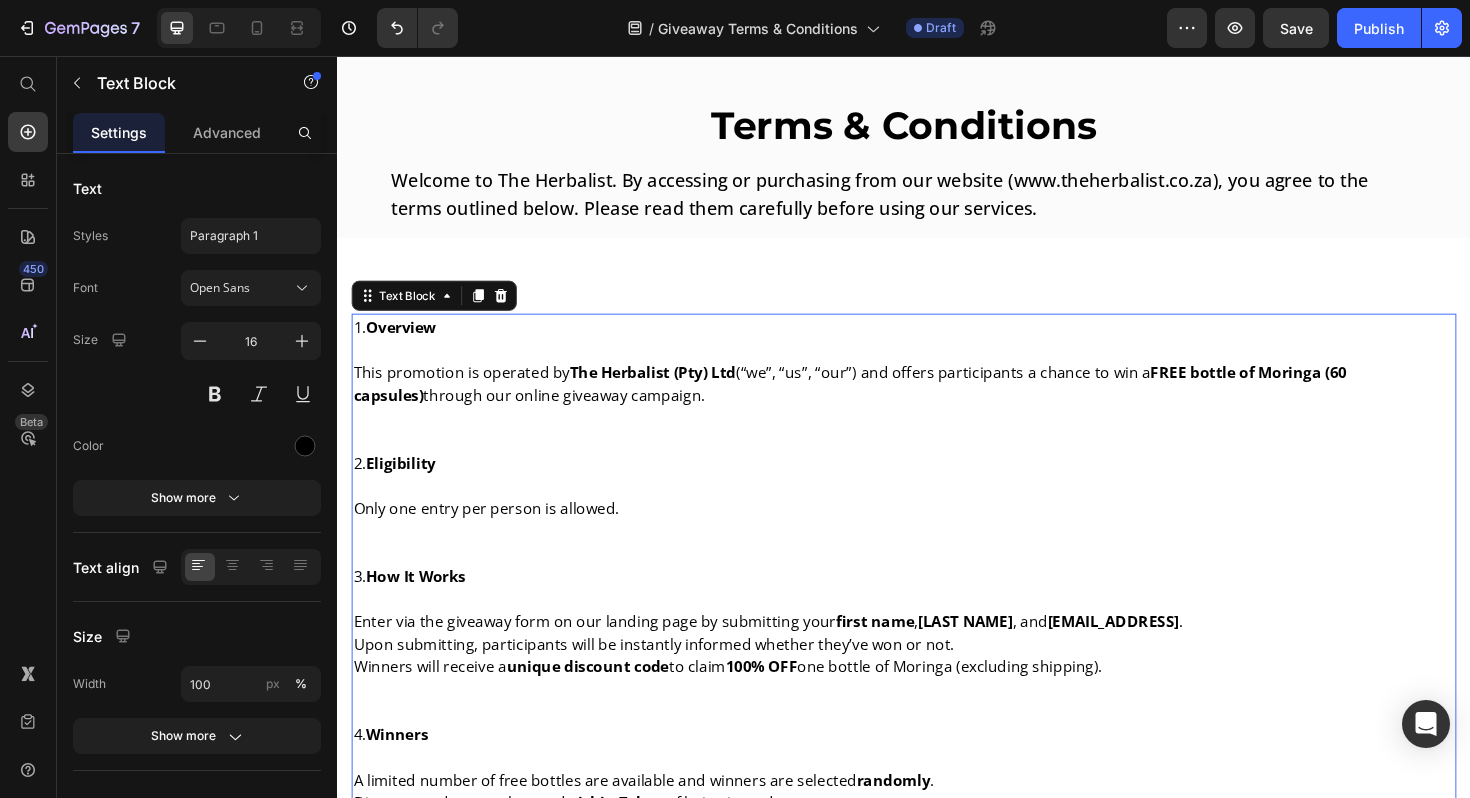scroll, scrollTop: 0, scrollLeft: 0, axis: both 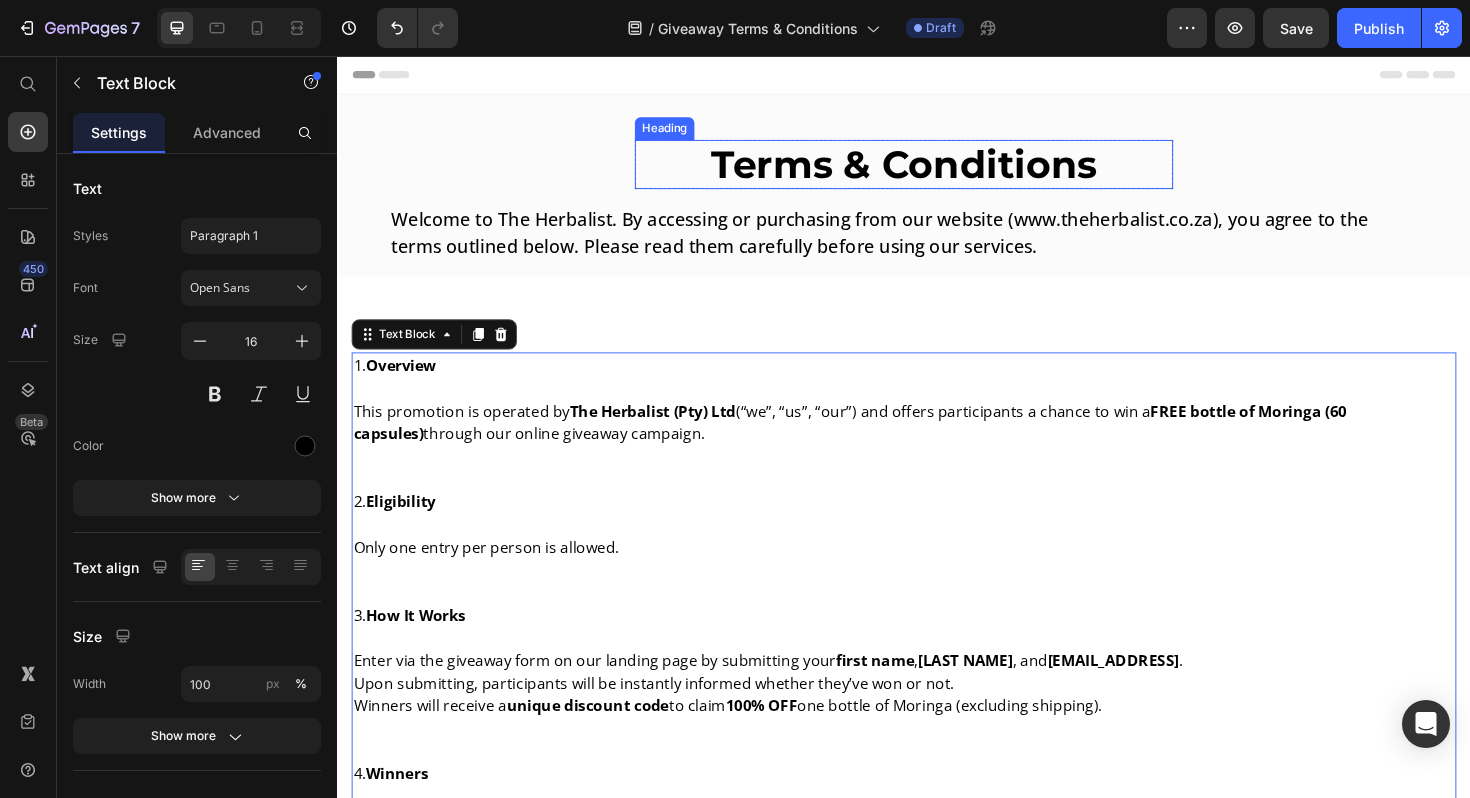 click on "Terms & Conditions" at bounding box center (937, 170) 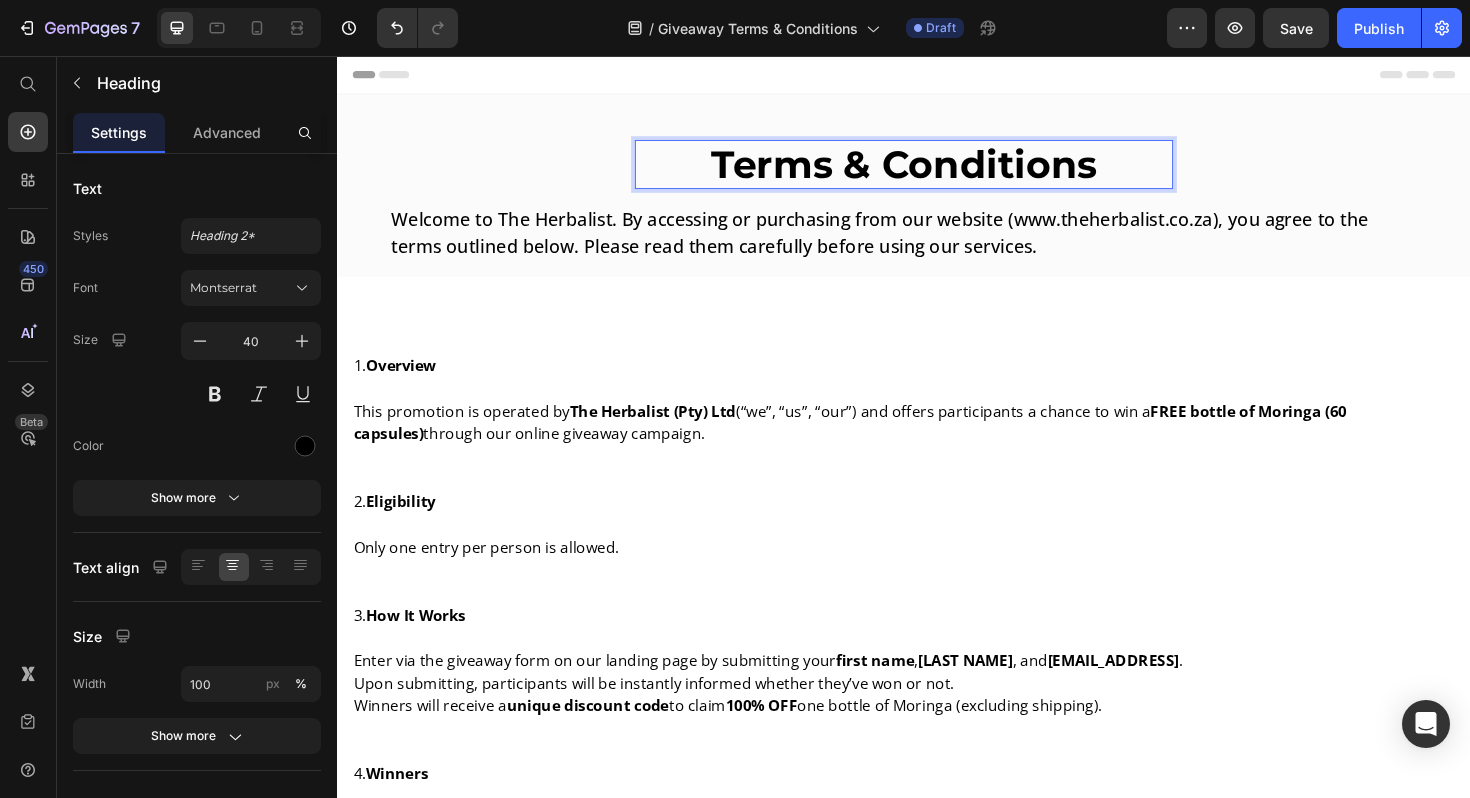 click on "Terms & Conditions" at bounding box center (937, 171) 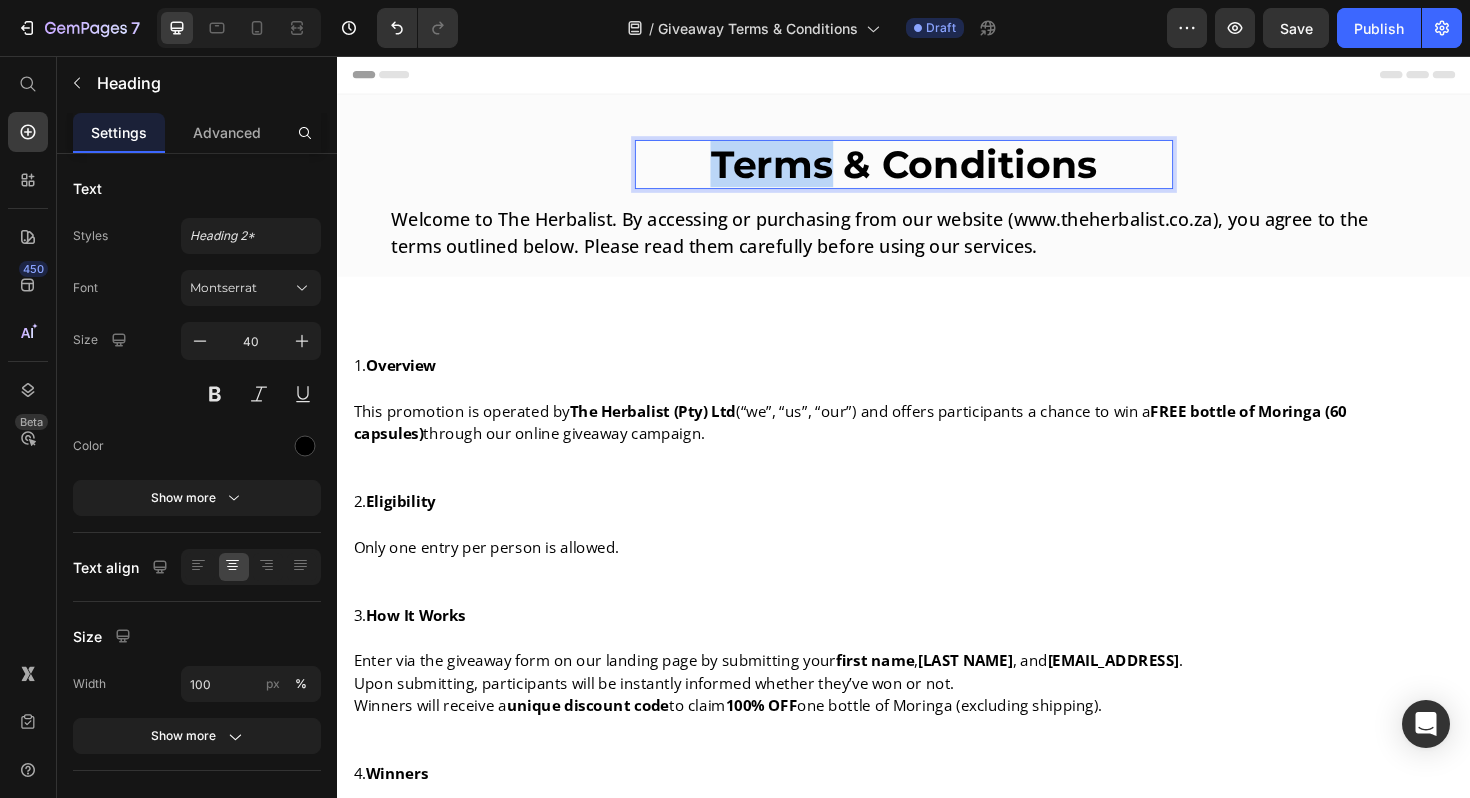 click on "Terms & Conditions" at bounding box center [937, 171] 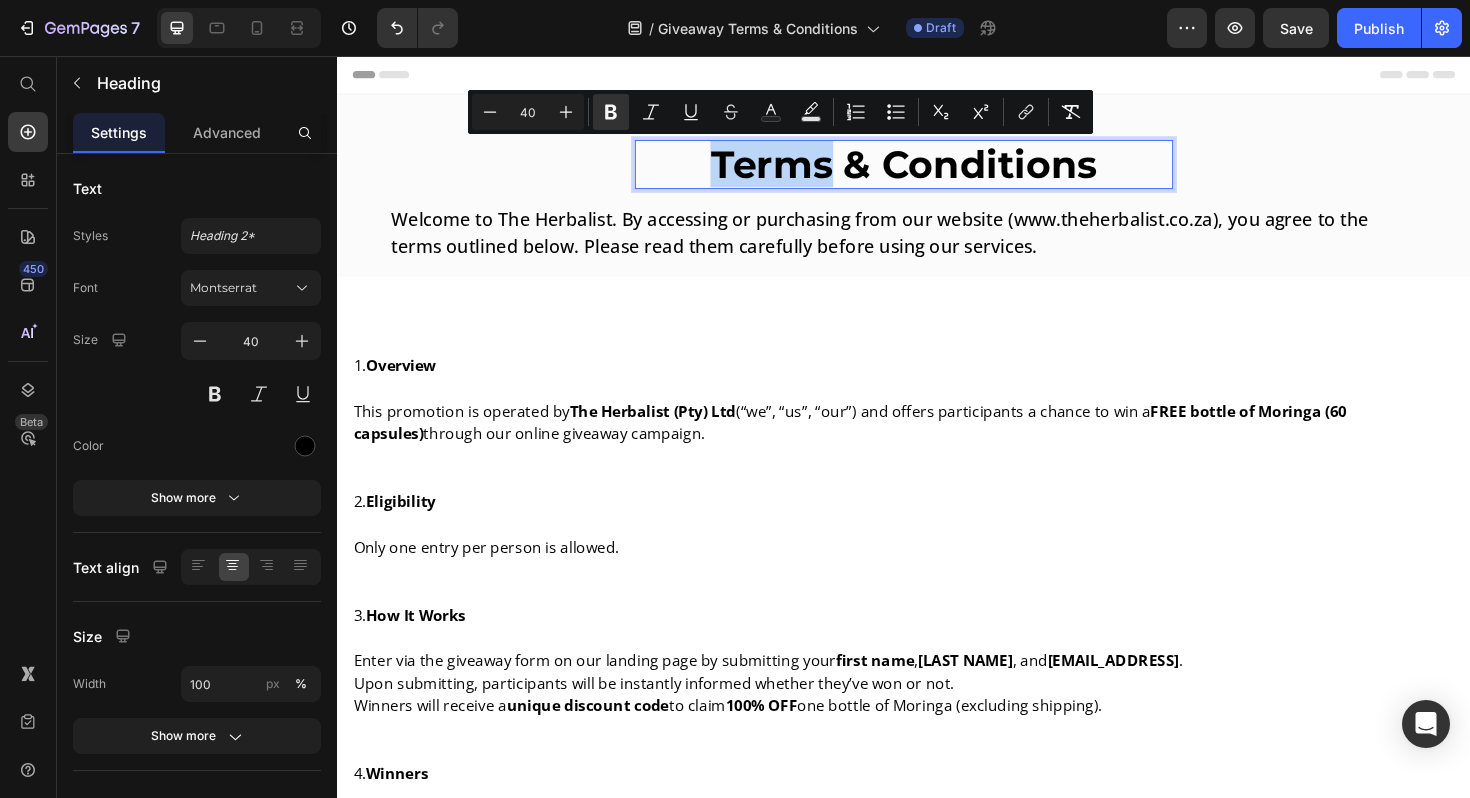 click on "Terms & Conditions" at bounding box center (937, 171) 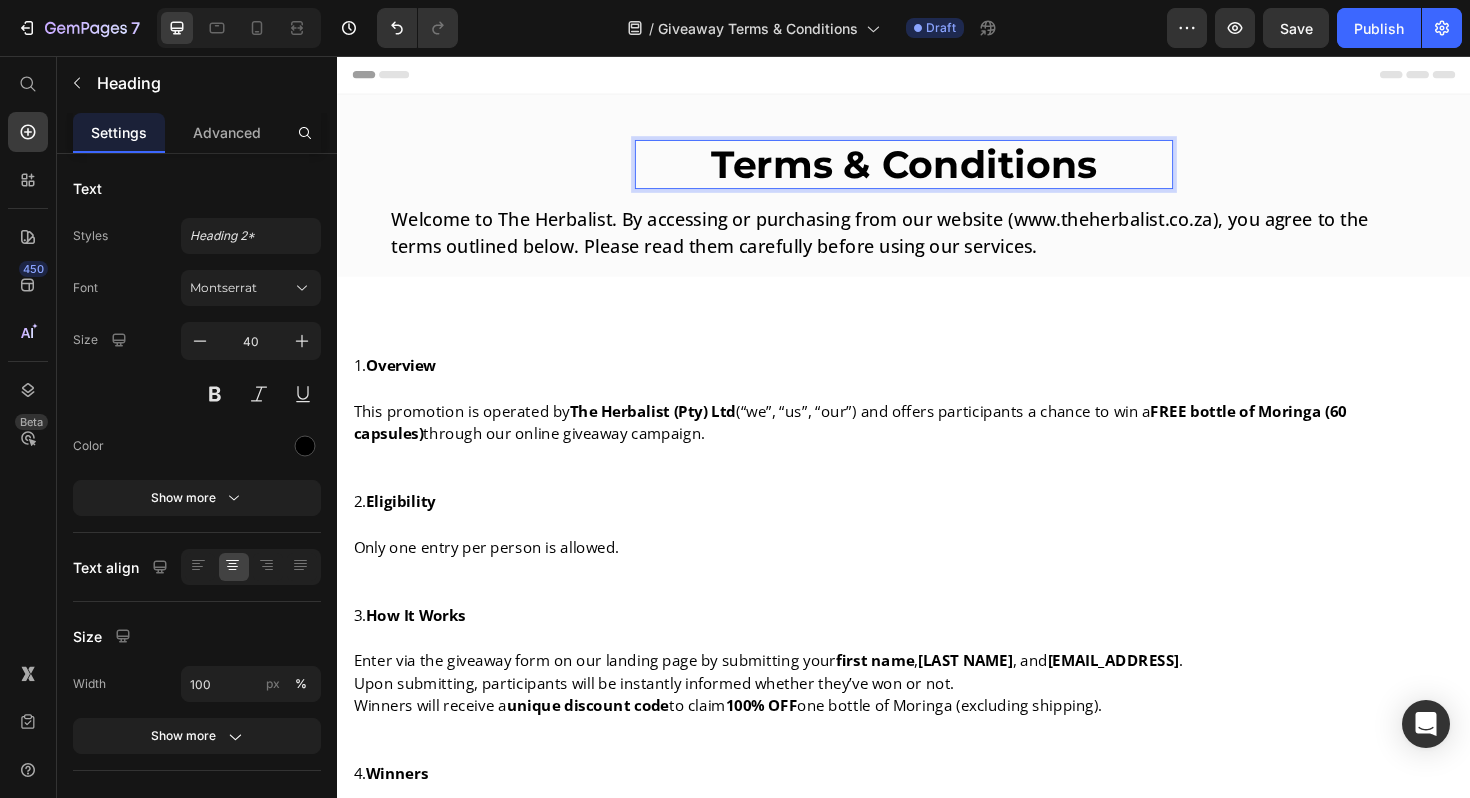 click on "Terms & Conditions" at bounding box center [937, 171] 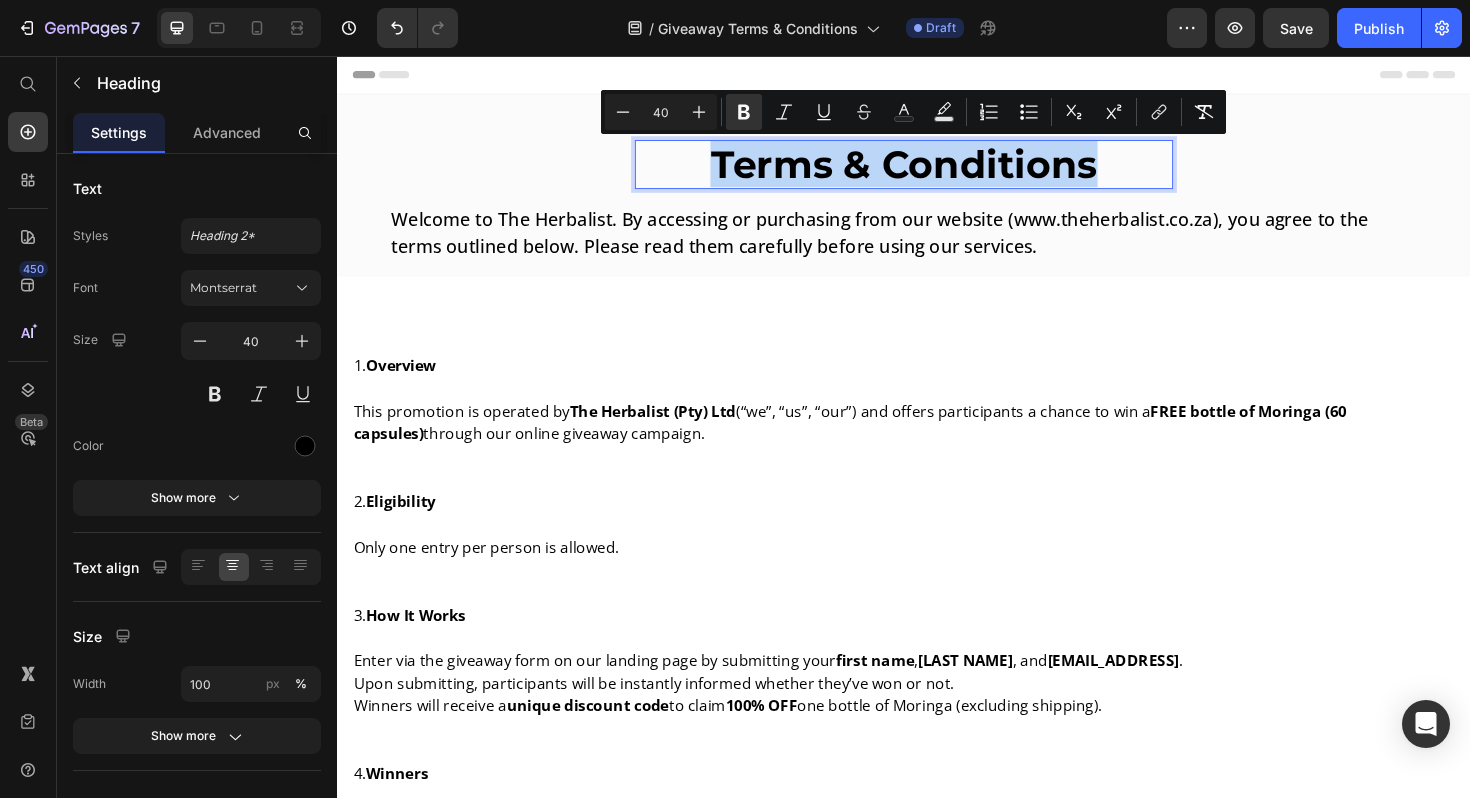 drag, startPoint x: 700, startPoint y: 163, endPoint x: 1114, endPoint y: 187, distance: 414.69507 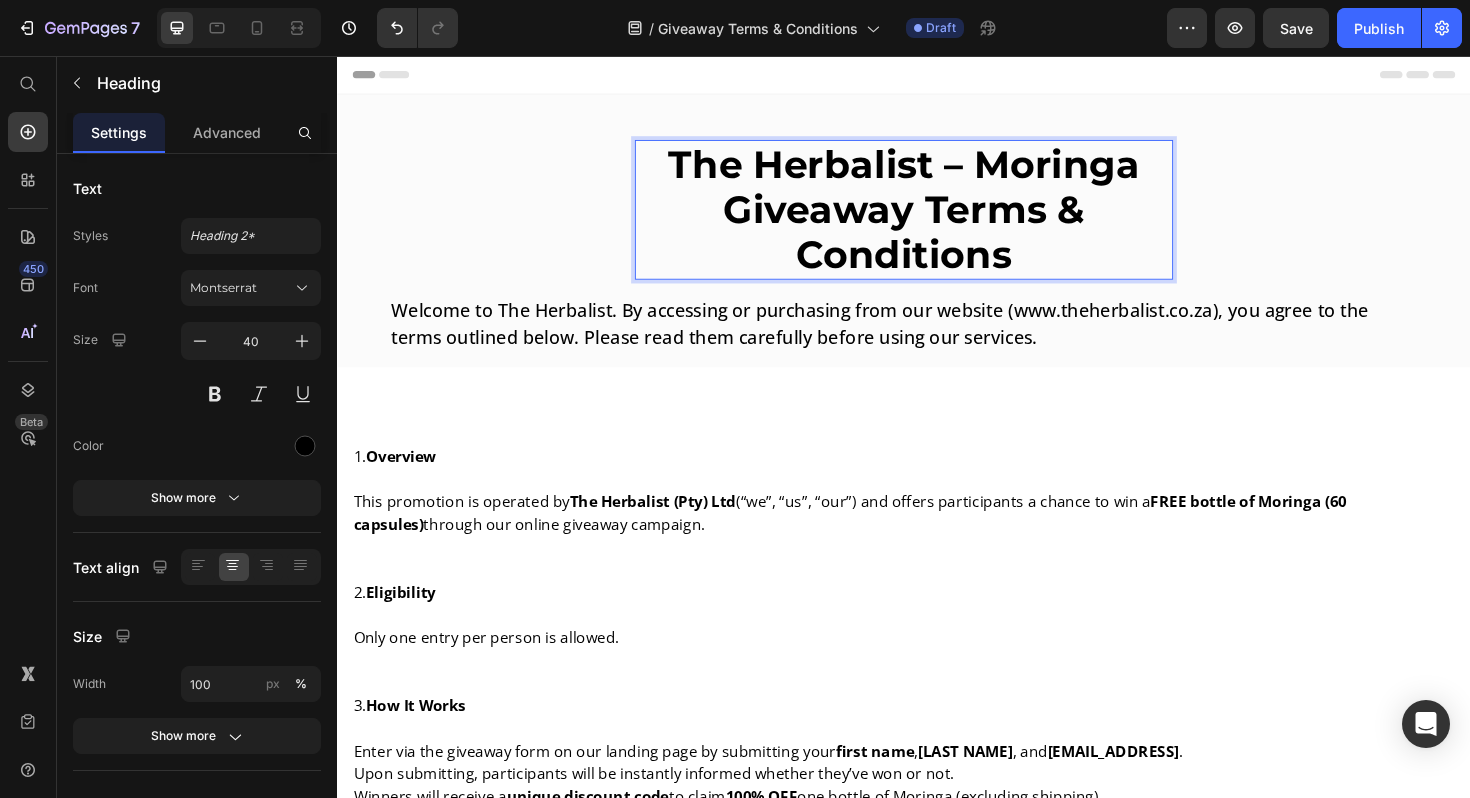 click on "The Herbalist – Moringa Giveaway Terms & Conditions" at bounding box center (937, 218) 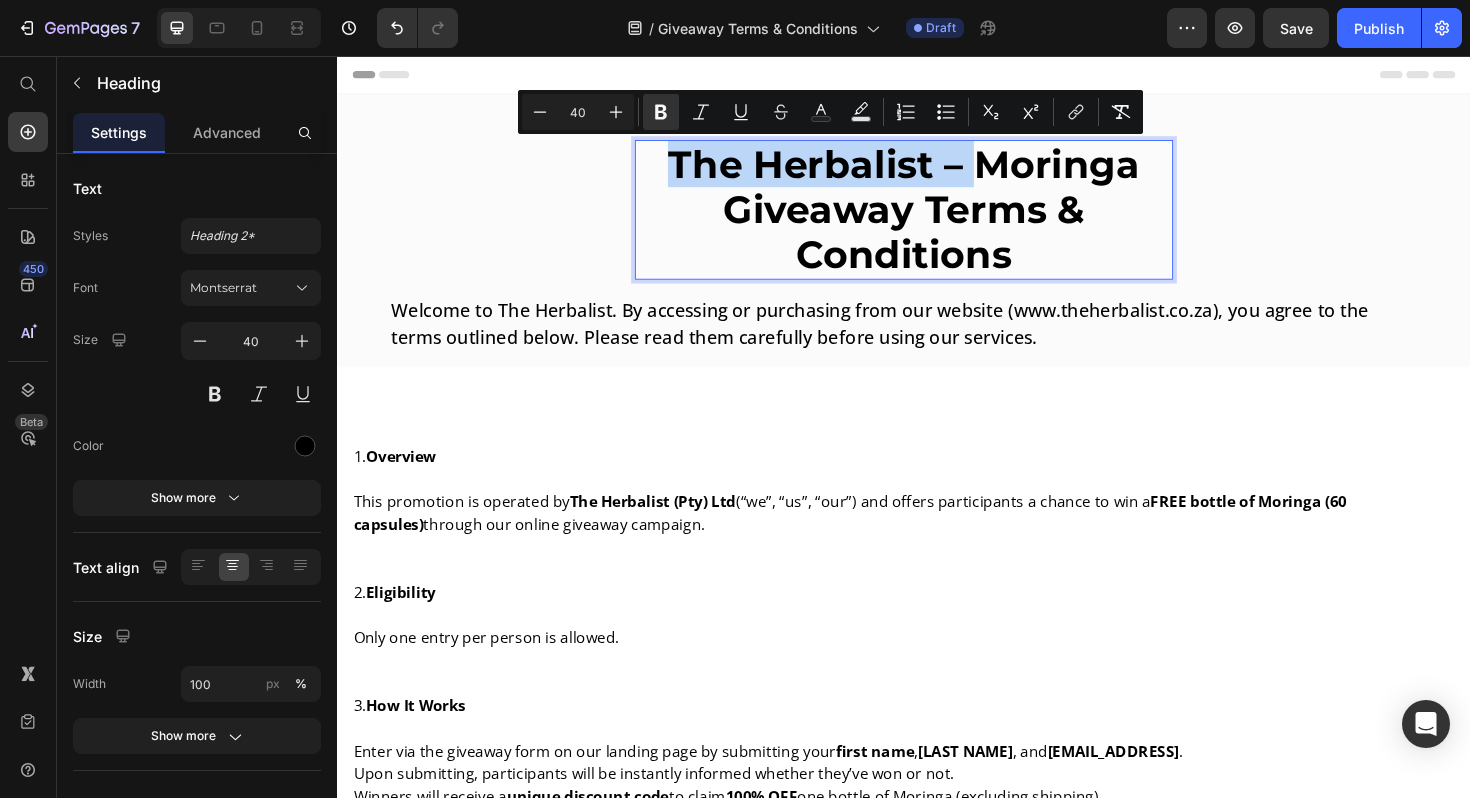drag, startPoint x: 1005, startPoint y: 171, endPoint x: 662, endPoint y: 162, distance: 343.11804 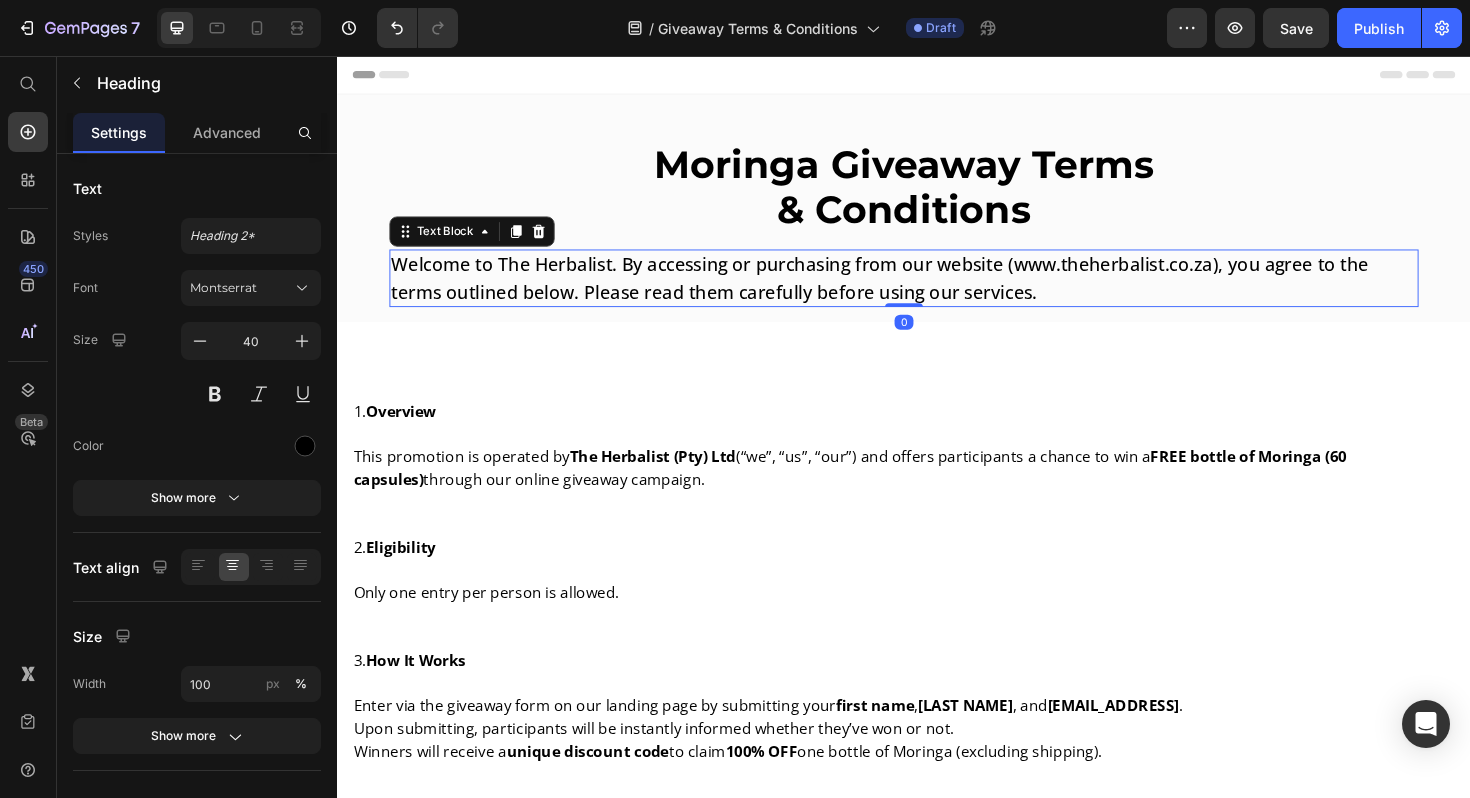 click on "Welcome to The Herbalist. By accessing or purchasing from our website ( www.theherbalist.co.za ), you agree to the terms outlined below. Please read them carefully before using our services." at bounding box center (937, 291) 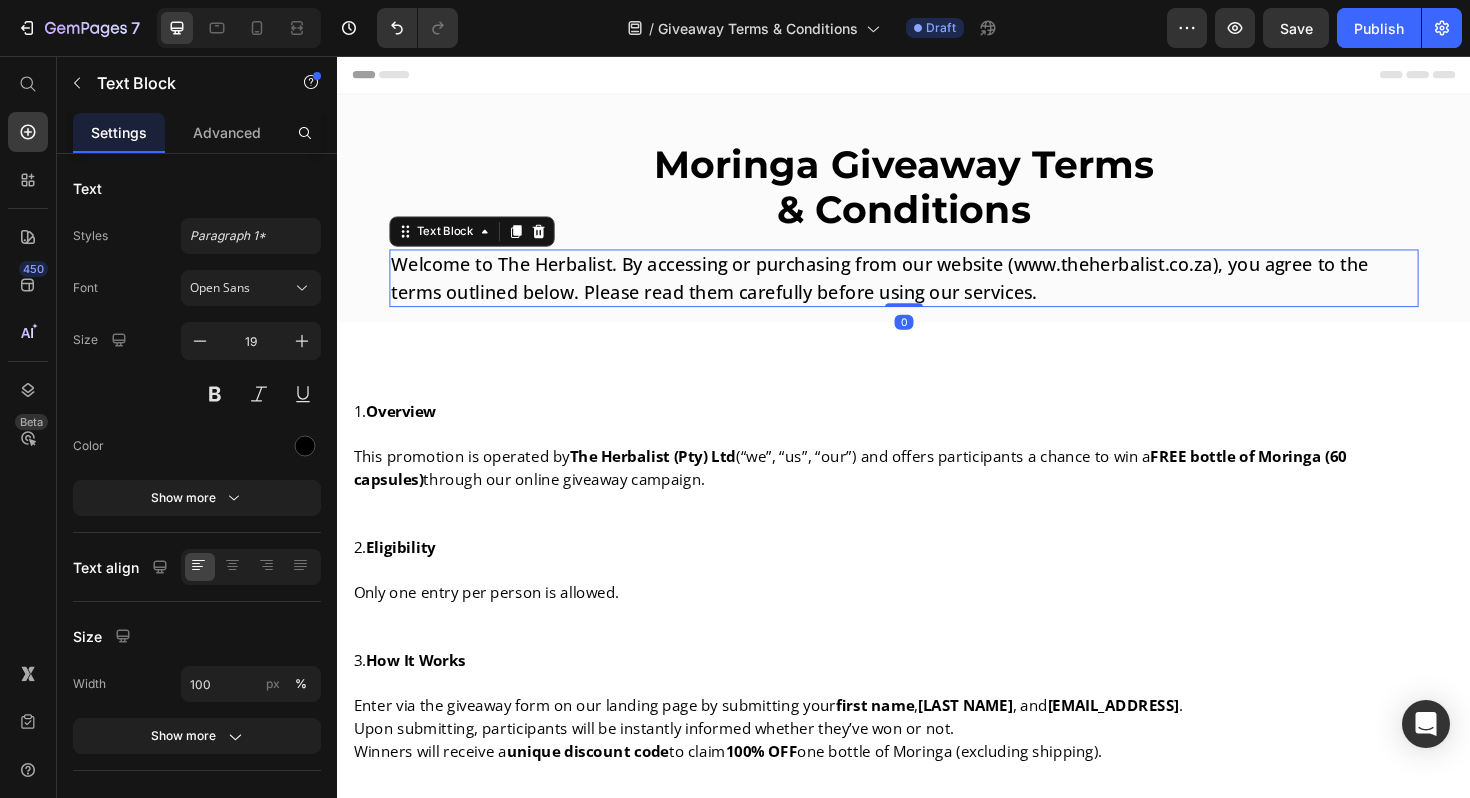 click on "Welcome to The Herbalist. By accessing or purchasing from our website ( www.theherbalist.co.za ), you agree to the terms outlined below. Please read them carefully before using our services." at bounding box center (937, 291) 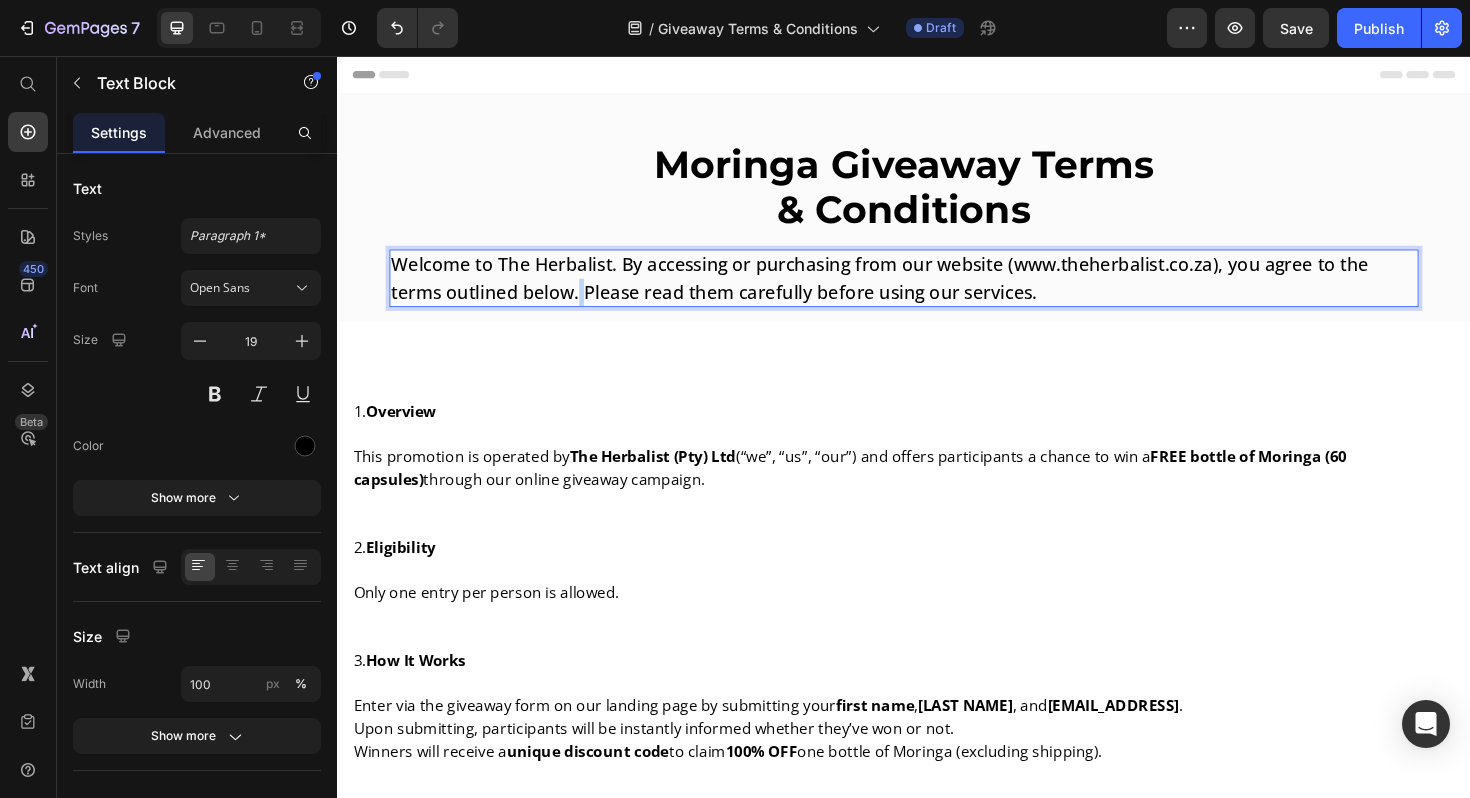 click on "Welcome to The Herbalist. By accessing or purchasing from our website ( www.theherbalist.co.za ), you agree to the terms outlined below. Please read them carefully before using our services." at bounding box center [937, 291] 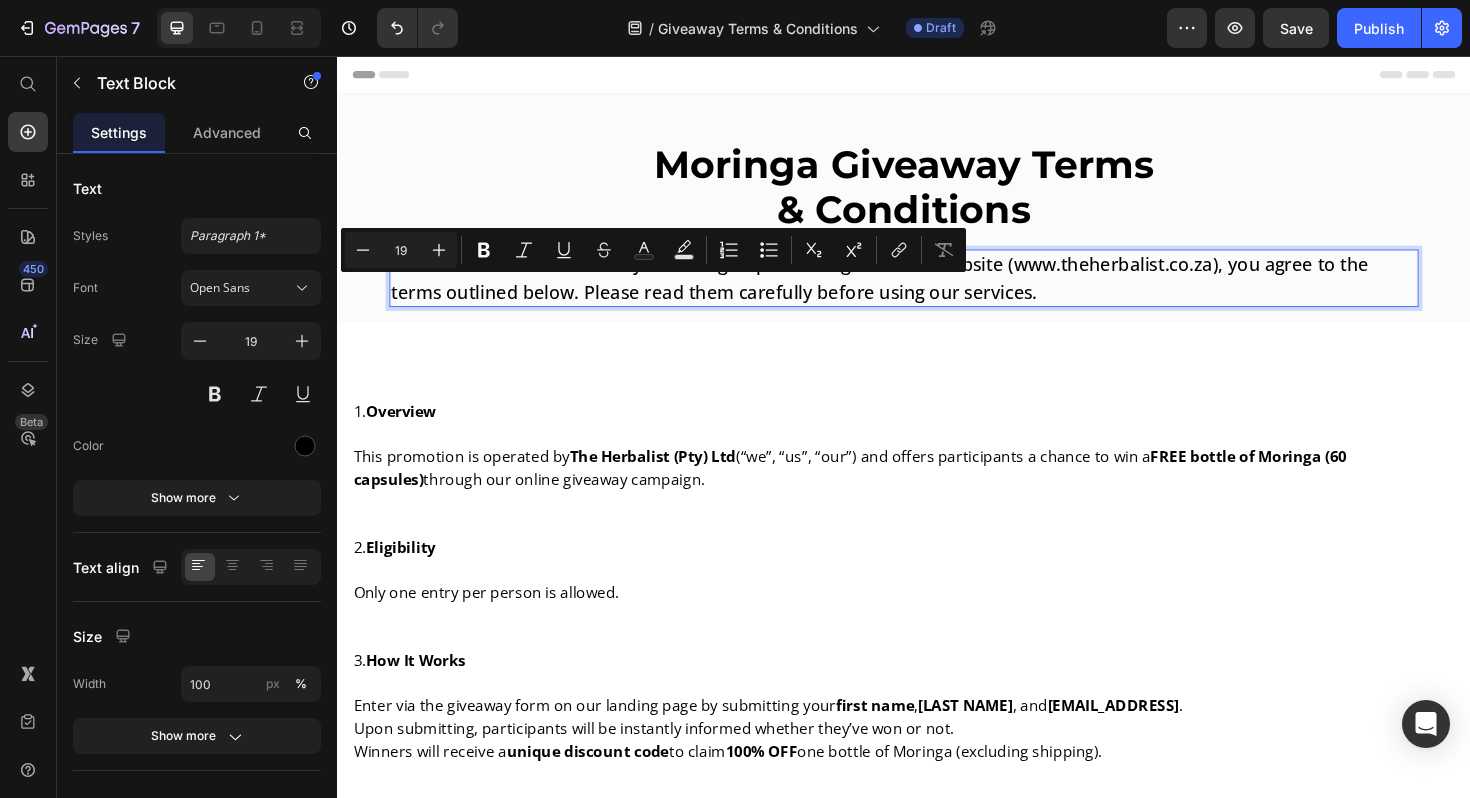 click on "Welcome to The Herbalist. By accessing or purchasing from our website ( www.theherbalist.co.za ), you agree to the terms outlined below. Please read them carefully before using our services." at bounding box center [937, 291] 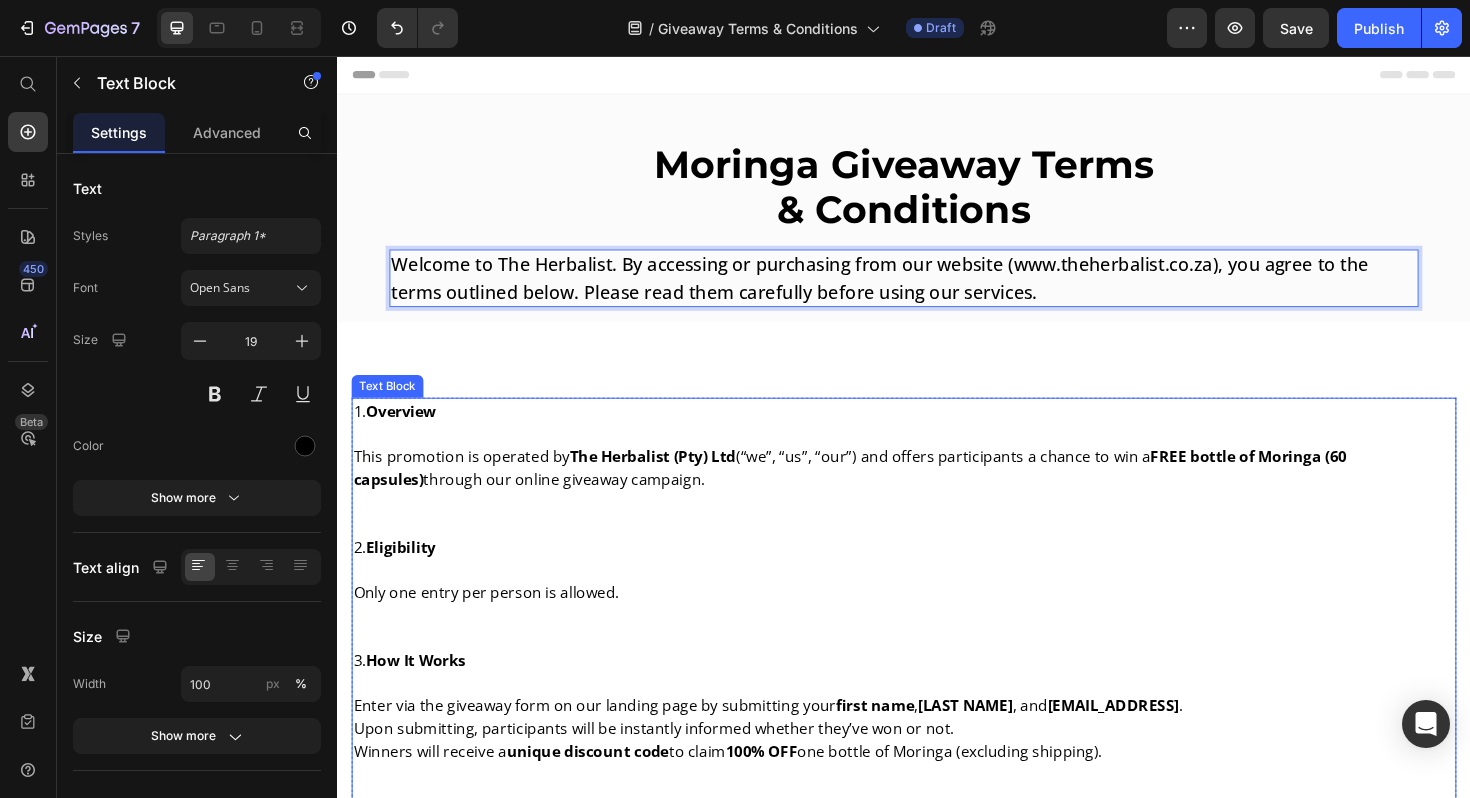 click on "This promotion is operated by  The Herbalist (Pty) Ltd  (“we”, “us”, “our”) and offers participants a chance to win a  FREE bottle of Moringa (60 capsules)  through our online giveaway campaign." at bounding box center (937, 492) 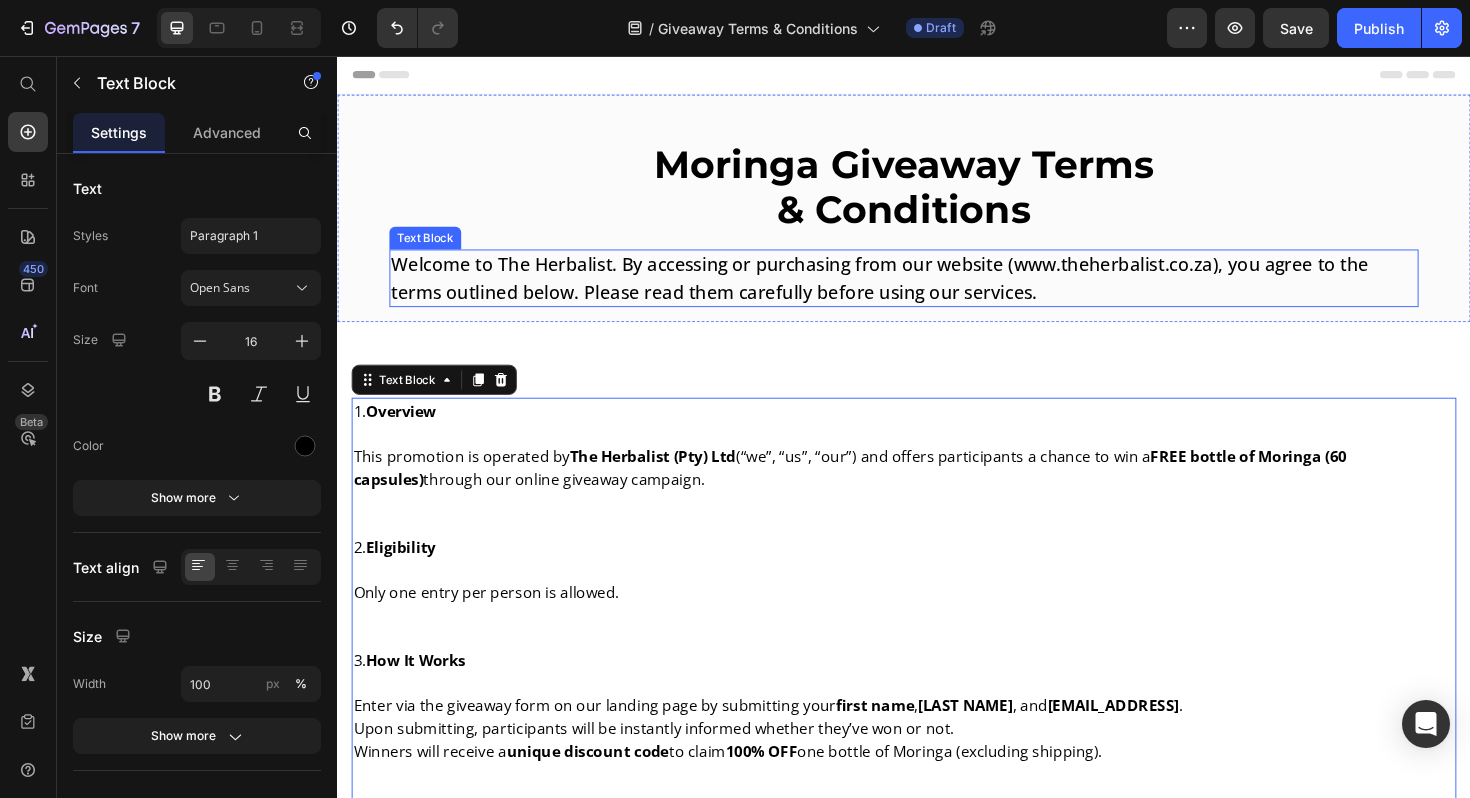 click on "Welcome to The Herbalist. By accessing or purchasing from our website ( www.theherbalist.co.za ), you agree to the terms outlined below. Please read them carefully before using our services." at bounding box center [937, 291] 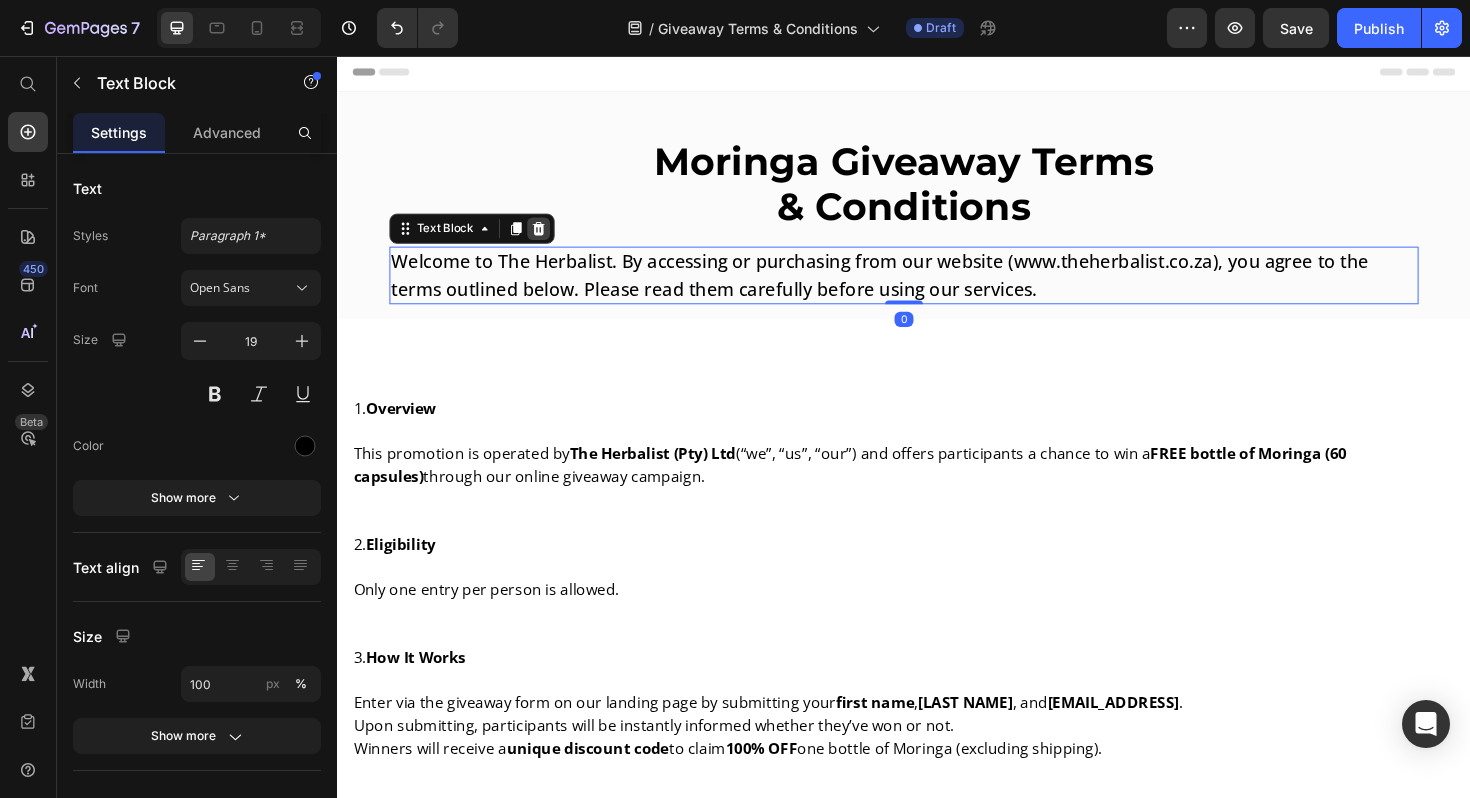 click 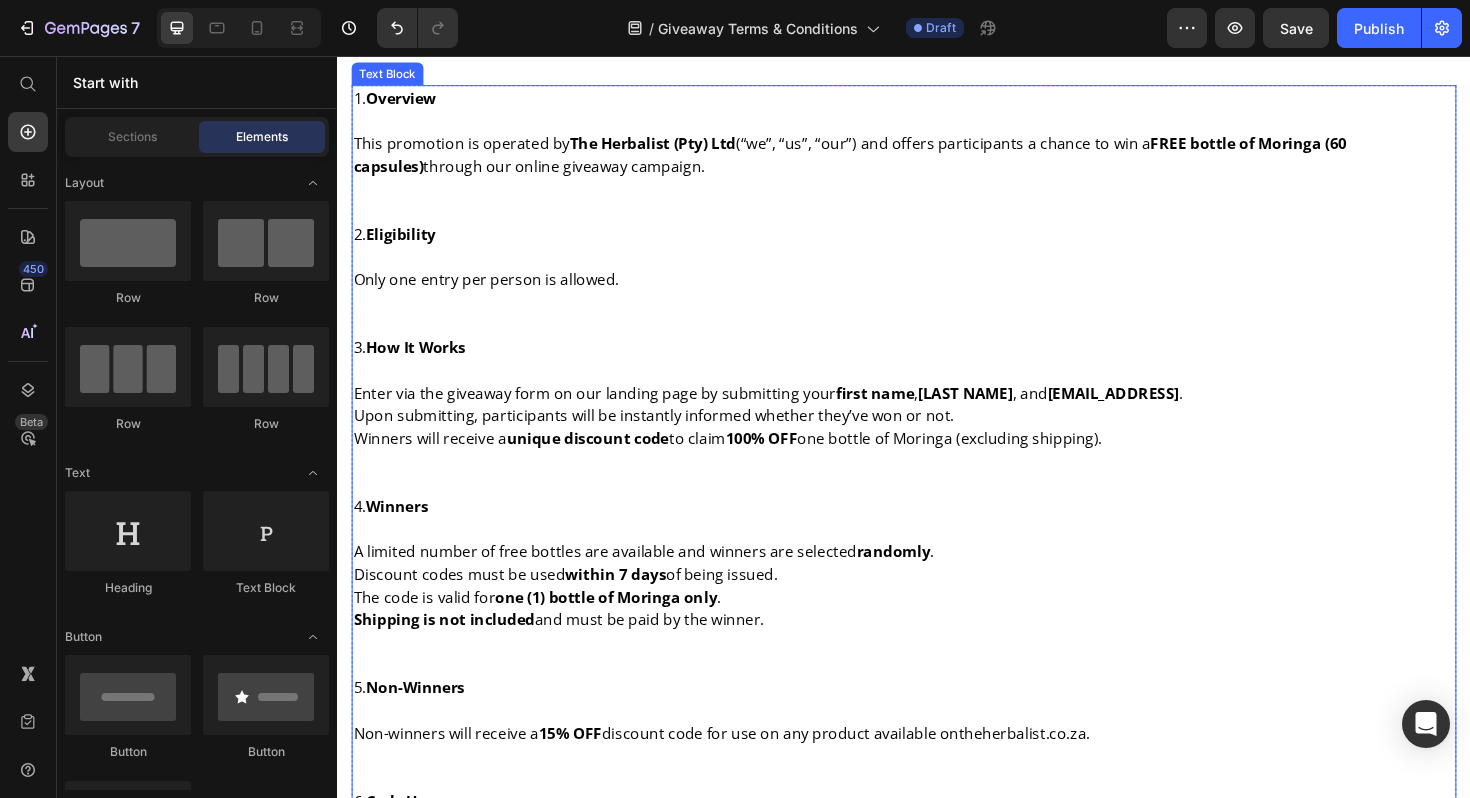 scroll, scrollTop: 255, scrollLeft: 0, axis: vertical 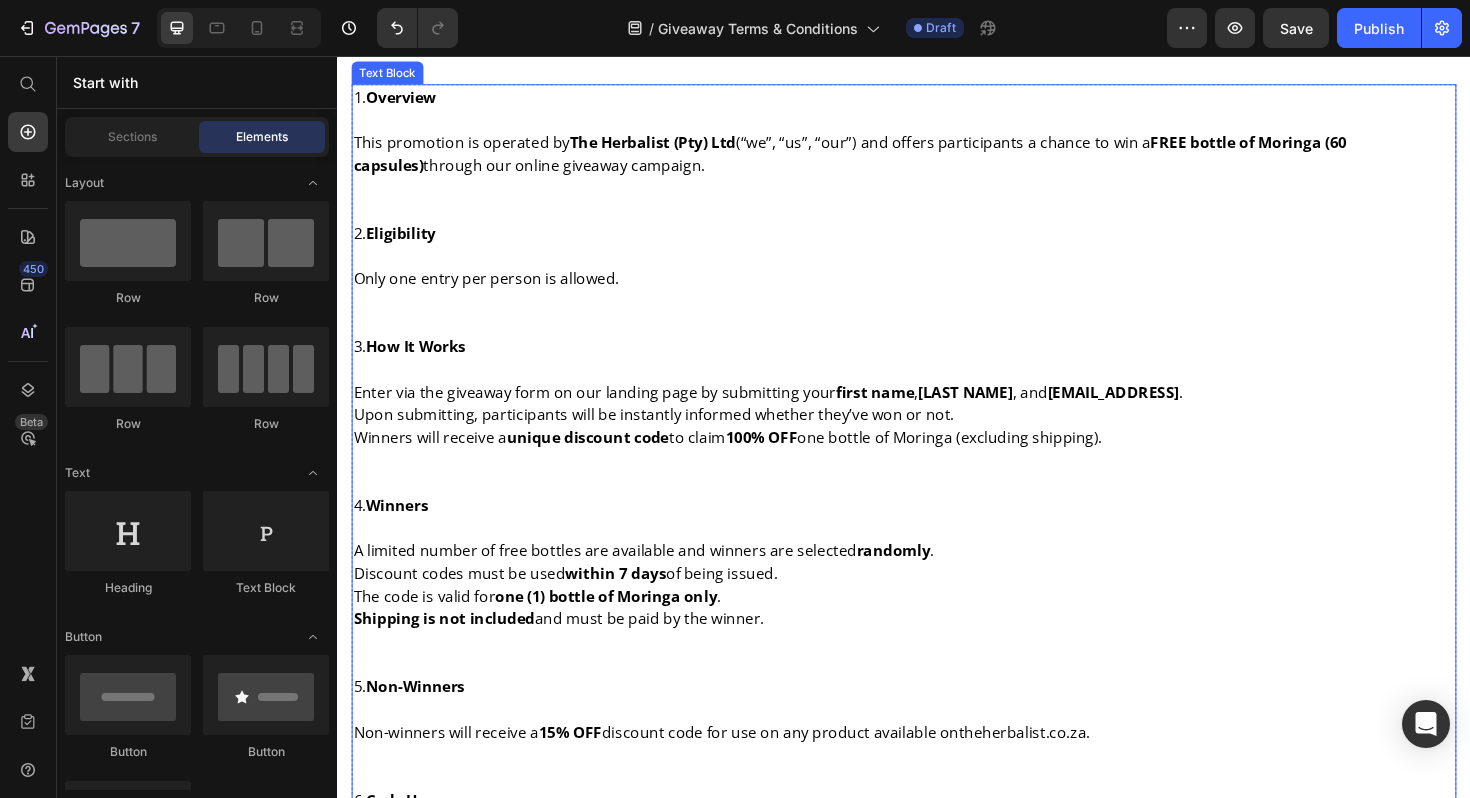 click on "unique discount code" at bounding box center [602, 460] 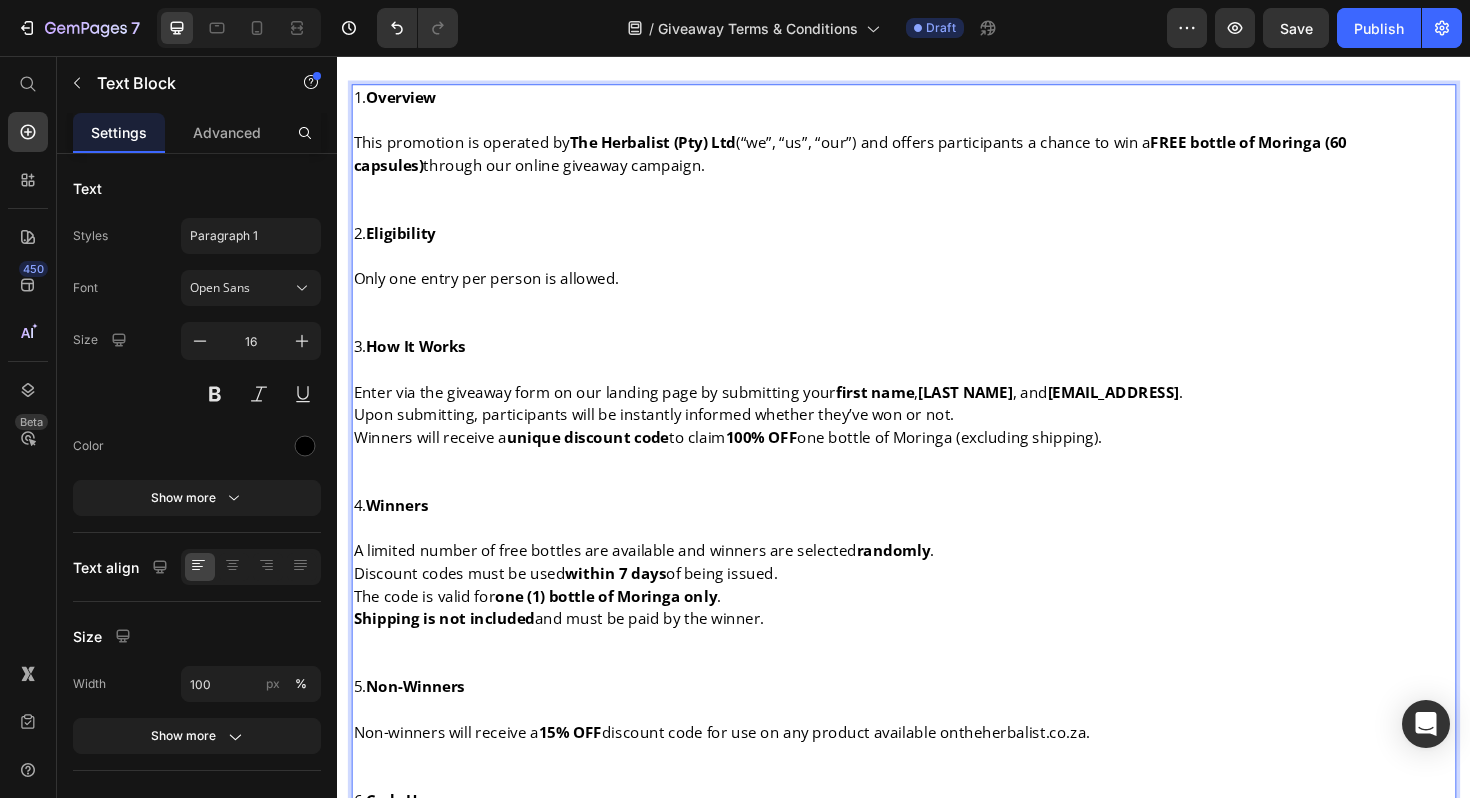click on "Winners will receive a  unique discount code  to claim  100% OFF  one bottle of Moringa (excluding shipping)." at bounding box center (937, 460) 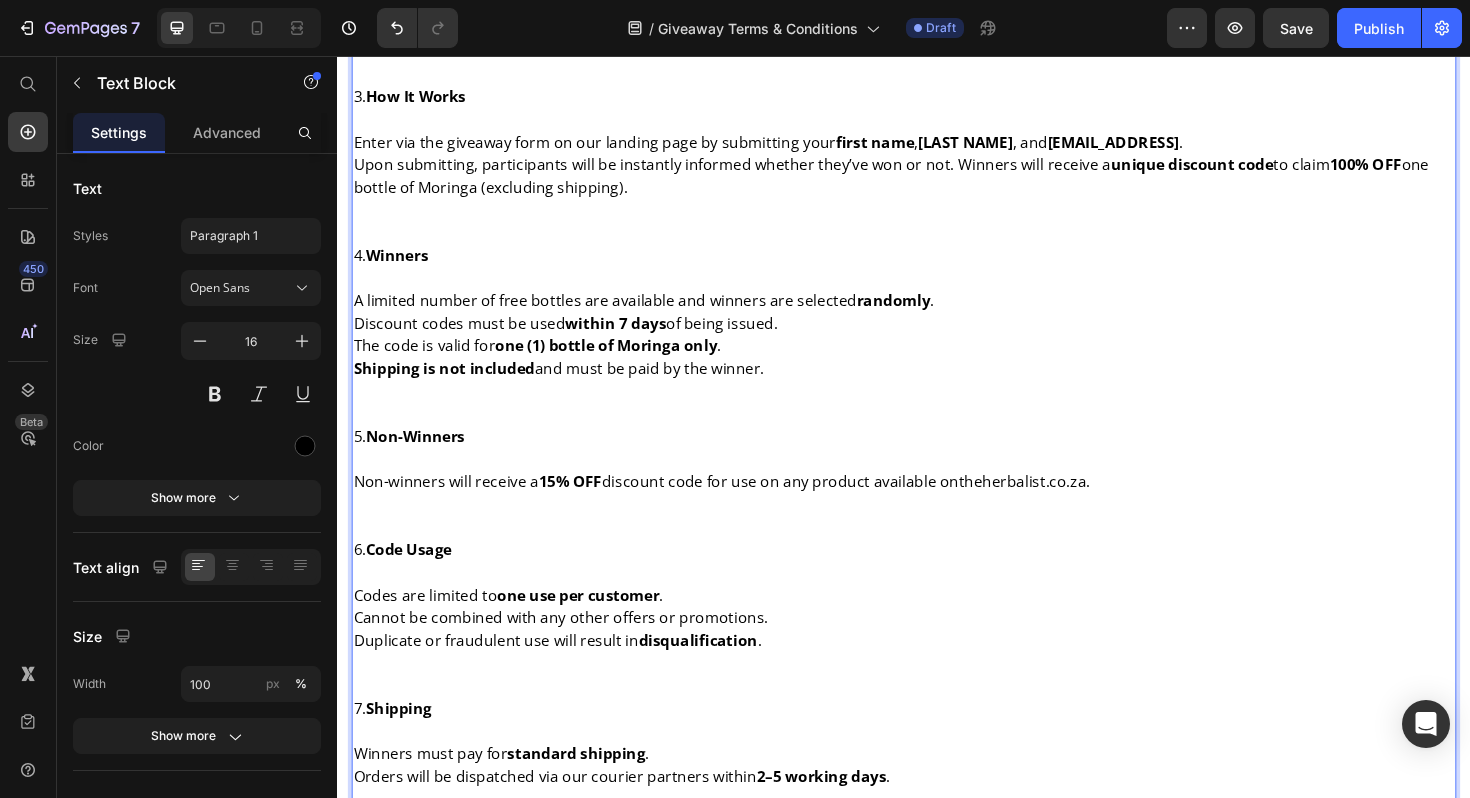 scroll, scrollTop: 539, scrollLeft: 0, axis: vertical 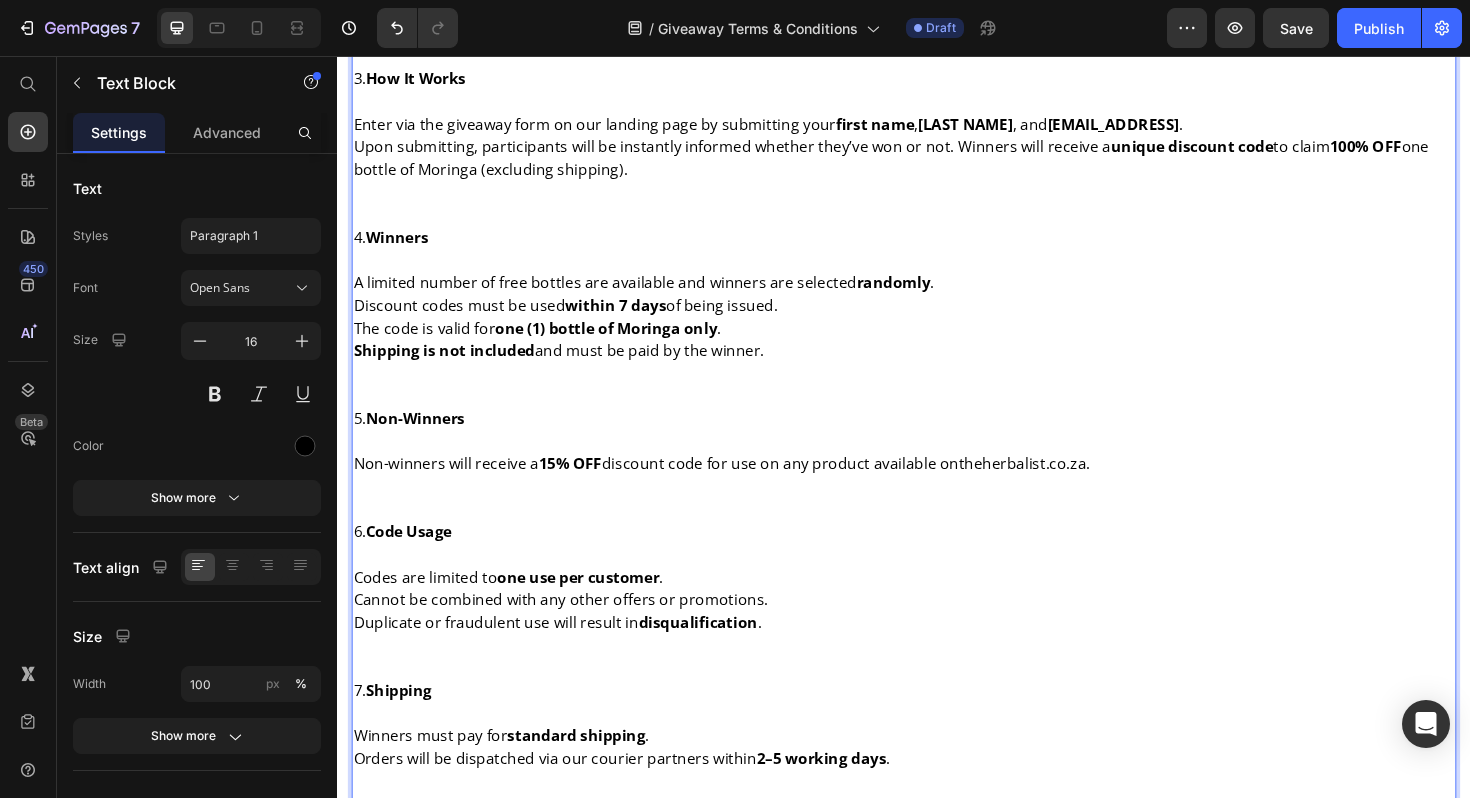click on "The code is valid for  one (1) bottle of Moringa only ." at bounding box center [937, 344] 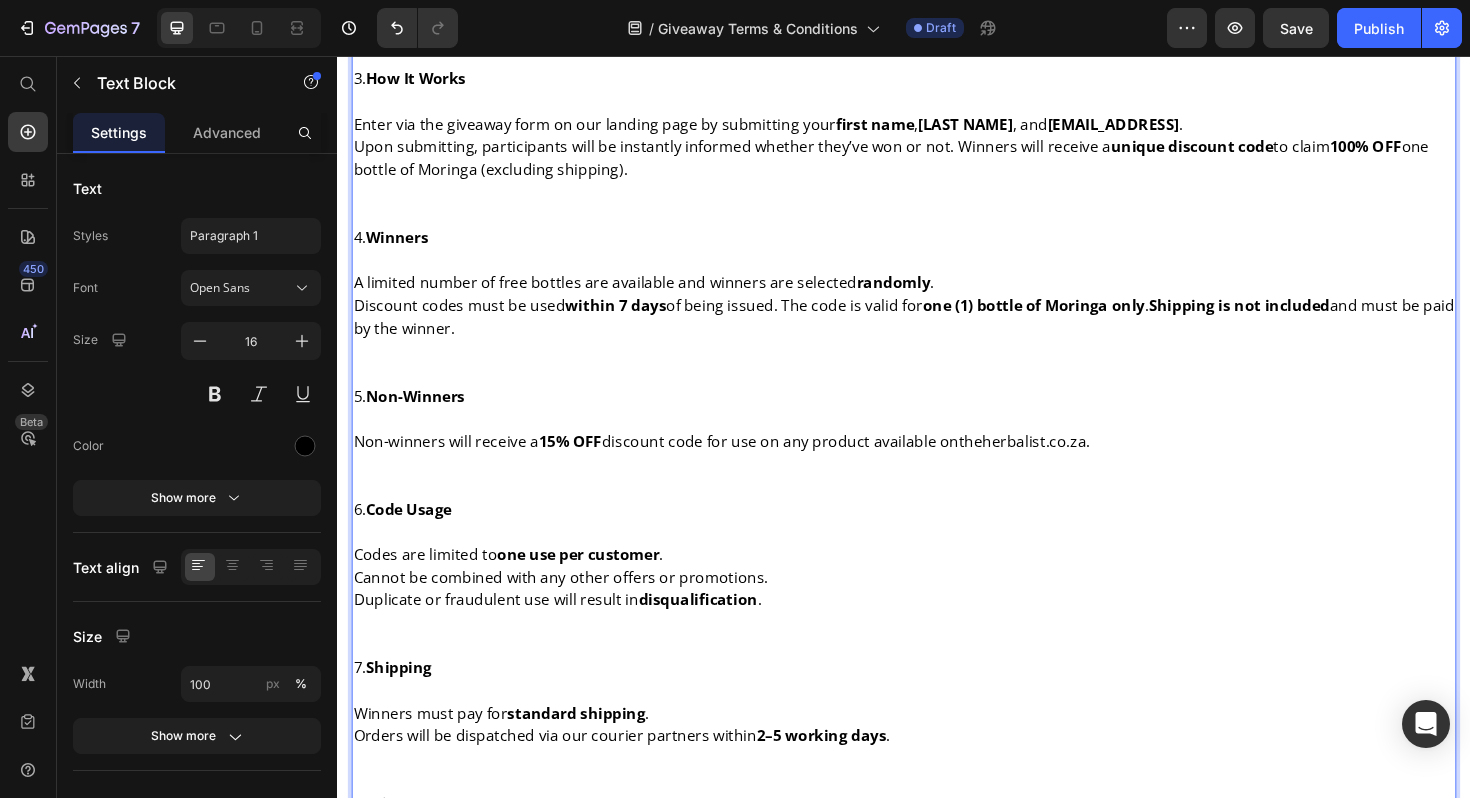 click on "Discount codes must be used  within 7 days  of being issued. The code is valid for  one (1) bottle of Moringa only .  Shipping is not included  and must be paid by the winner." at bounding box center (937, 332) 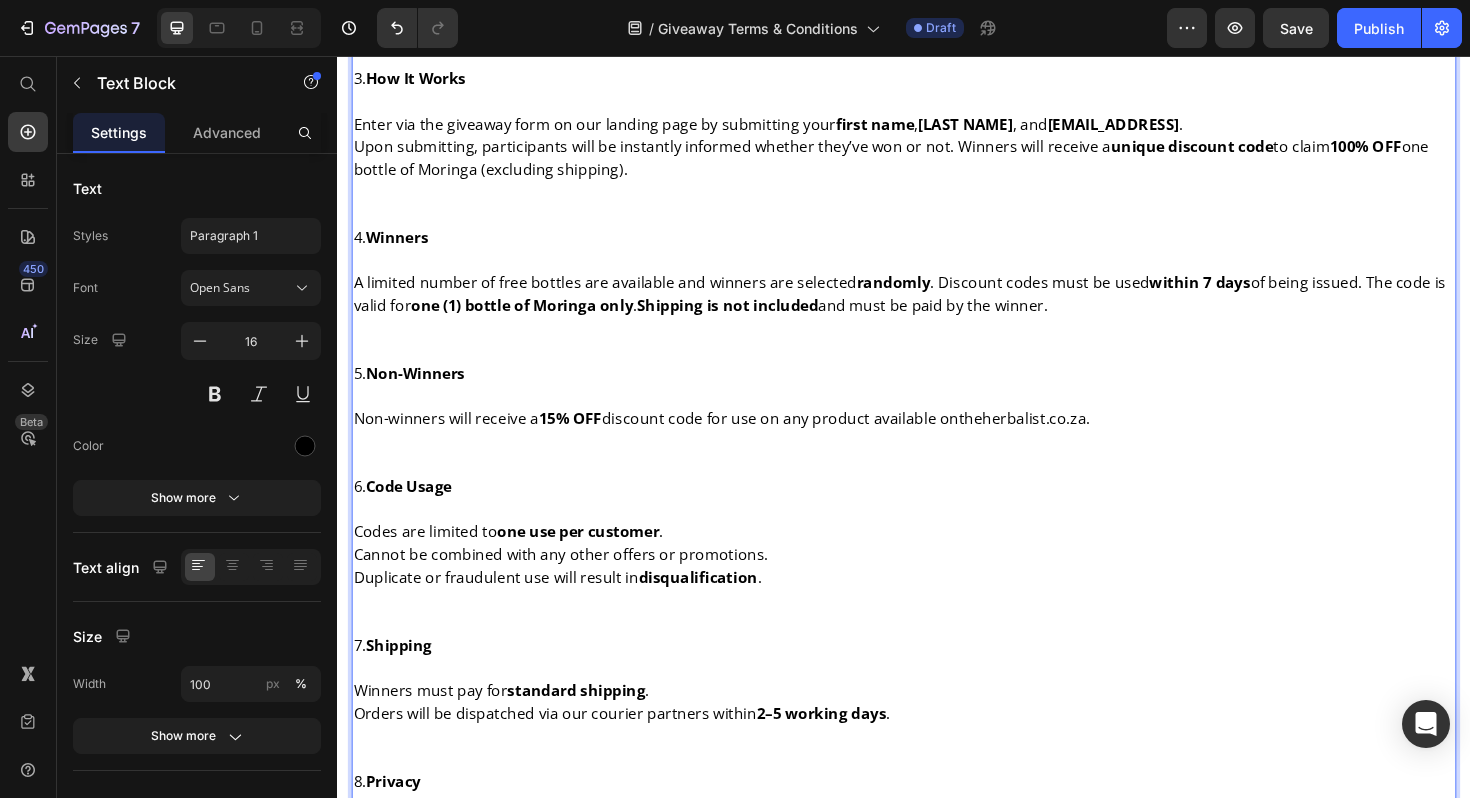 click on "5.  Non-Winners" at bounding box center [937, 392] 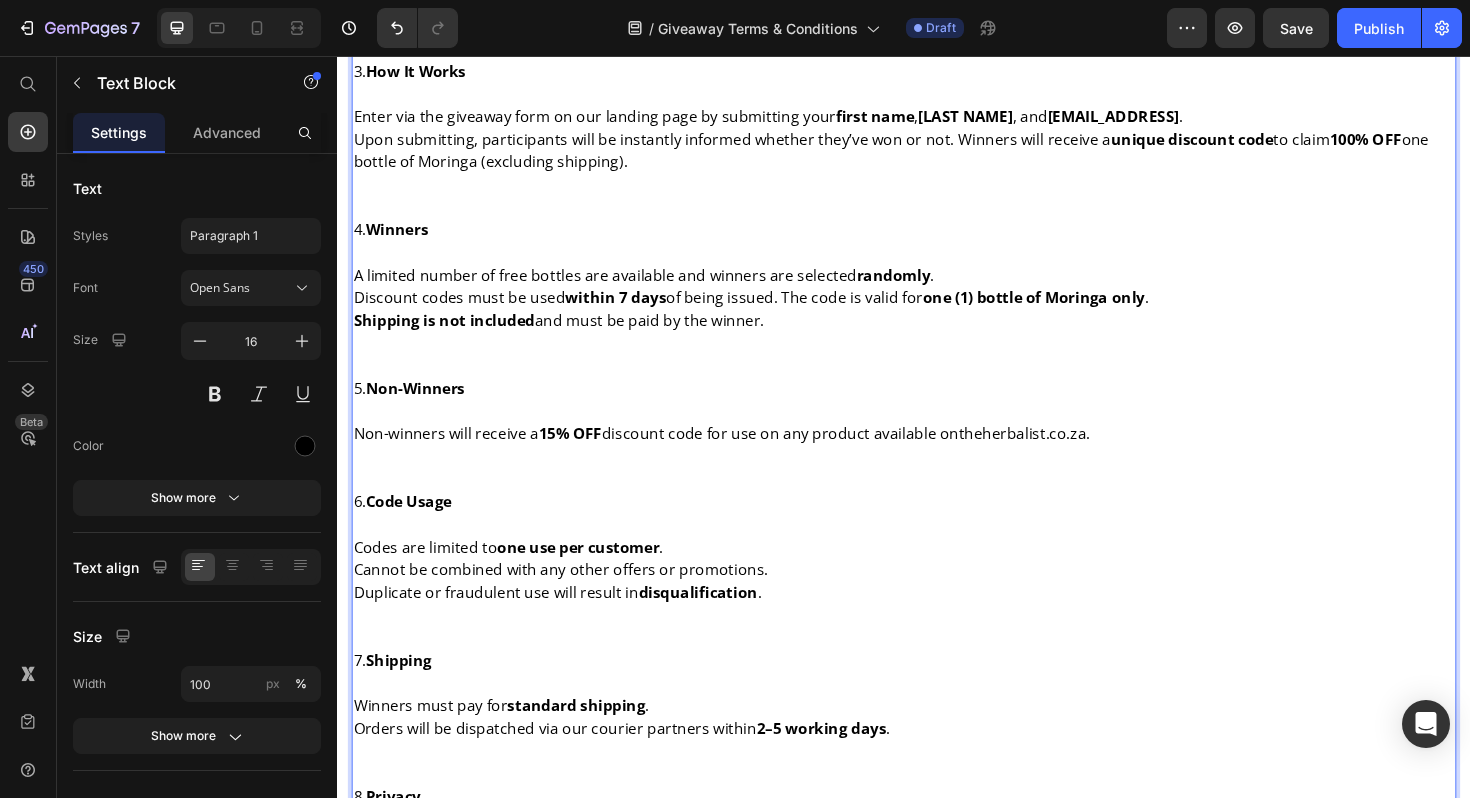 scroll, scrollTop: 547, scrollLeft: 0, axis: vertical 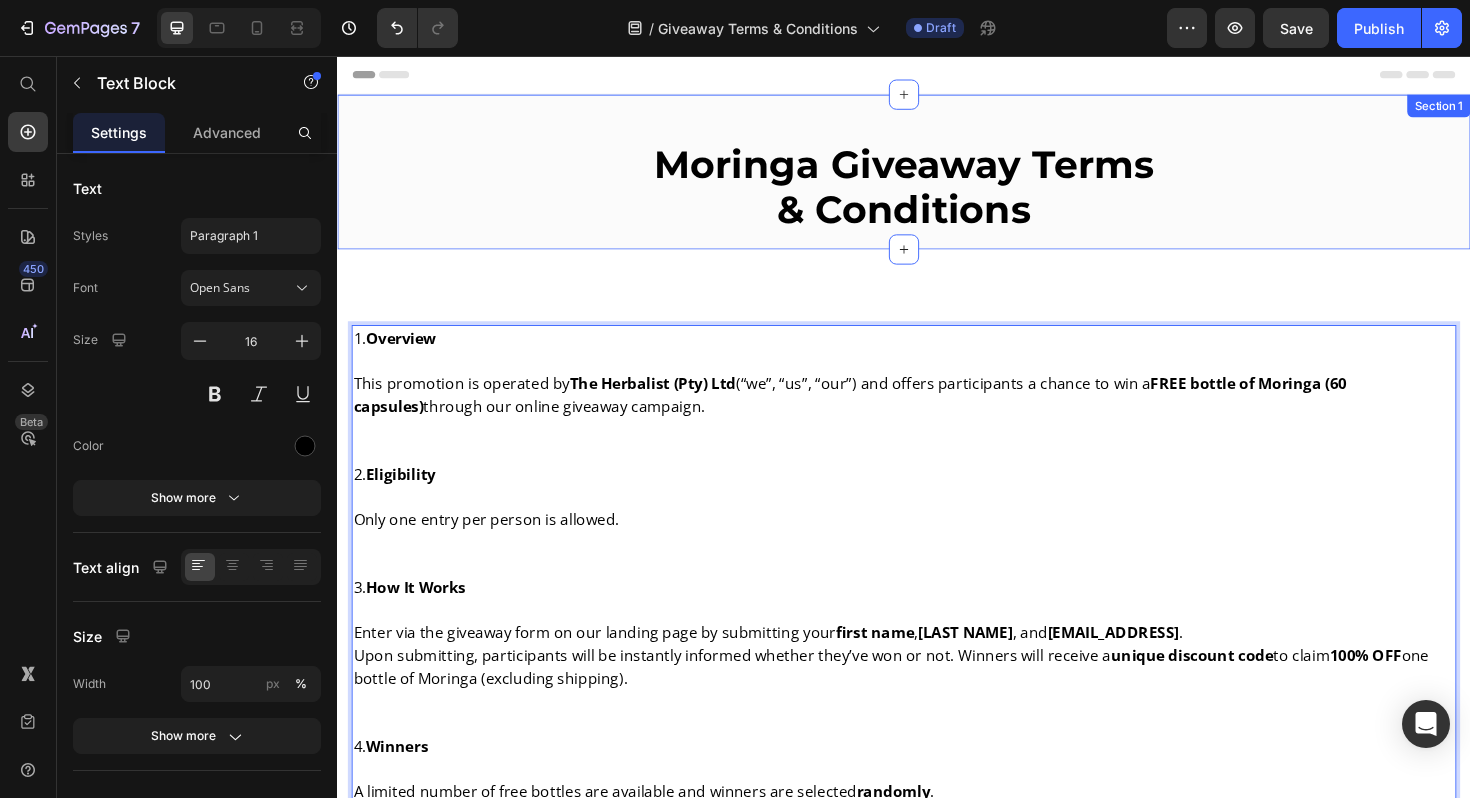 click on "Moringa Giveaway Terms & Conditions Heading Row" at bounding box center (937, 195) 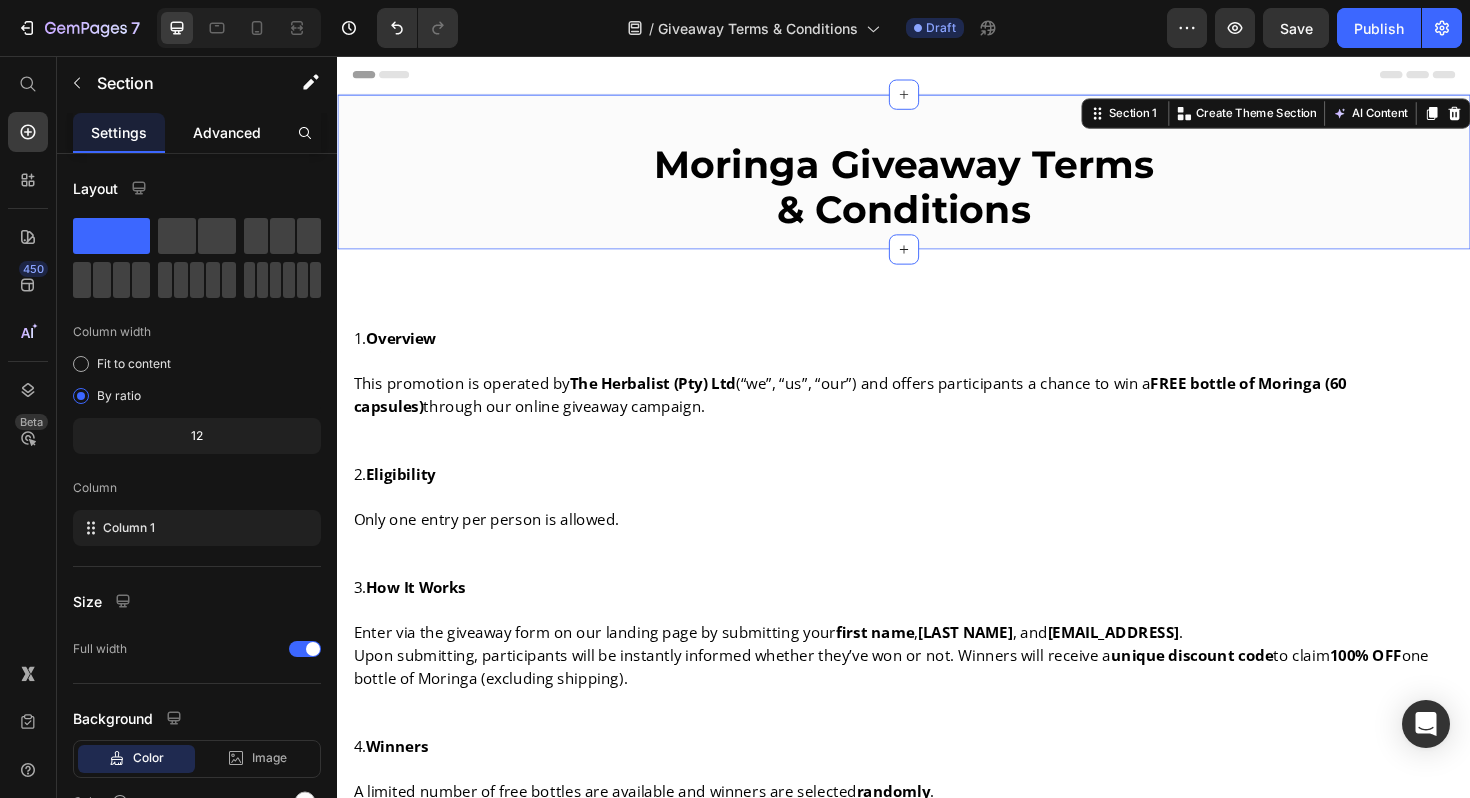 click on "Advanced" at bounding box center [227, 132] 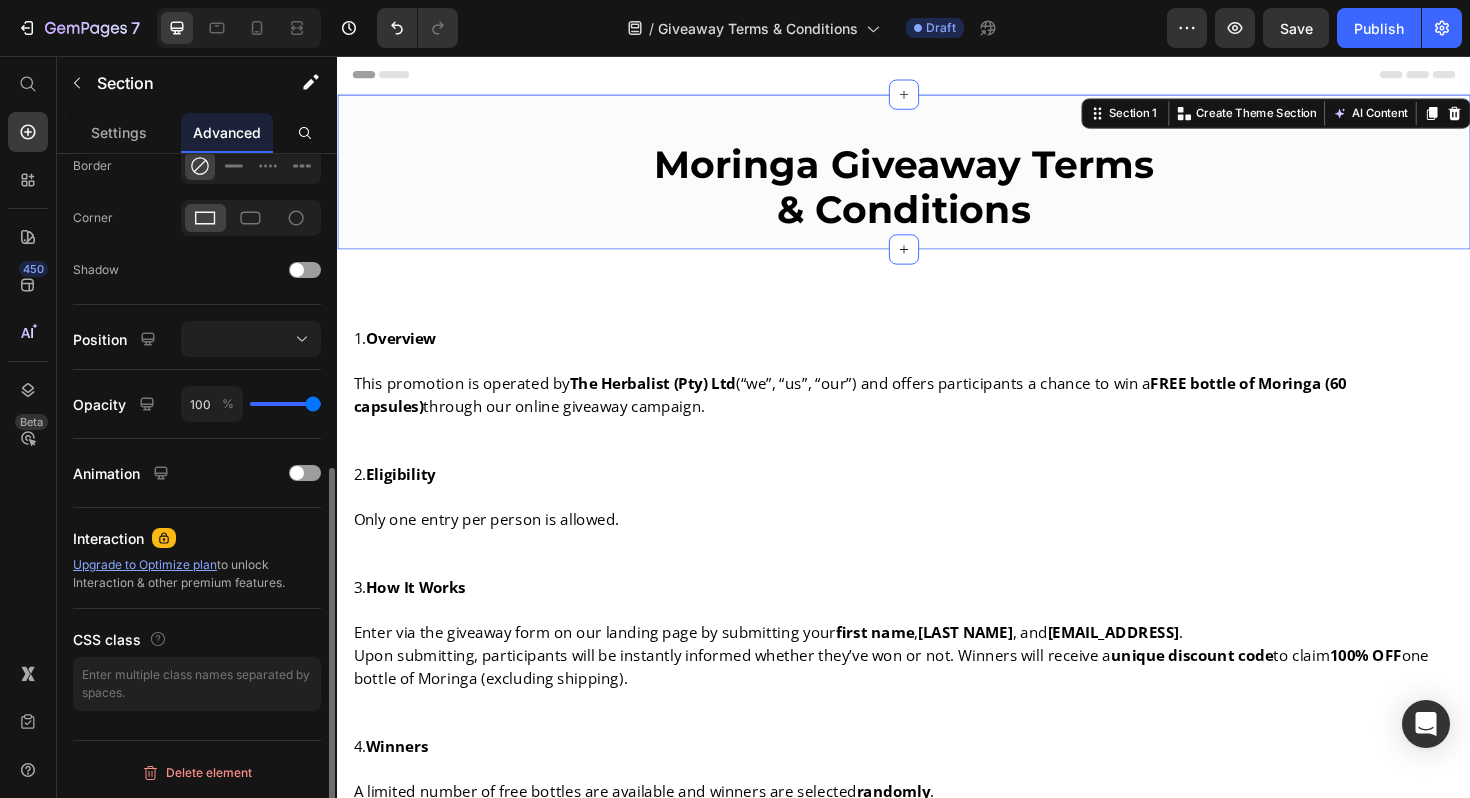 scroll, scrollTop: 0, scrollLeft: 0, axis: both 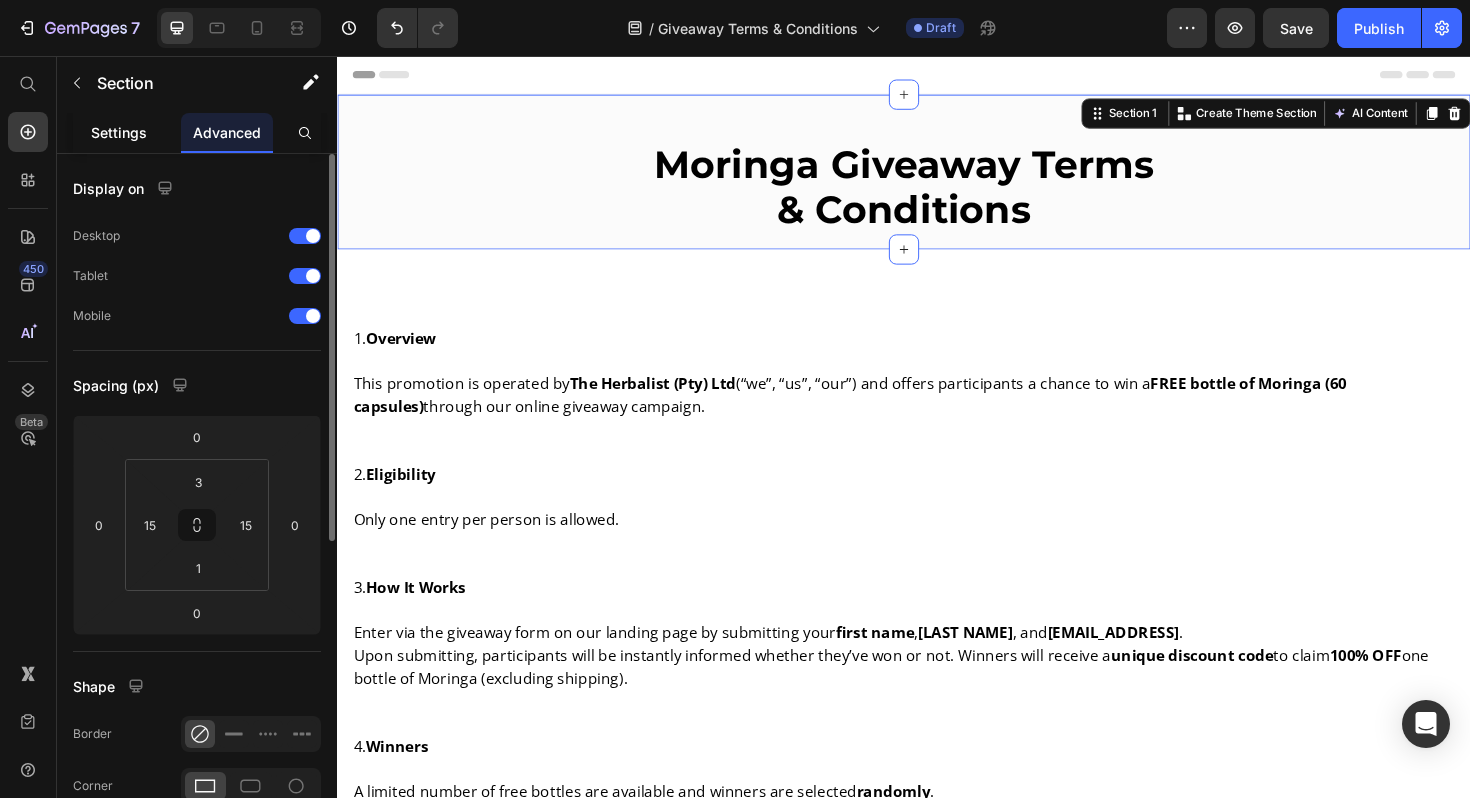click on "Settings" at bounding box center (119, 132) 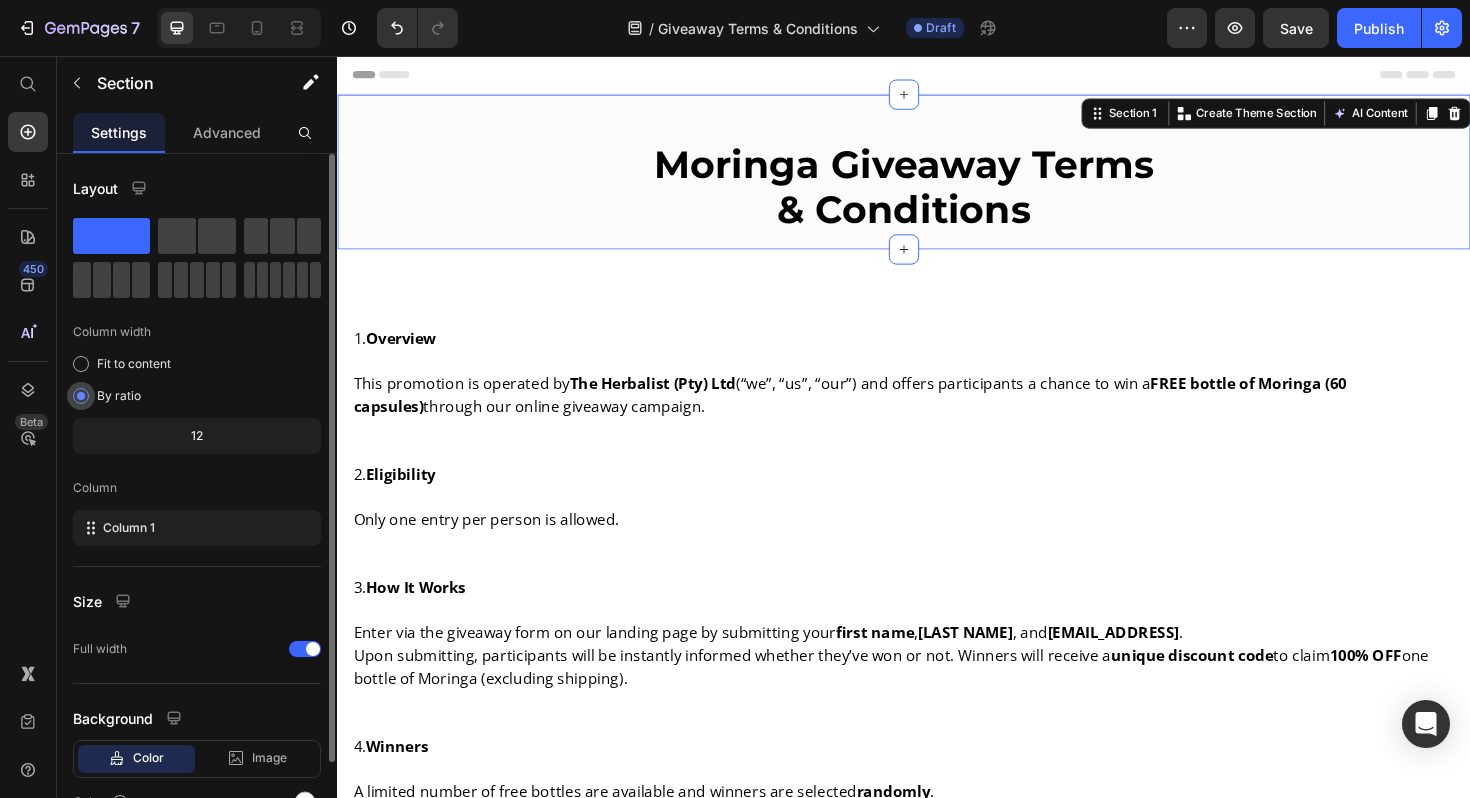 scroll, scrollTop: 107, scrollLeft: 0, axis: vertical 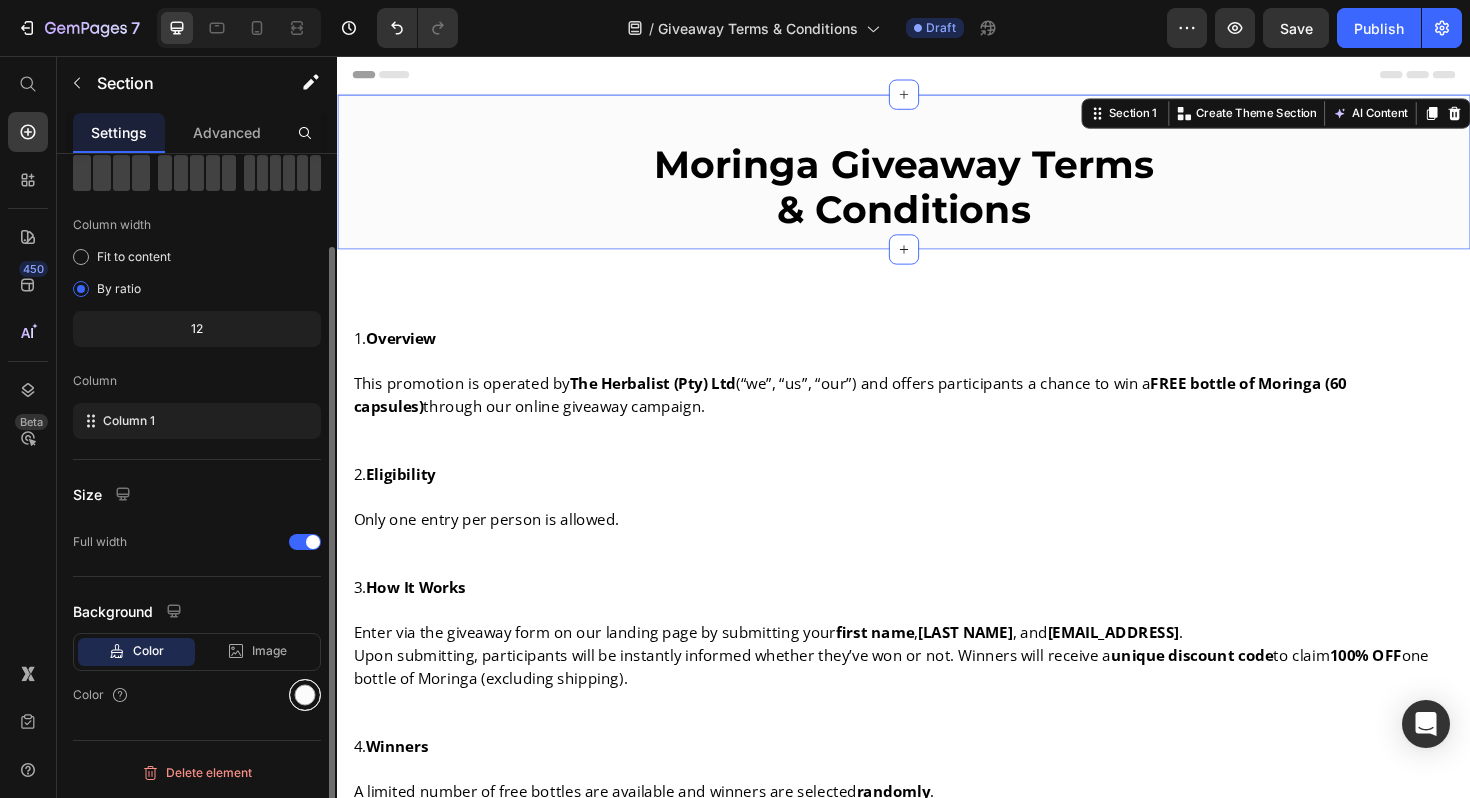 click at bounding box center (305, 695) 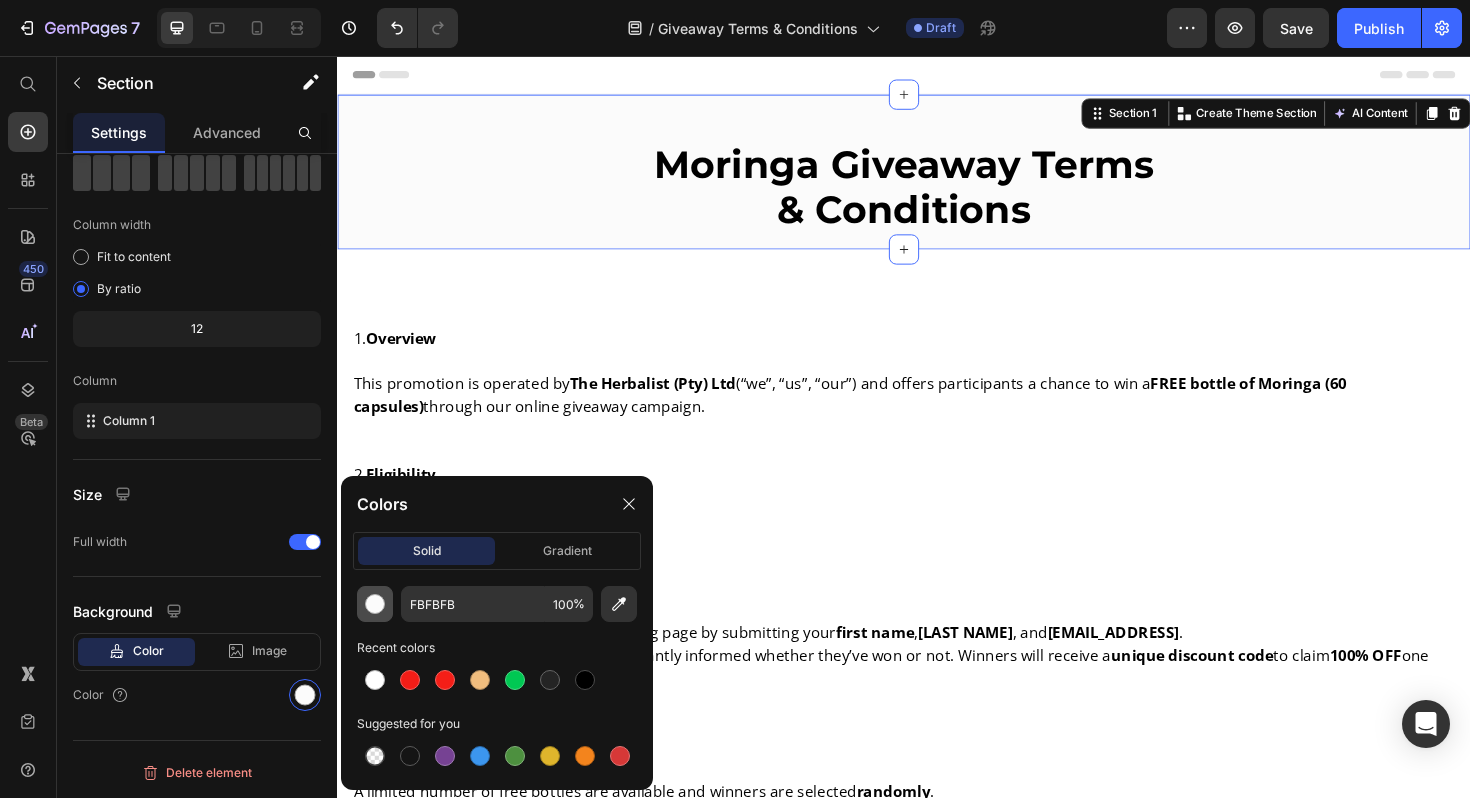 click at bounding box center [375, 604] 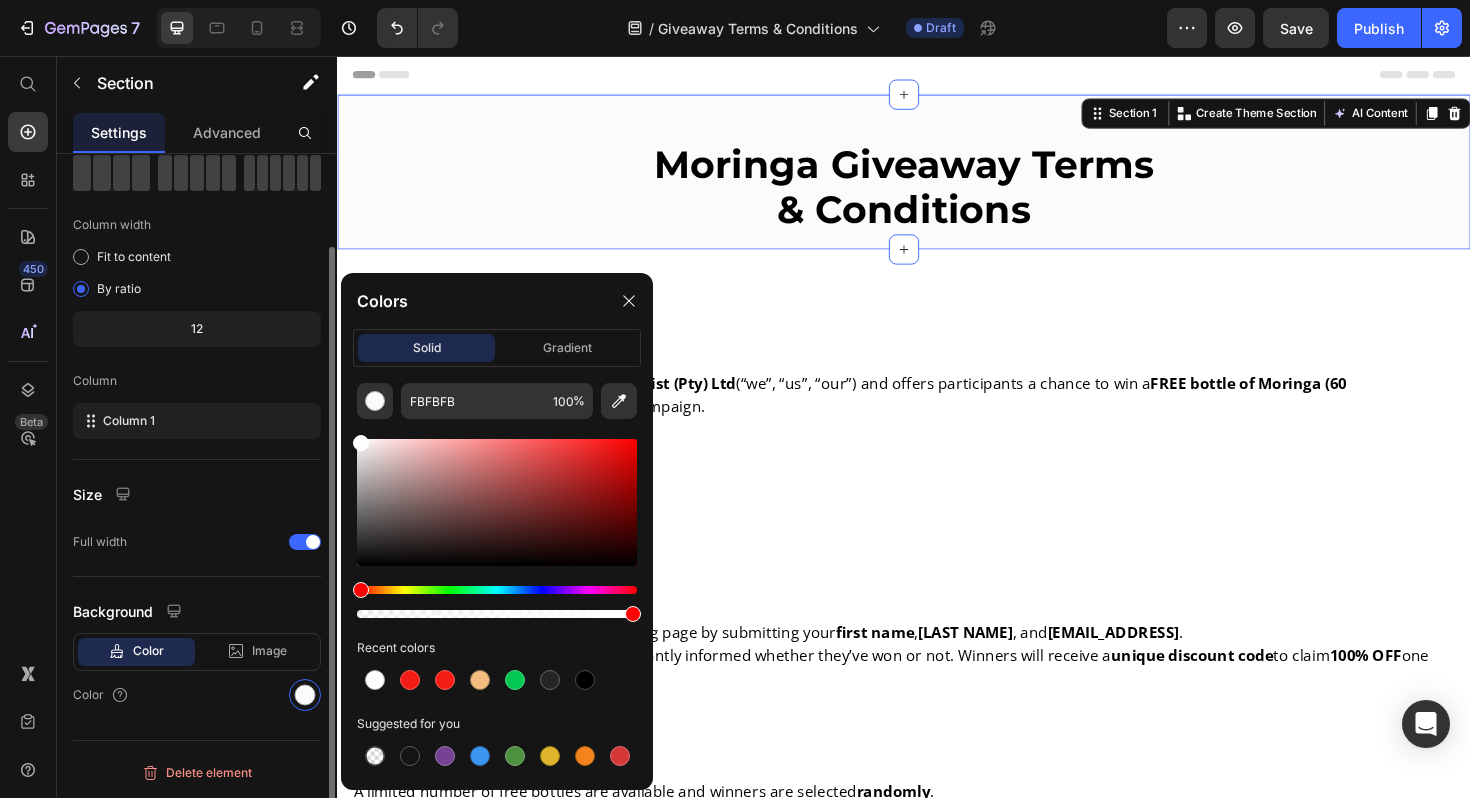 drag, startPoint x: 358, startPoint y: 442, endPoint x: 297, endPoint y: 395, distance: 77.00649 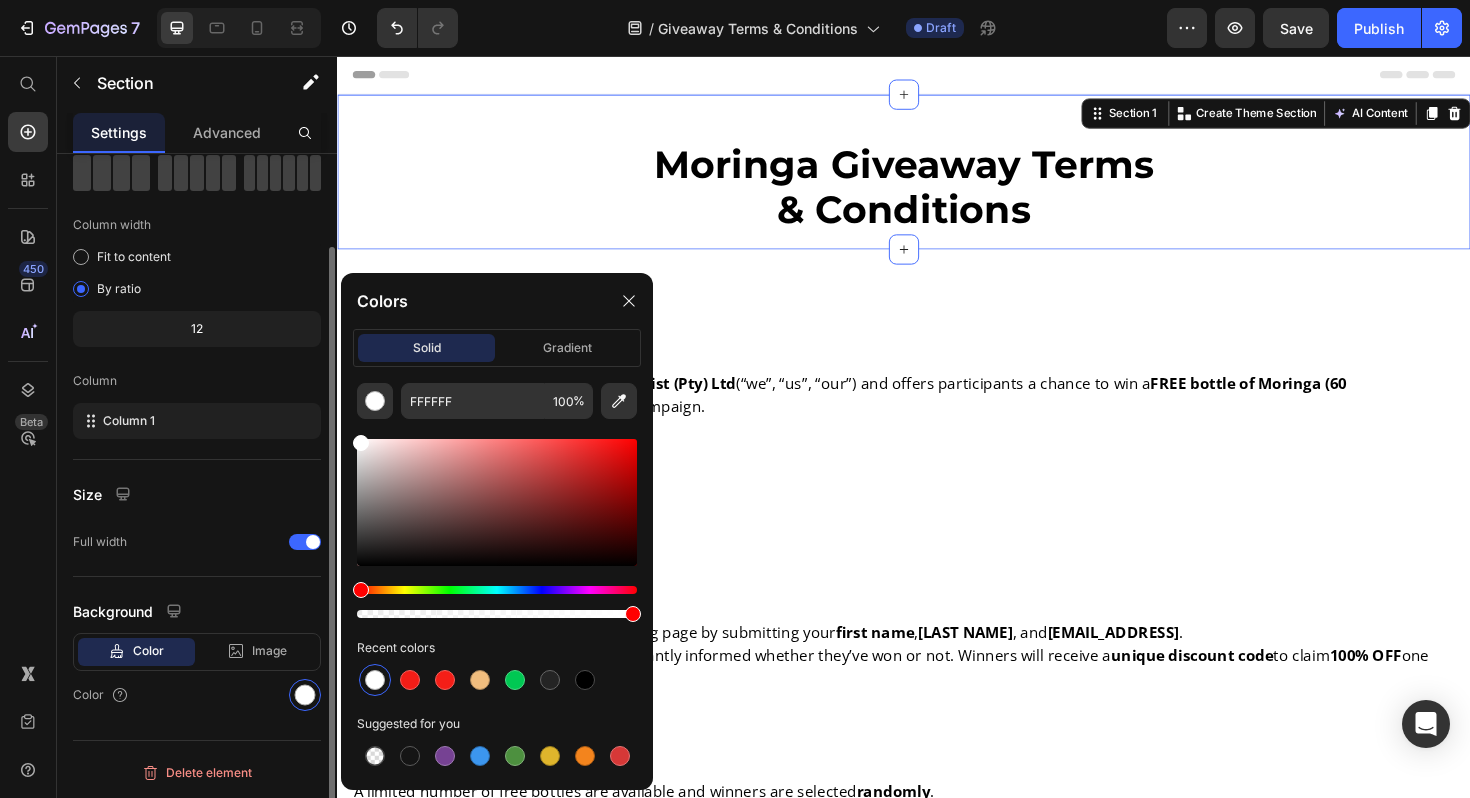 click on "Size" at bounding box center (197, 494) 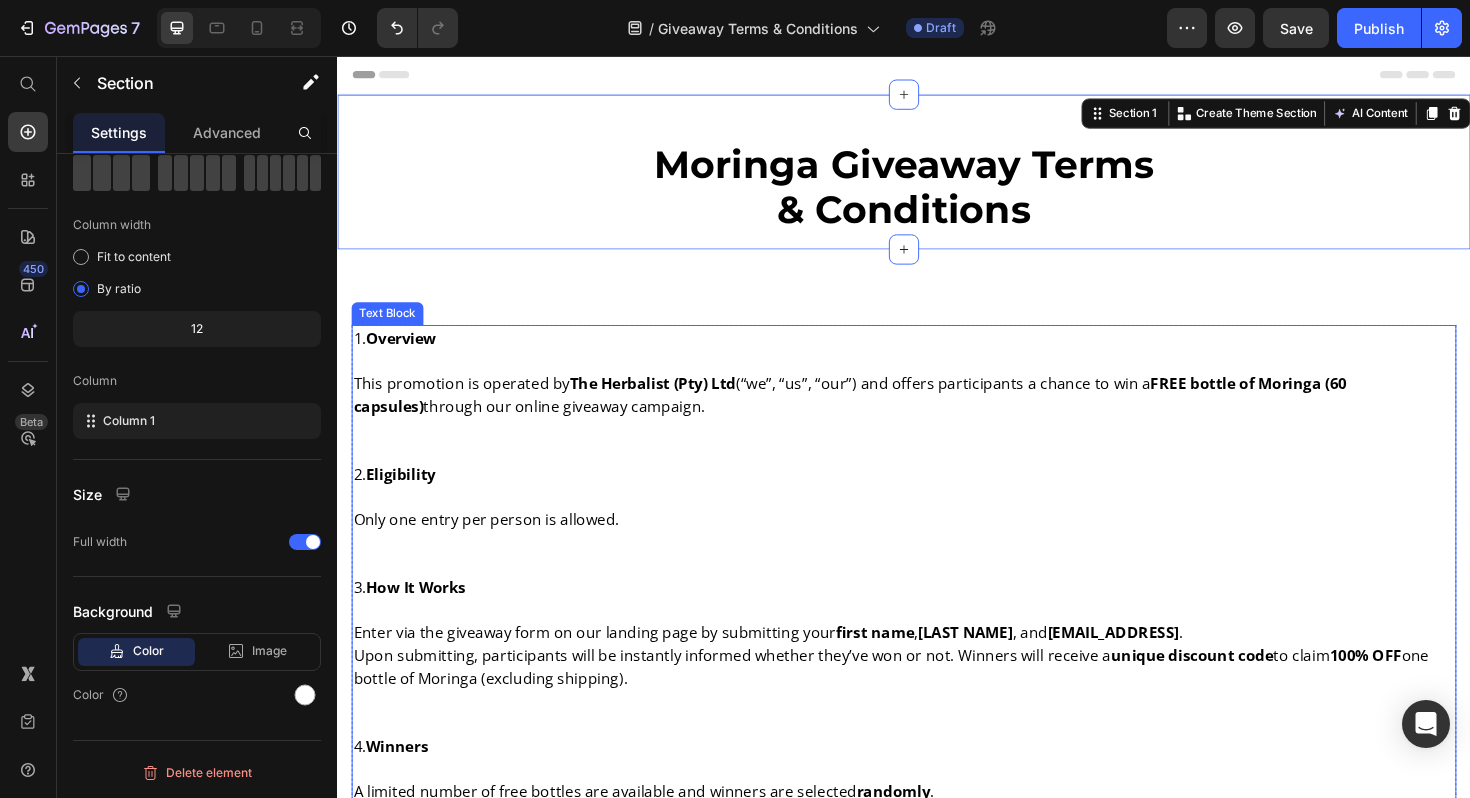 click at bounding box center (937, 451) 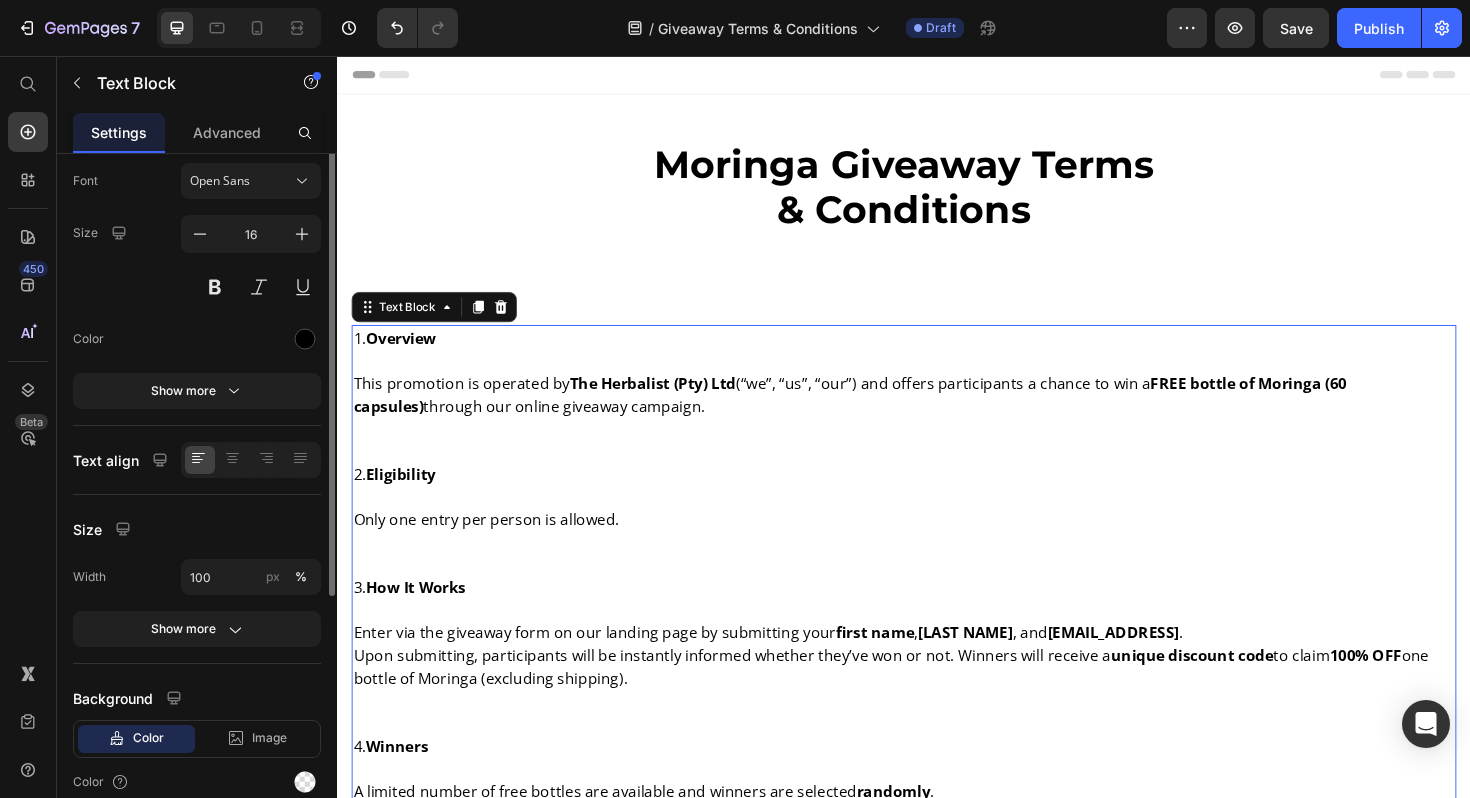 scroll, scrollTop: 0, scrollLeft: 0, axis: both 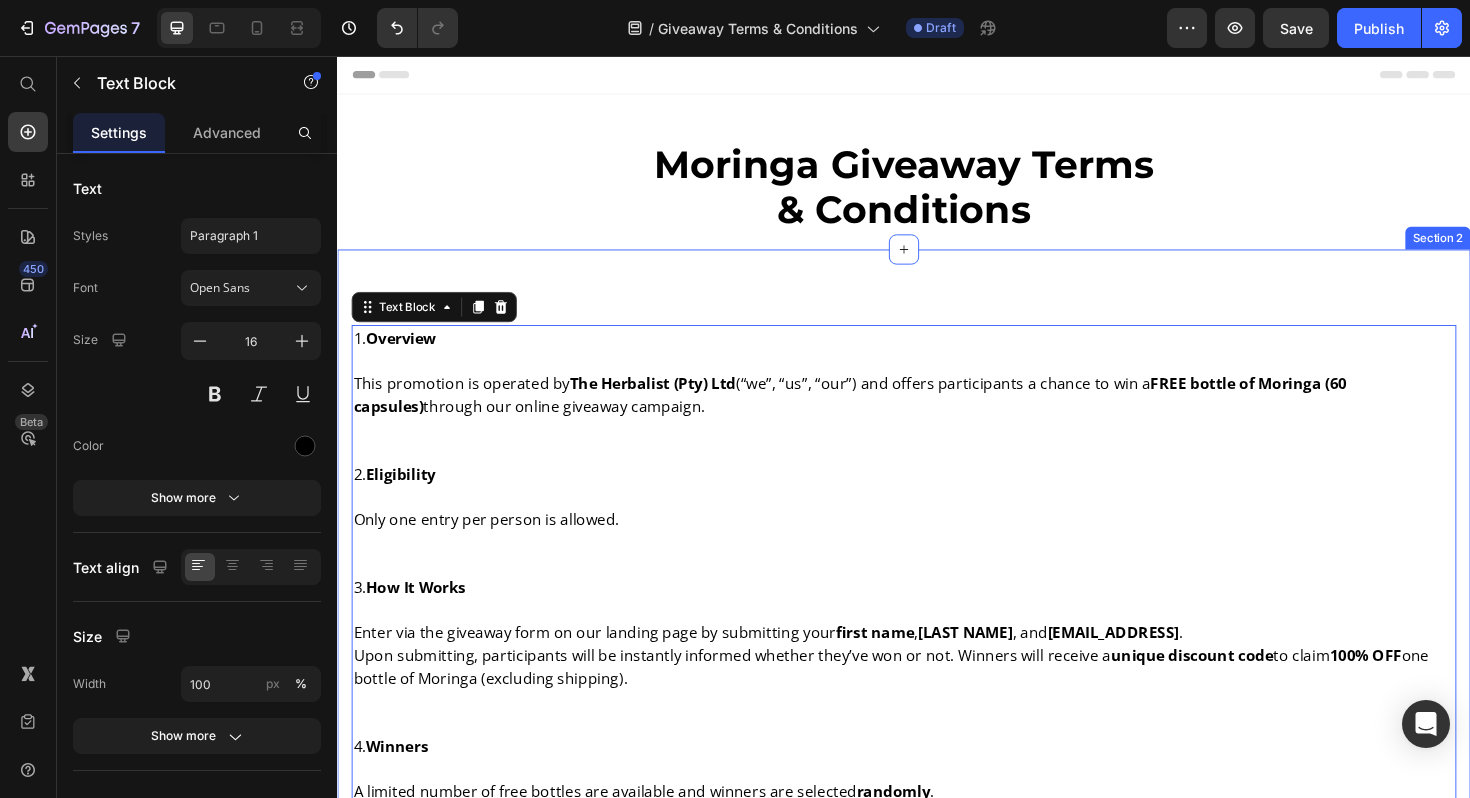 click on "1.  Overview This promotion is operated by  The Herbalist (Pty) Ltd  (“we”, “us”, “our”) and offers participants a chance to win a  FREE bottle of Moringa (60 capsules)  through our online giveaway campaign. 2.  Eligibility Only one entry per person is allowed. 3.  How It Works Enter via the giveaway form on our landing page by submitting your  [FIRST NAME] ,  [LAST NAME] , and  [EMAIL ADDRESS] . Upon submitting, participants will be instantly informed whether they’ve won or not. Winners will receive a  unique discount code  to claim  100% OFF  one bottle of Moringa (excluding shipping). 4.  Winners A limited number of free bottles are available and winners are selected  randomly . Discount codes must be used  within 7 days  of being issued. The code is valid for  one (1) bottle of Moringa only . Shipping is not included  and must be paid by the winner. 5.  Non-Winners Non-winners will receive a  15% OFF  discount code for use on any product available on  theherbalist.co.za . 6.  Code Usage . . 7.  ." at bounding box center [937, 1059] 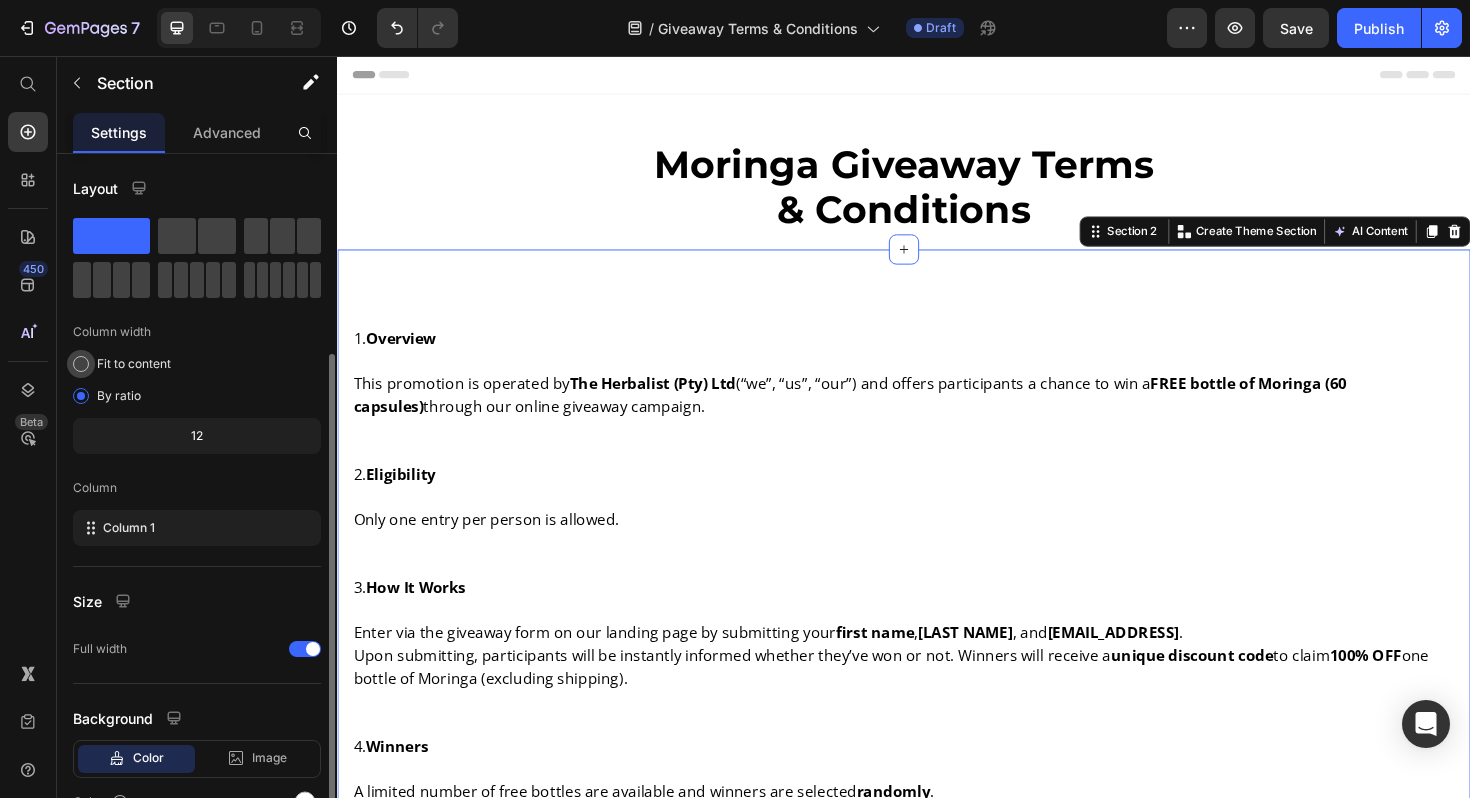 scroll, scrollTop: 107, scrollLeft: 0, axis: vertical 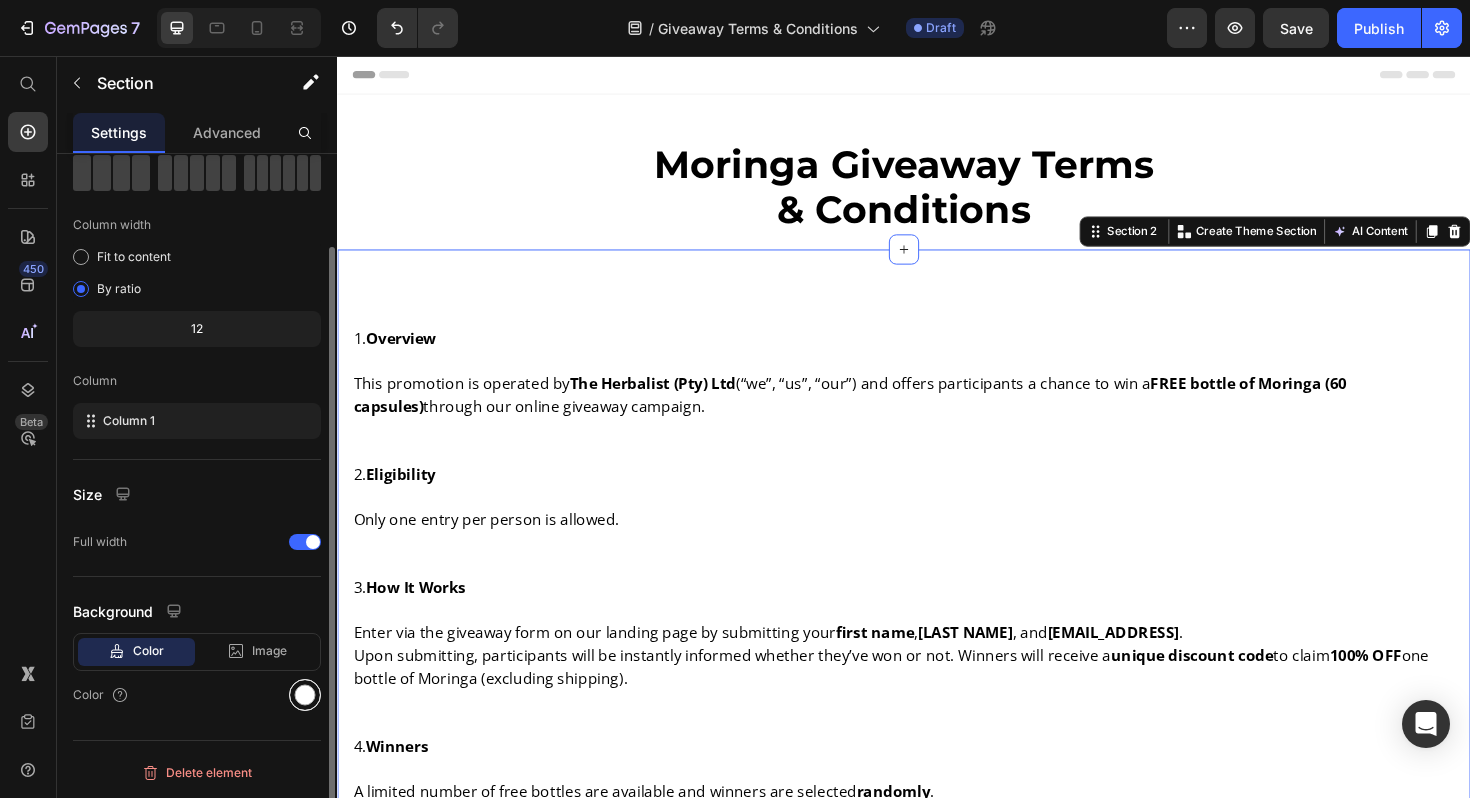 click at bounding box center (305, 695) 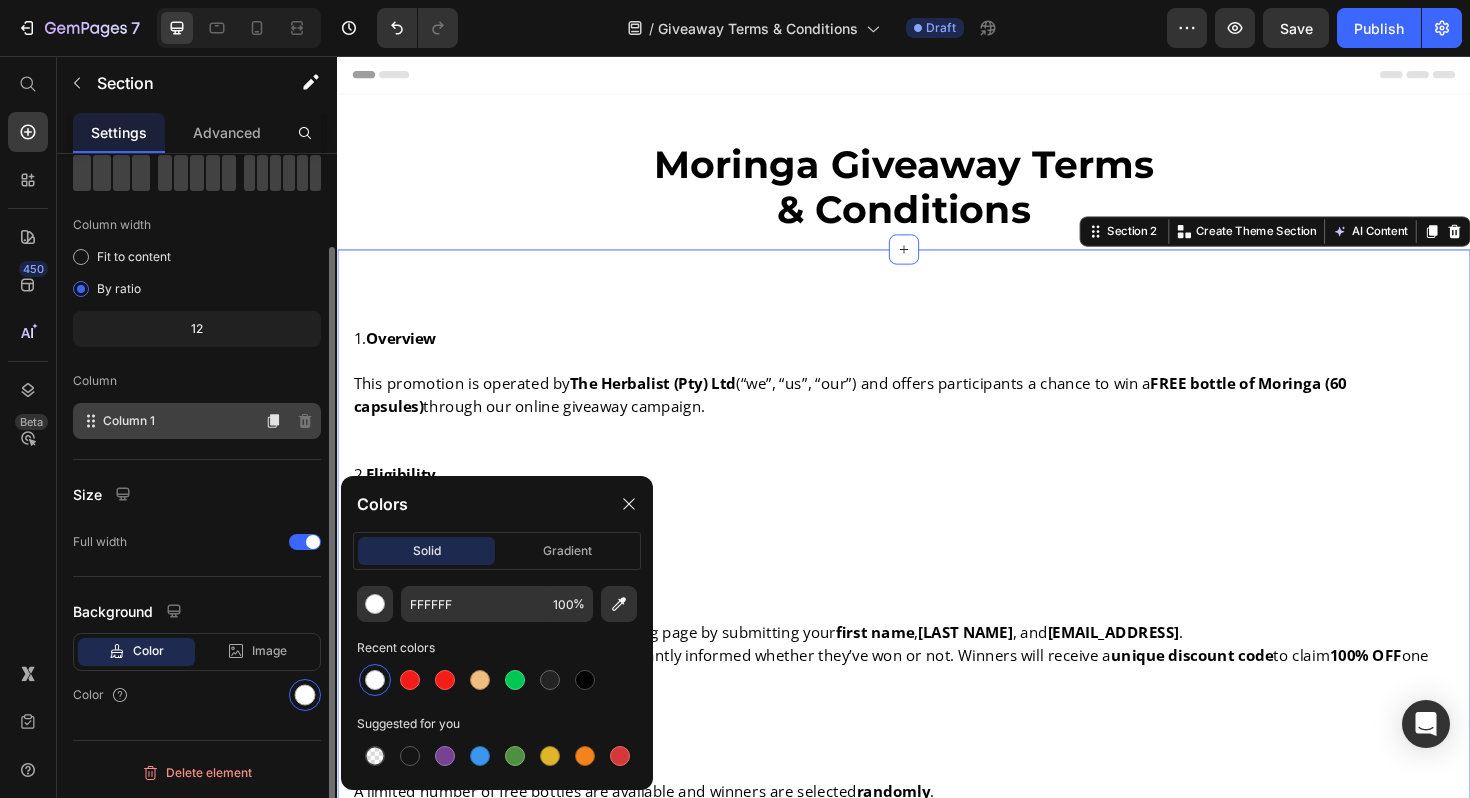 click on "Column 1" 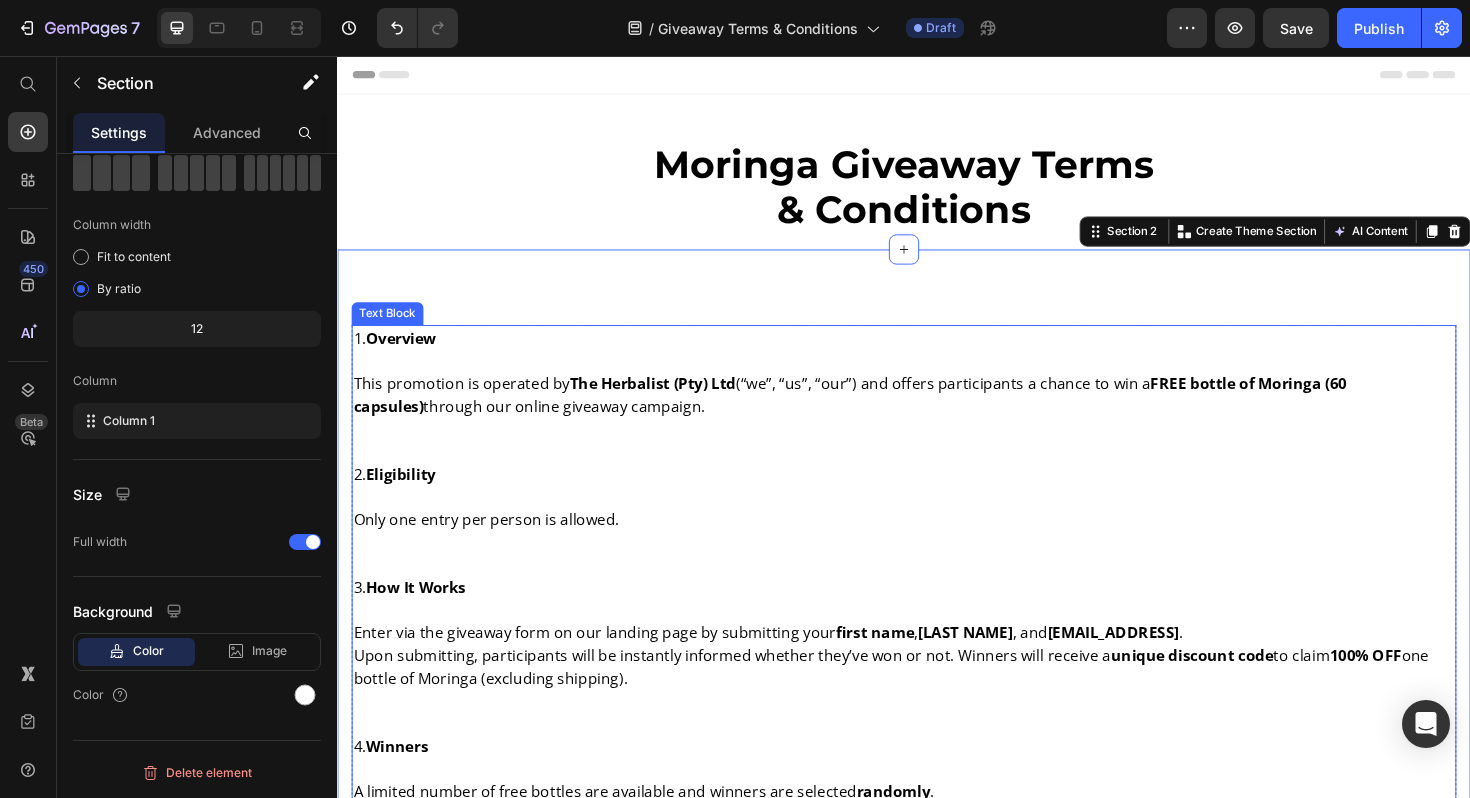 click on "This promotion is operated by  The Herbalist (Pty) Ltd  (“we”, “us”, “our”) and offers participants a chance to win a  FREE bottle of Moringa (60 capsules)  through our online giveaway campaign." at bounding box center (937, 415) 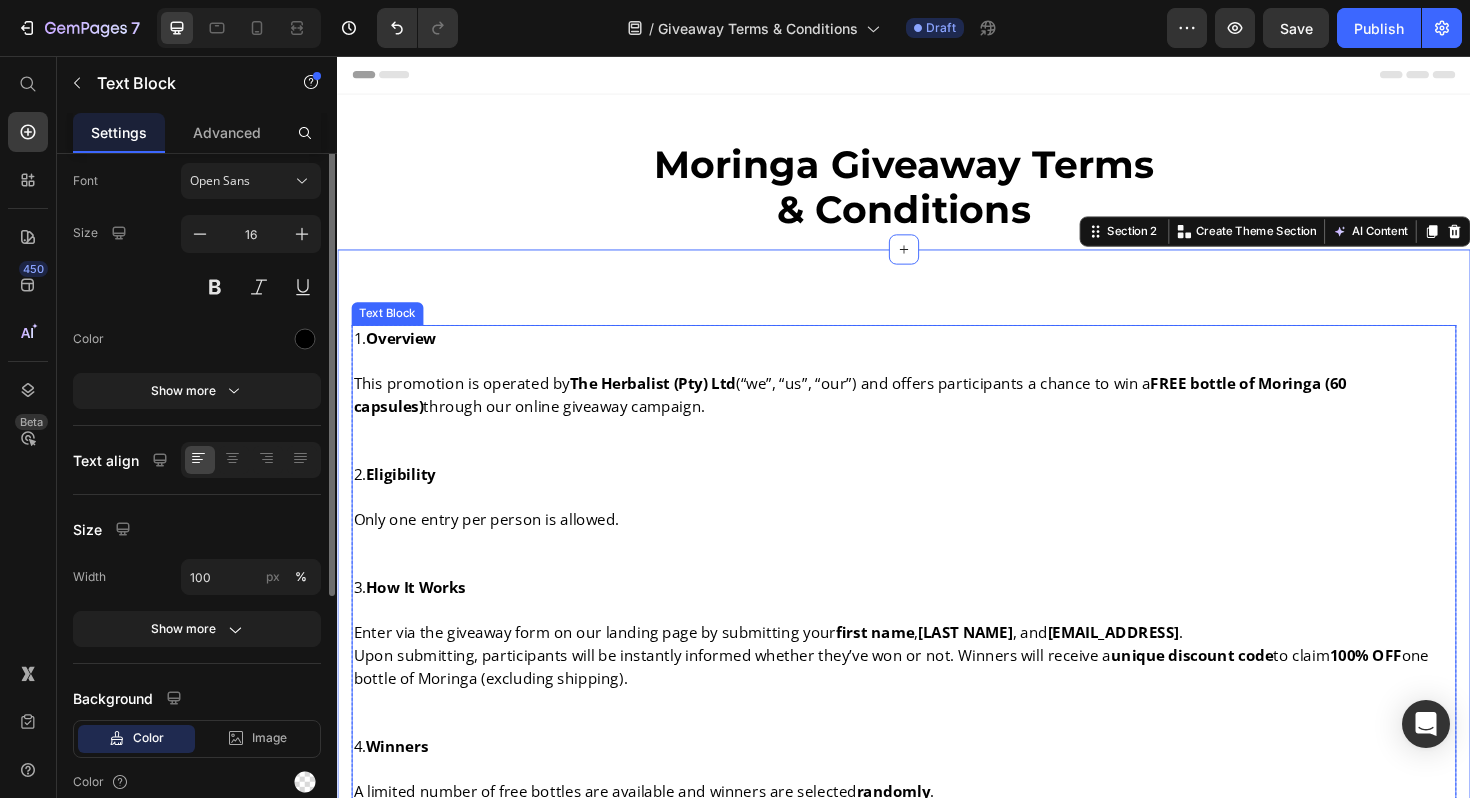 scroll, scrollTop: 0, scrollLeft: 0, axis: both 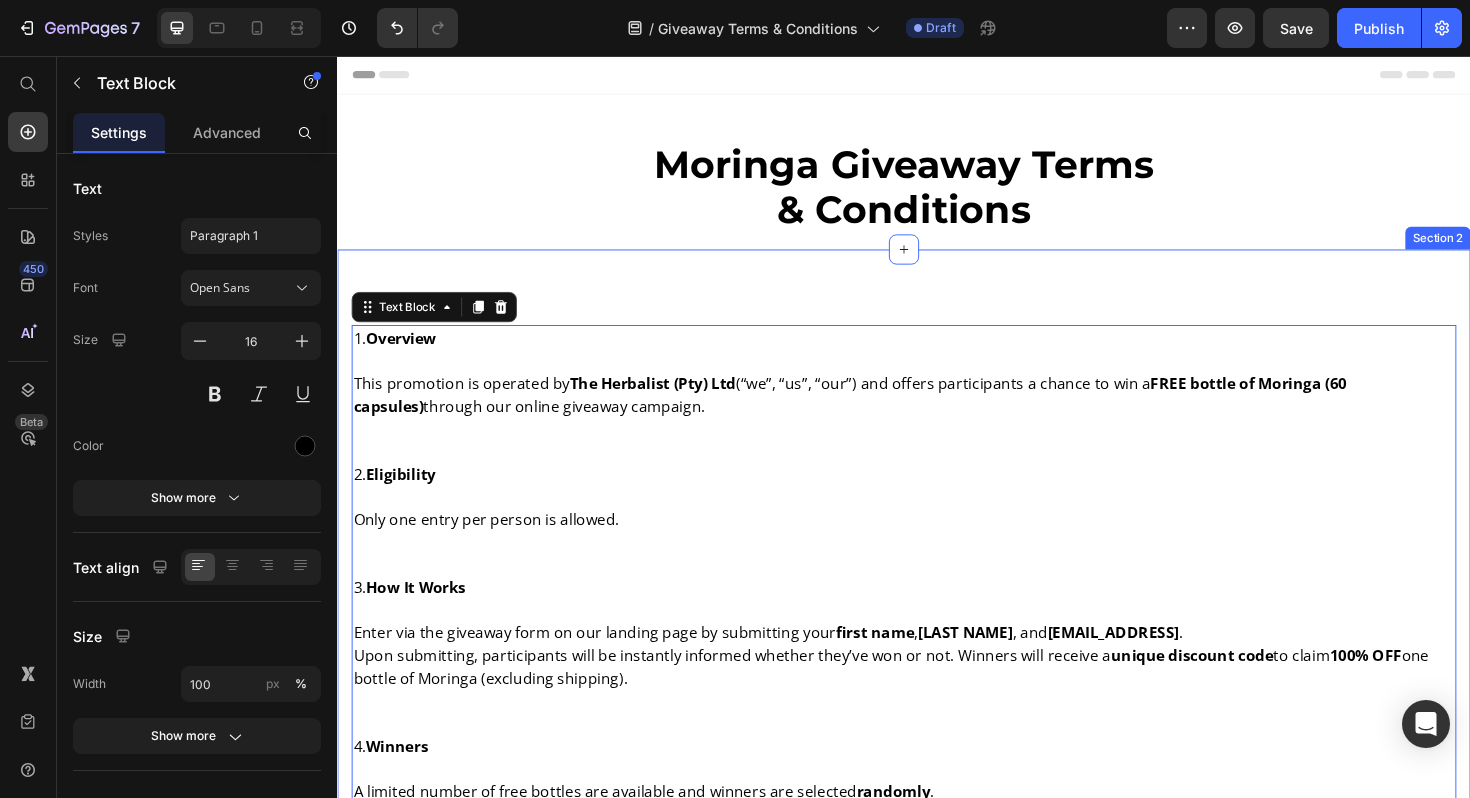 click on "1.  Overview This promotion is operated by  The Herbalist (Pty) Ltd  (“we”, “us”, “our”) and offers participants a chance to win a  FREE bottle of Moringa (60 capsules)  through our online giveaway campaign. 2.  Eligibility Only one entry per person is allowed. 3.  How It Works Enter via the giveaway form on our landing page by submitting your  [FIRST NAME] ,  [LAST NAME] , and  [EMAIL ADDRESS] . Upon submitting, participants will be instantly informed whether they’ve won or not. Winners will receive a  unique discount code  to claim  100% OFF  one bottle of Moringa (excluding shipping). 4.  Winners A limited number of free bottles are available and winners are selected  randomly . Discount codes must be used  within 7 days  of being issued. The code is valid for  one (1) bottle of Moringa only . Shipping is not included  and must be paid by the winner. 5.  Non-Winners Non-winners will receive a  15% OFF  discount code for use on any product available on  theherbalist.co.za . 6.  Code Usage . . 7.  ." at bounding box center [937, 1059] 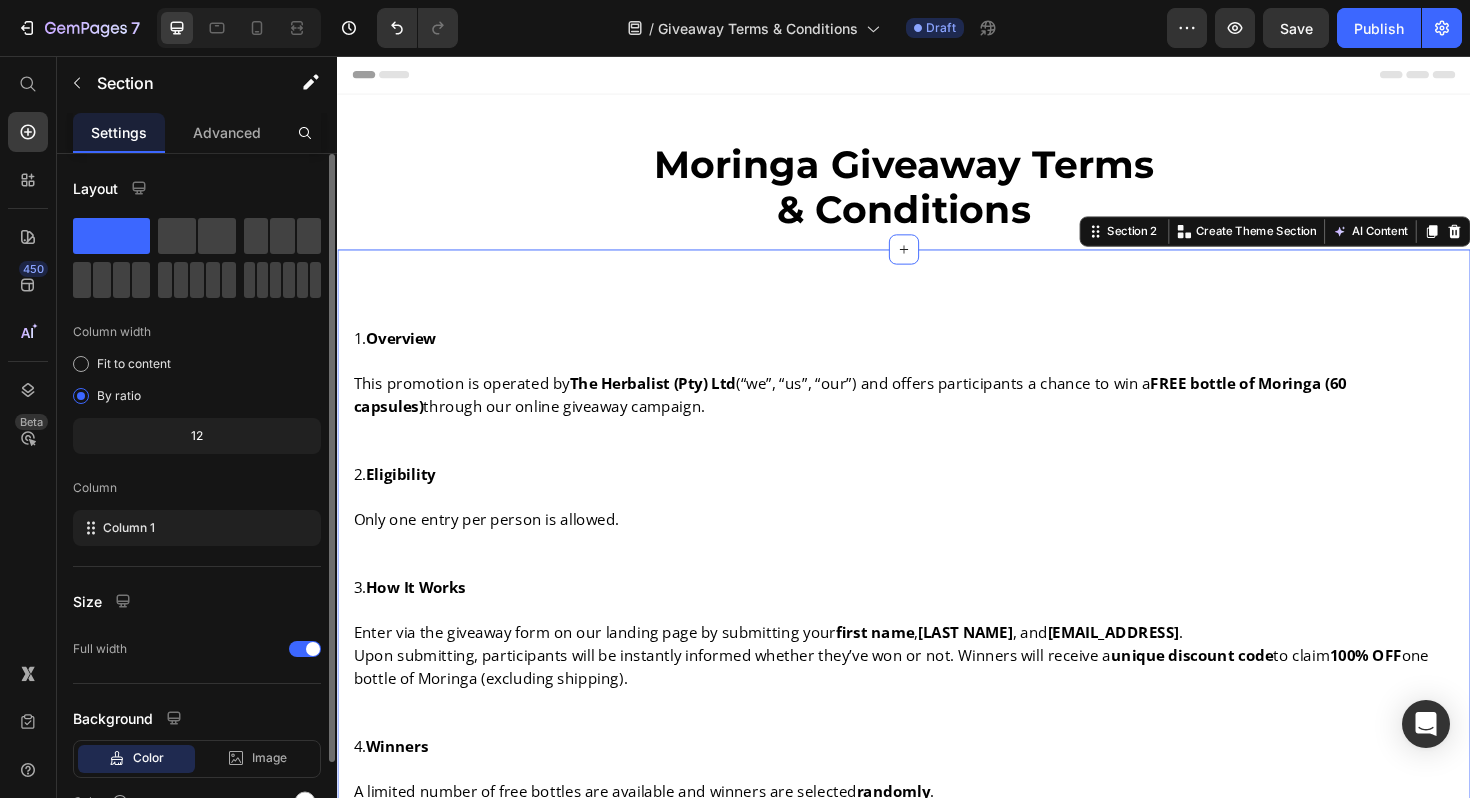 scroll, scrollTop: 107, scrollLeft: 0, axis: vertical 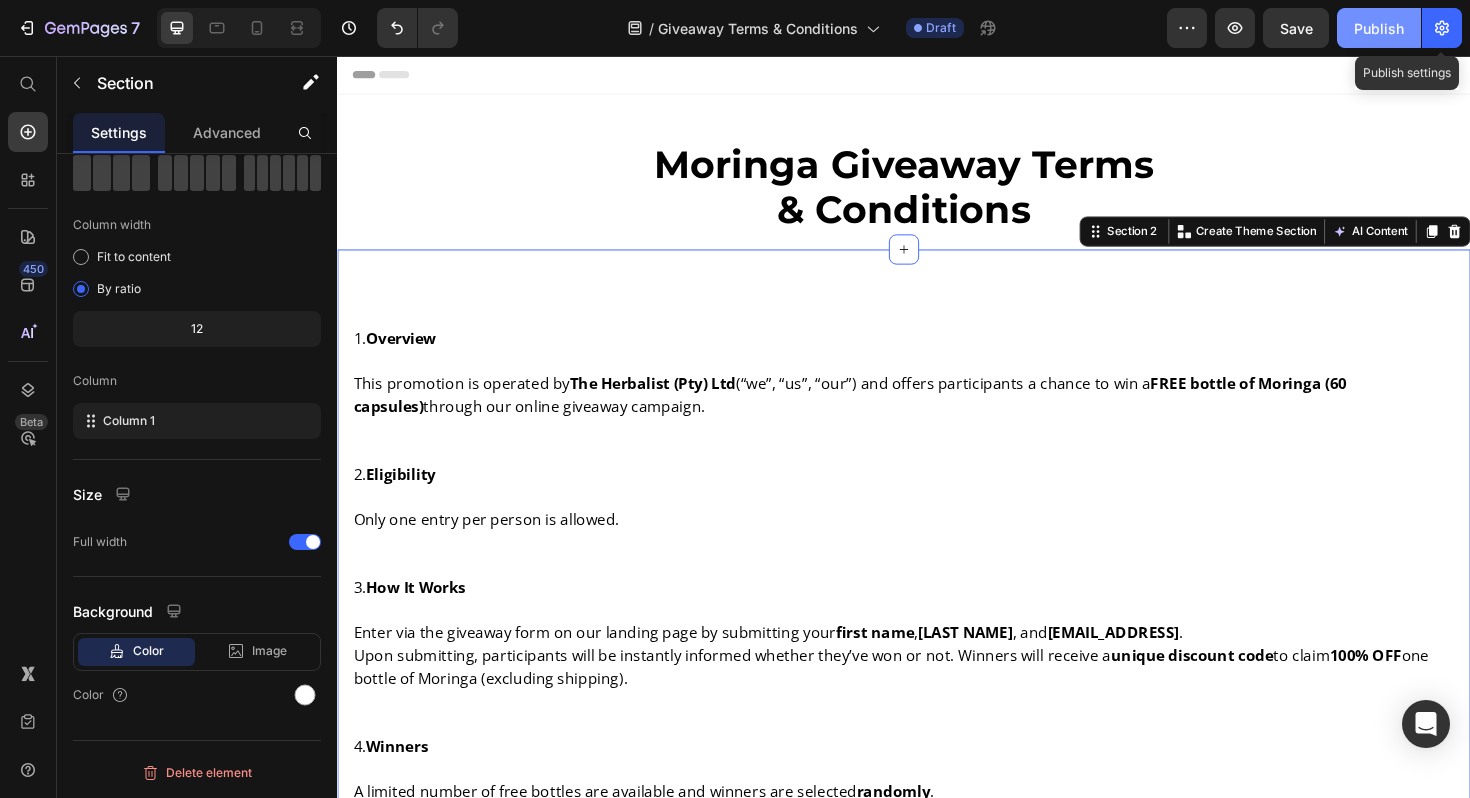 click on "Publish" at bounding box center (1379, 28) 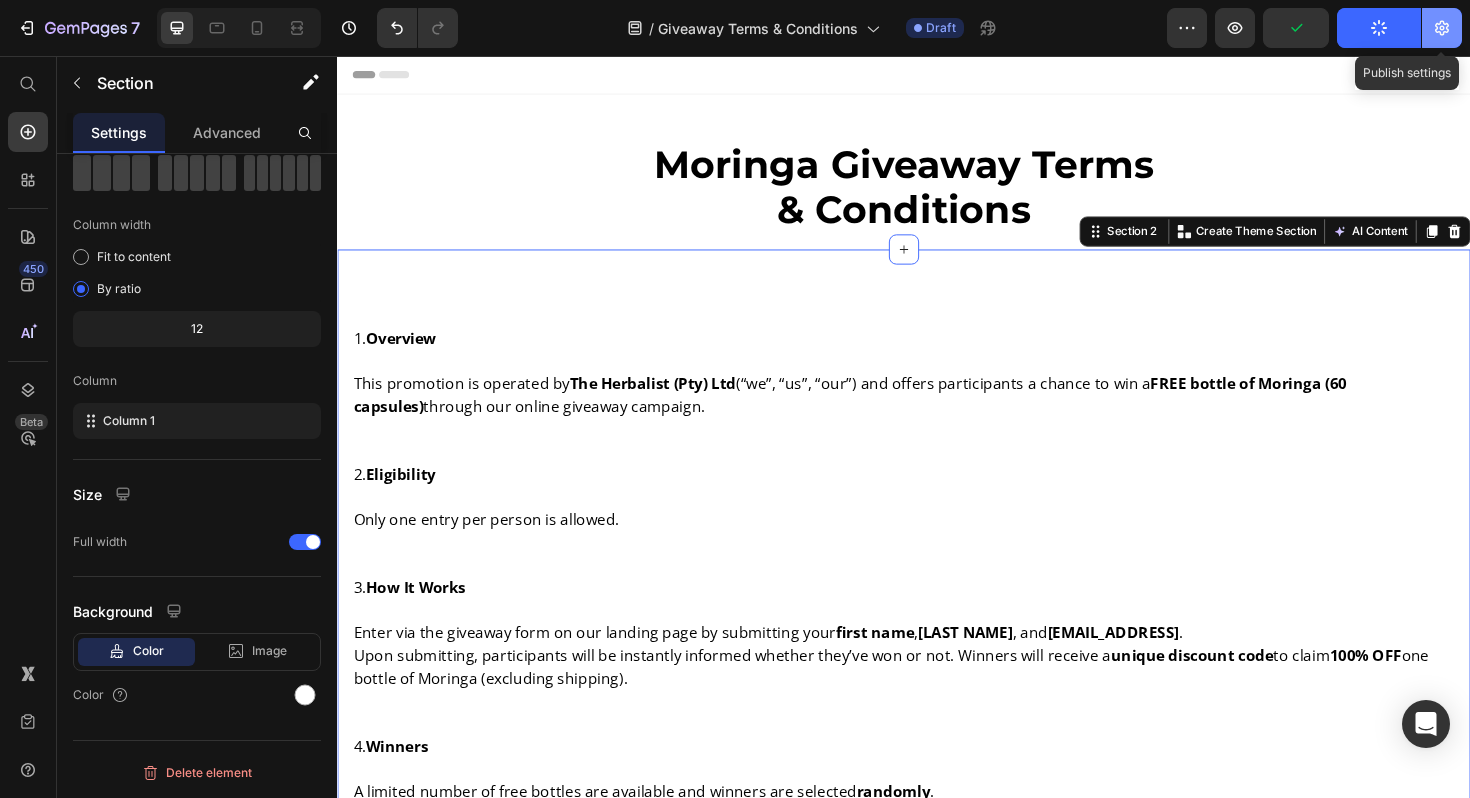 click 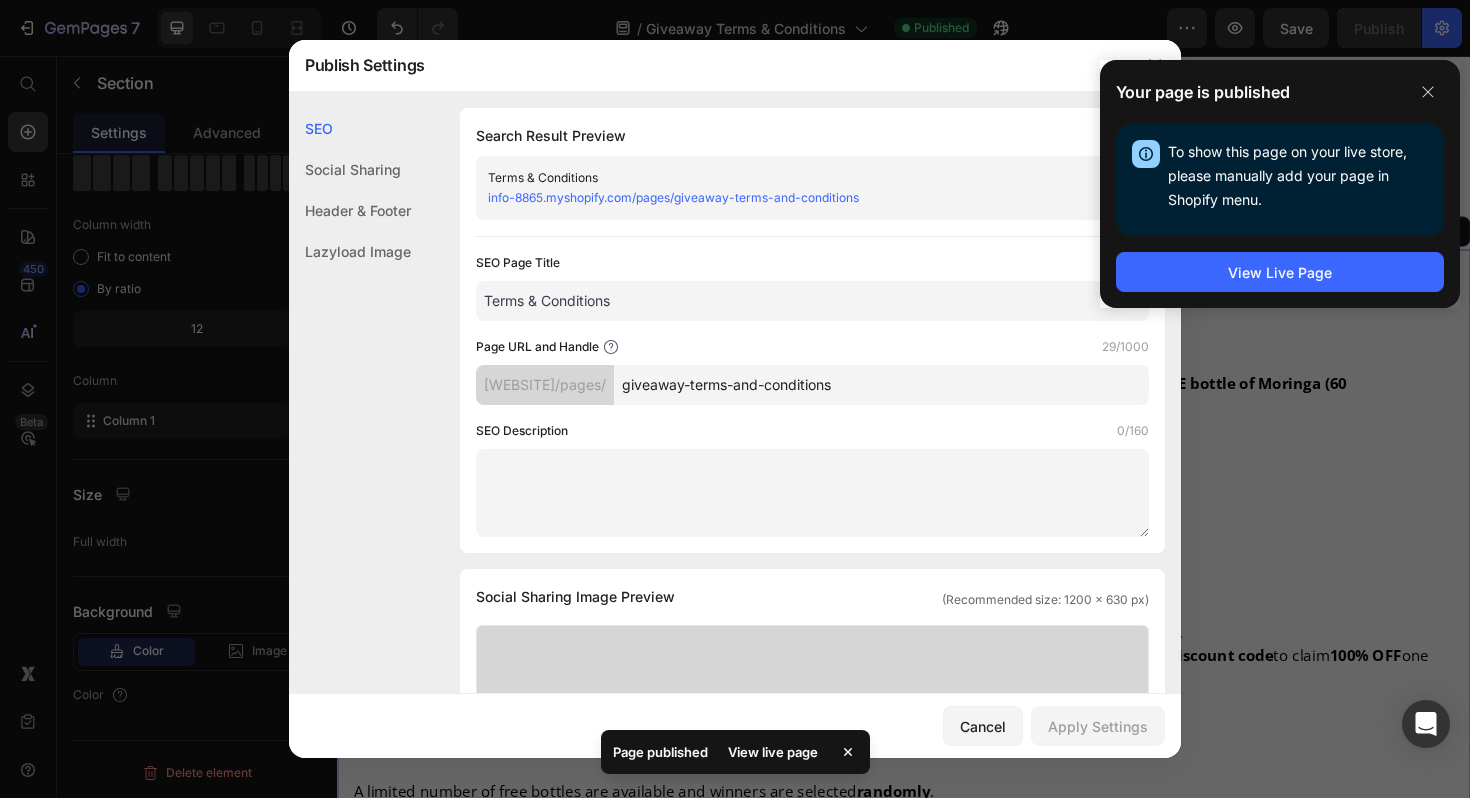 click on "info-8865.myshopify.com/pages/giveaway-terms-and-conditions" at bounding box center (673, 197) 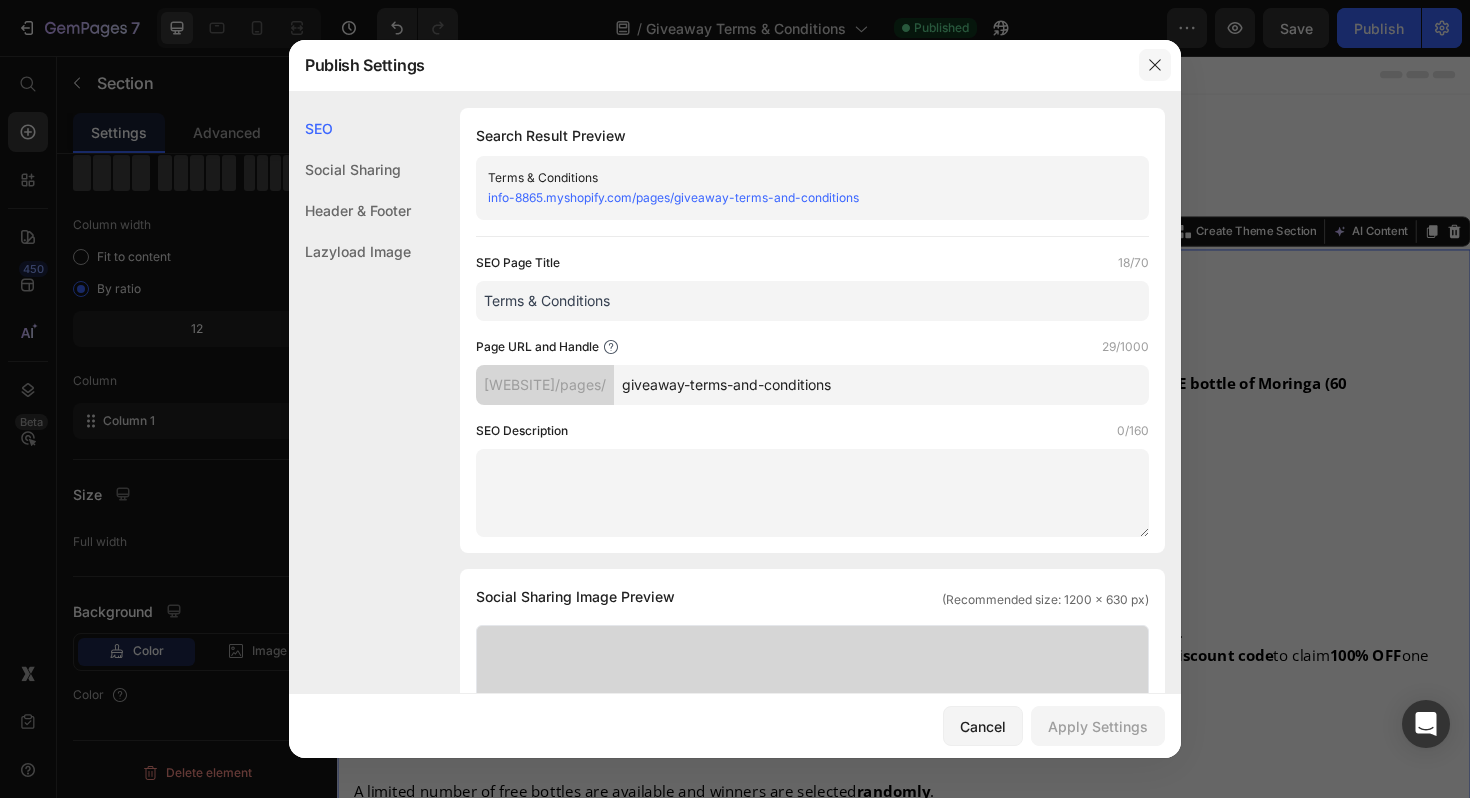 click 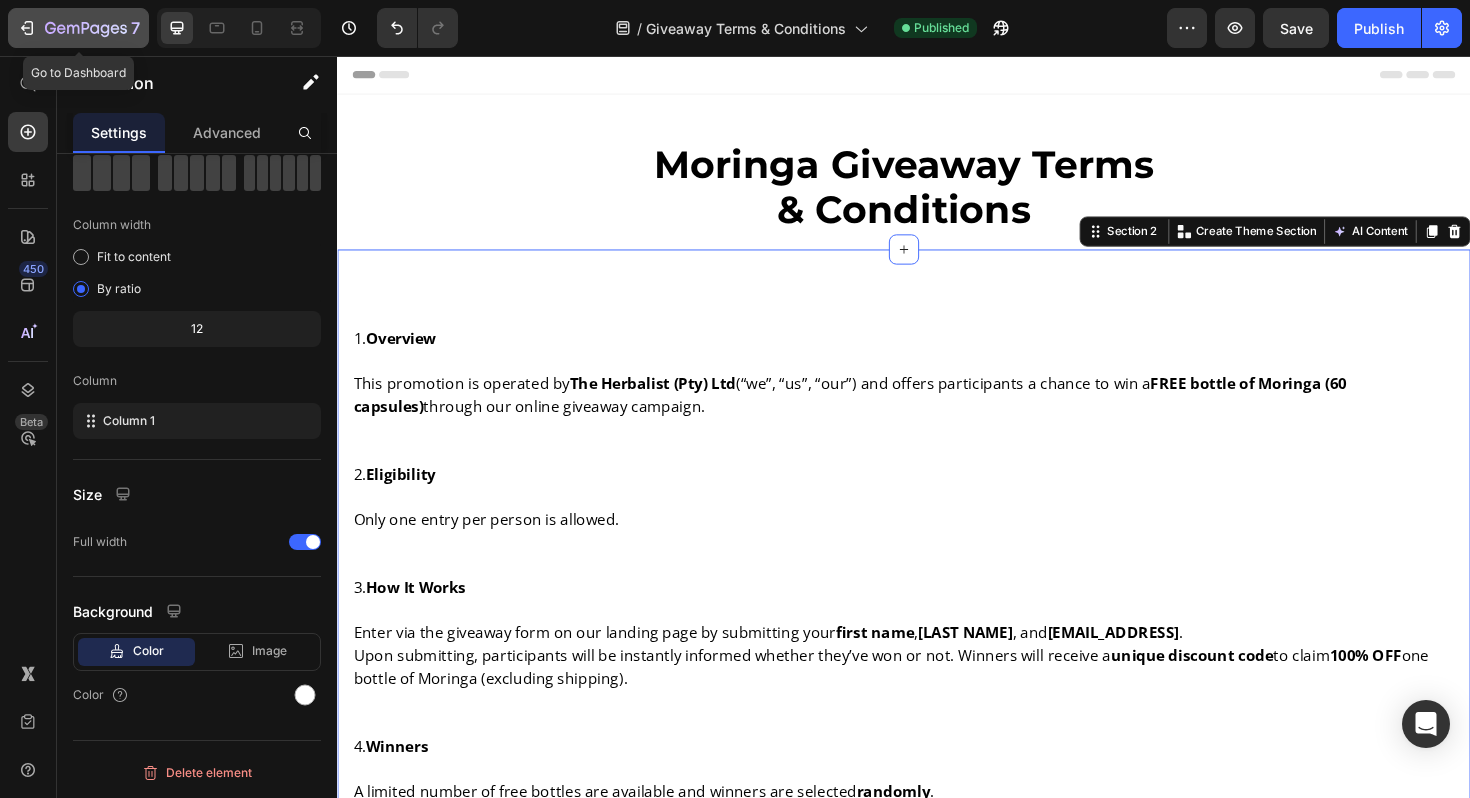 click 